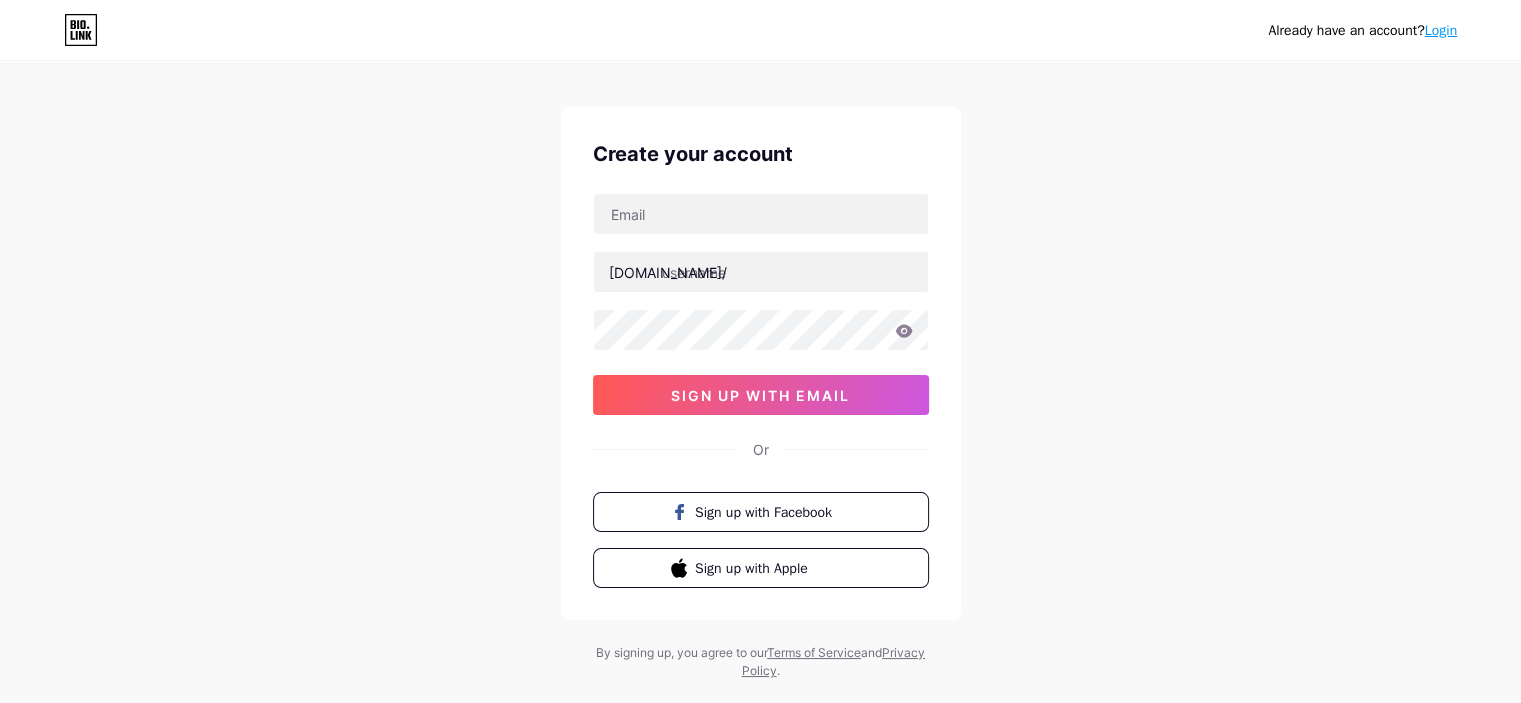 scroll, scrollTop: 0, scrollLeft: 0, axis: both 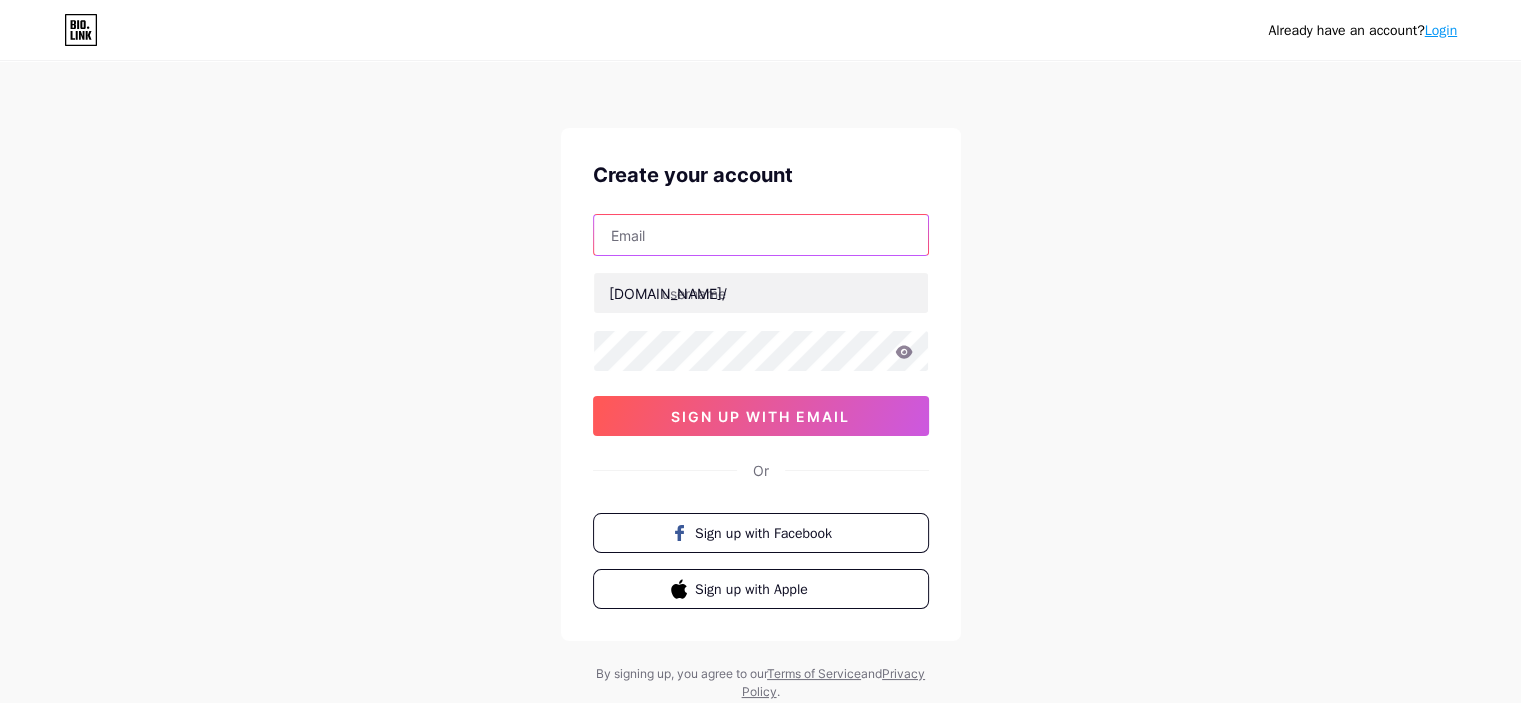 click at bounding box center [761, 235] 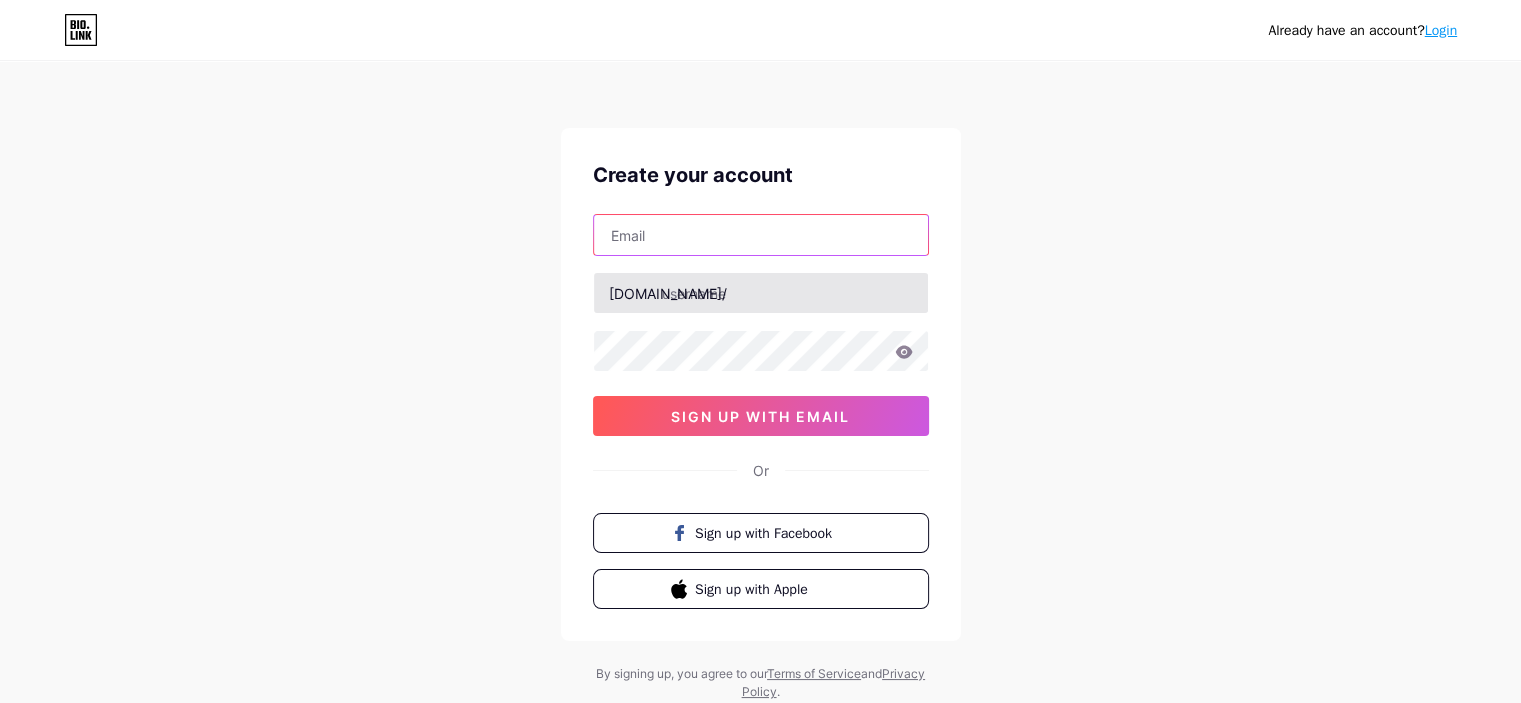 type on "[EMAIL_ADDRESS][DOMAIN_NAME]" 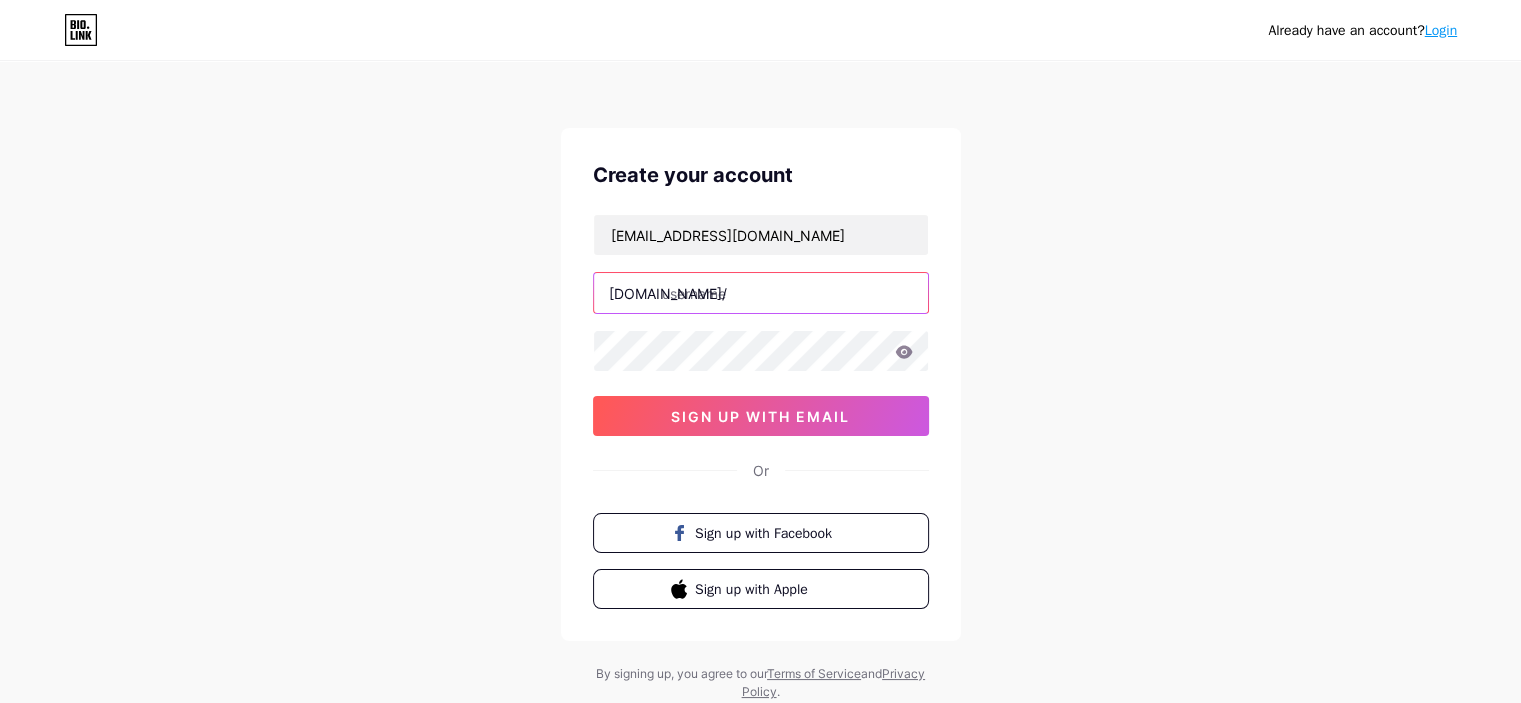 click at bounding box center (761, 293) 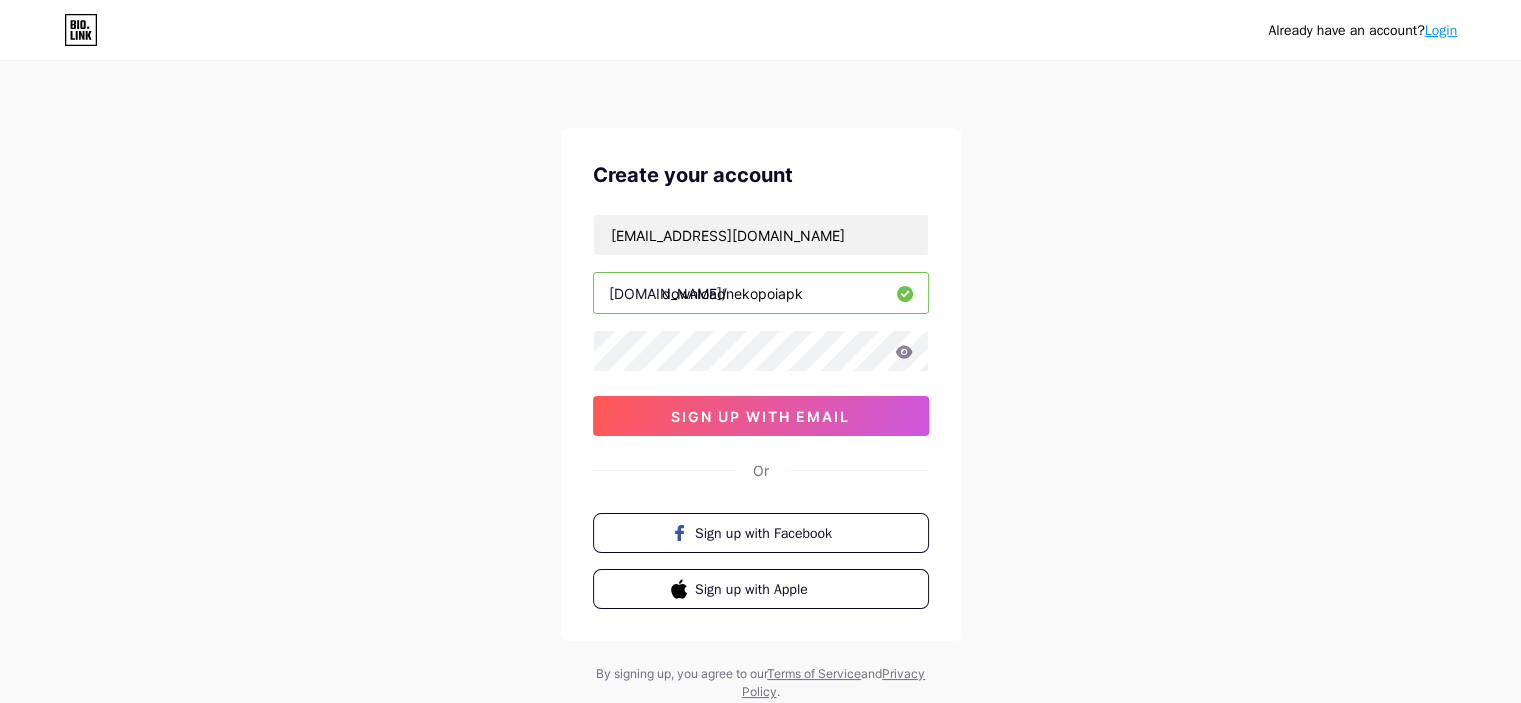 type on "downloadnekopoiapk" 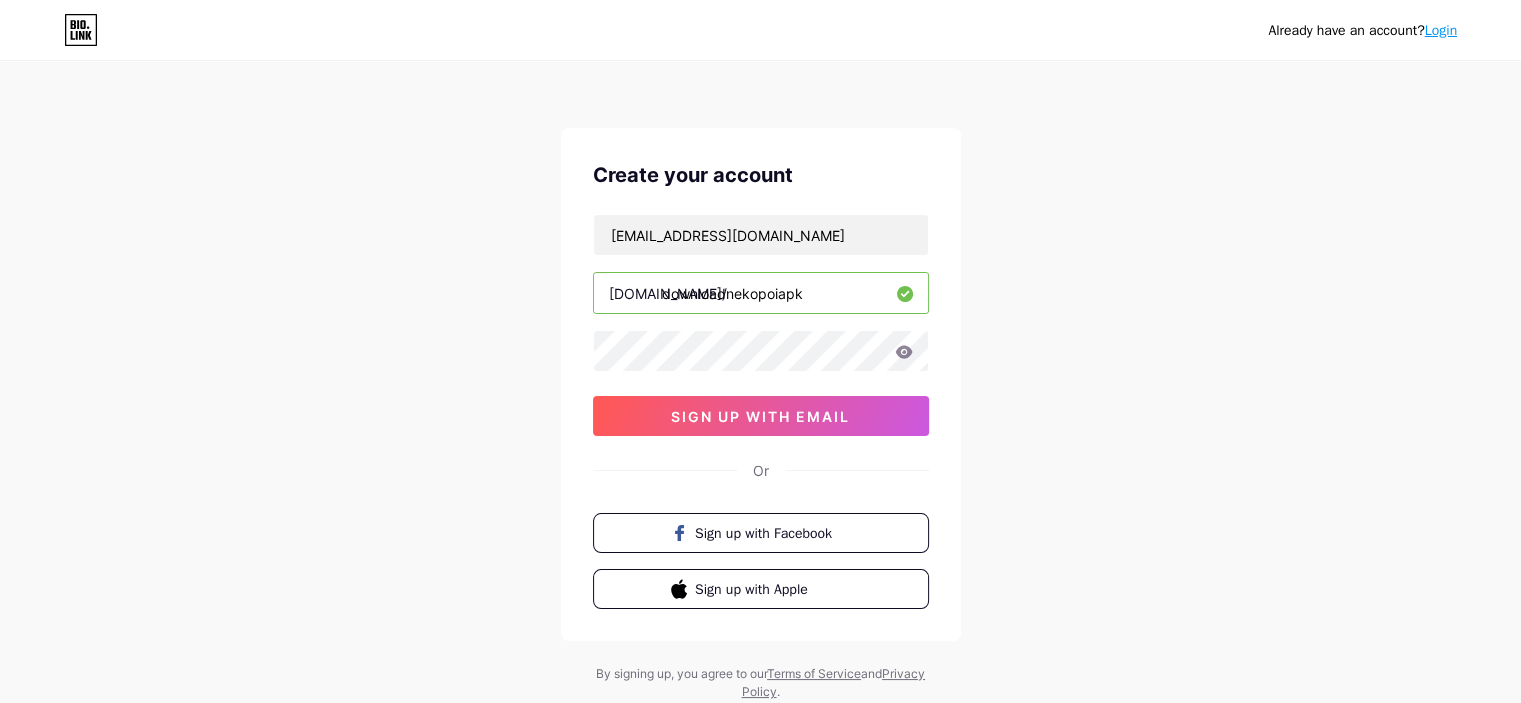 click on "Already have an account?  Login   Create your account     [EMAIL_ADDRESS][DOMAIN_NAME]     [DOMAIN_NAME]/   downloadnekopoiapk                     sign up with email         Or       Sign up with Facebook
Sign up with Apple
By signing up, you agree to our  Terms of Service  and  Privacy Policy ." at bounding box center (760, 382) 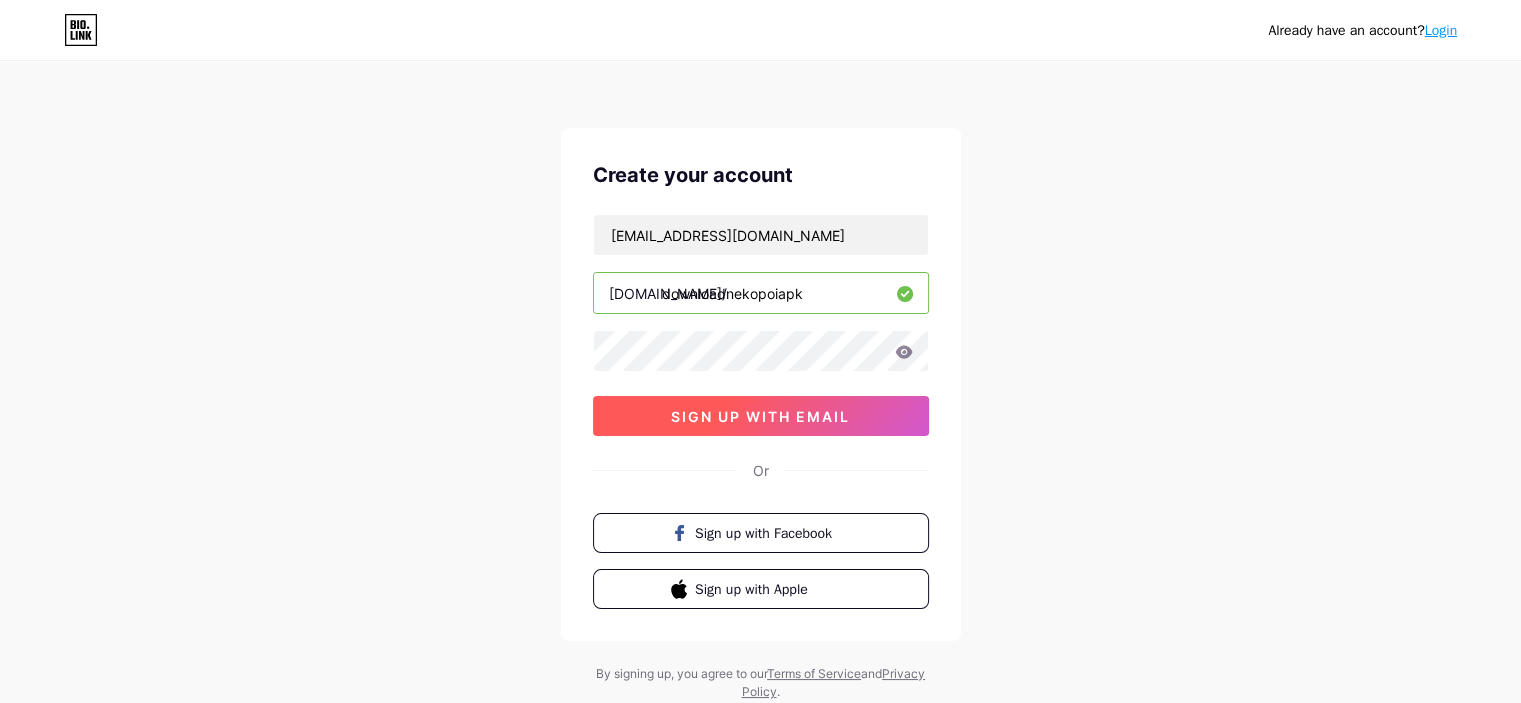 click on "sign up with email" at bounding box center (761, 416) 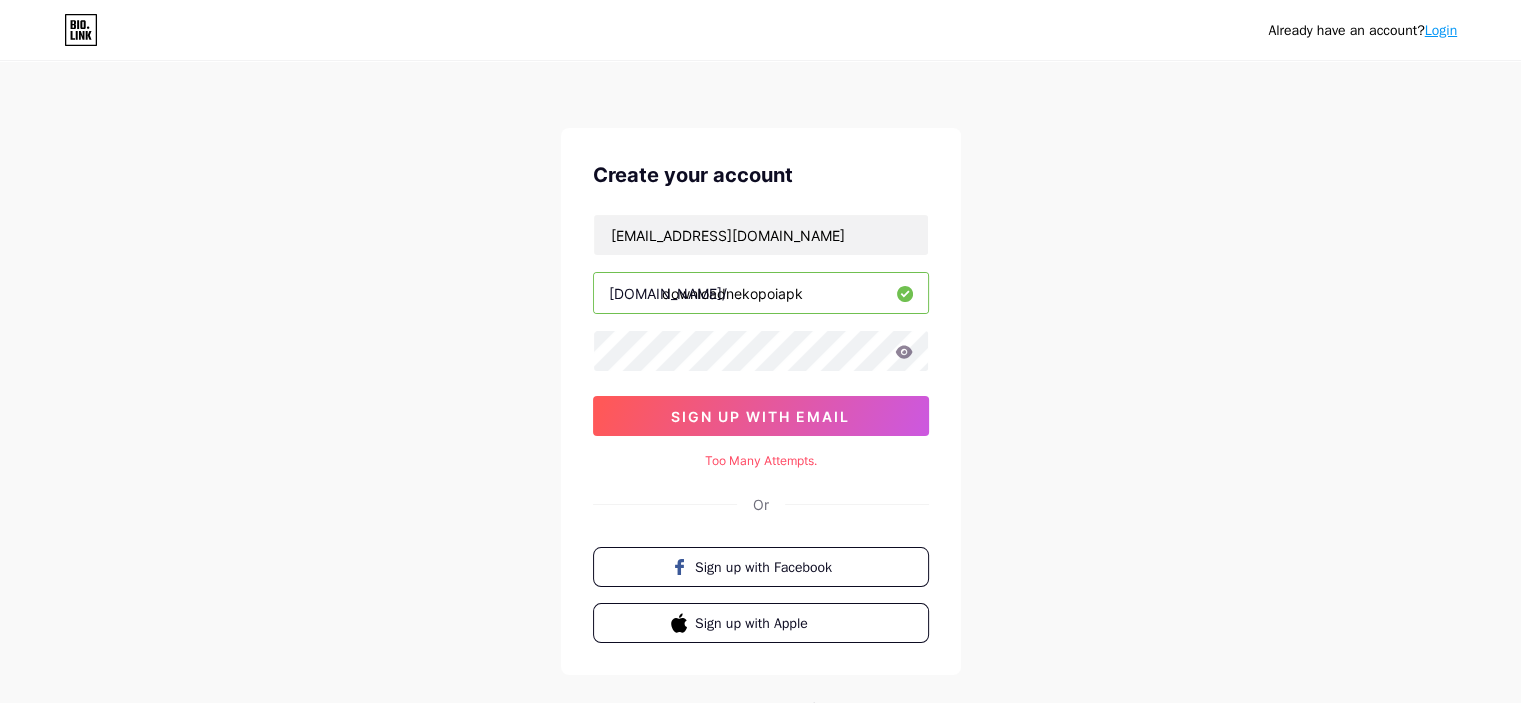 click on "Already have an account?  Login   Create your account     [EMAIL_ADDRESS][DOMAIN_NAME]     [DOMAIN_NAME]/   downloadnekopoiapk                     sign up with email     Too Many Attempts.     Or       Sign up with Facebook
Sign up with Apple
By signing up, you agree to our  Terms of Service  and  Privacy Policy ." at bounding box center [760, 399] 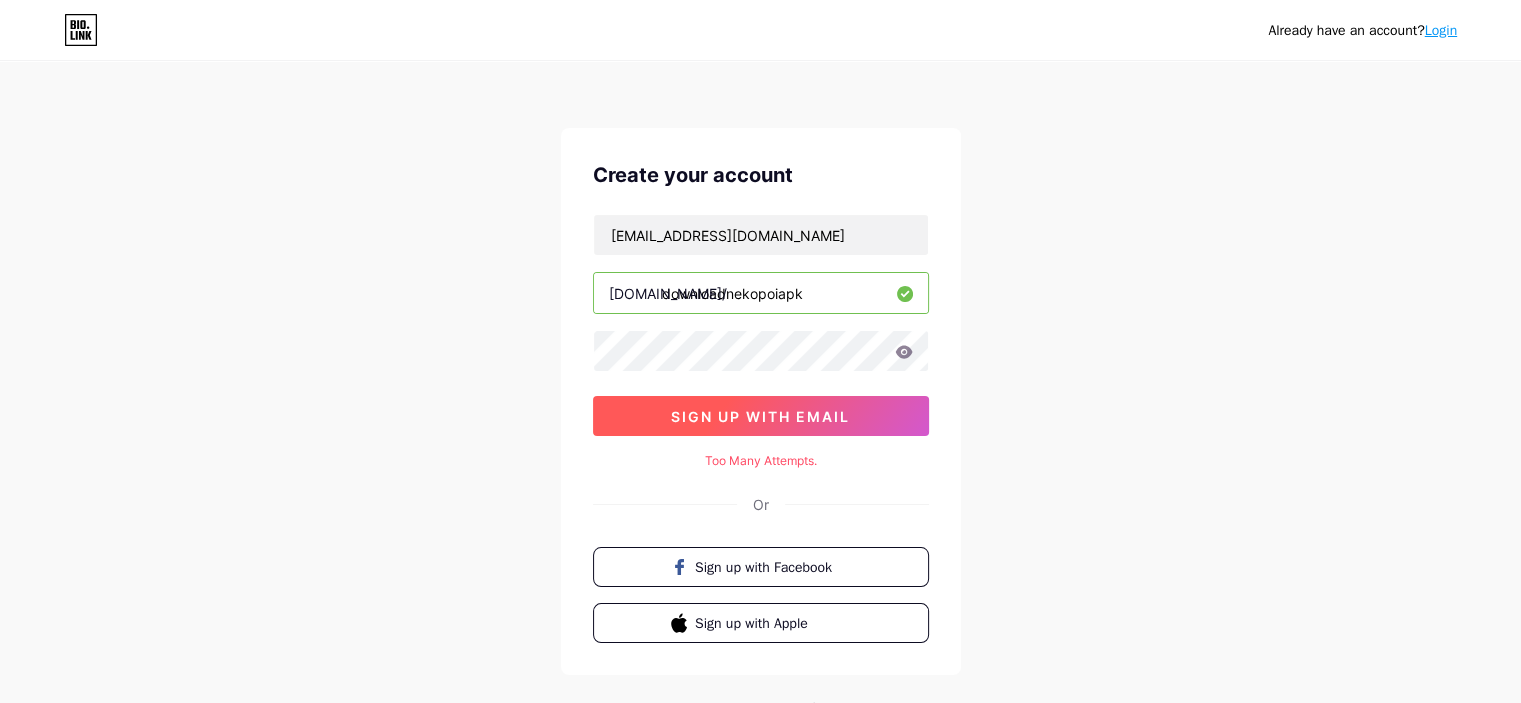 click on "sign up with email" at bounding box center (761, 416) 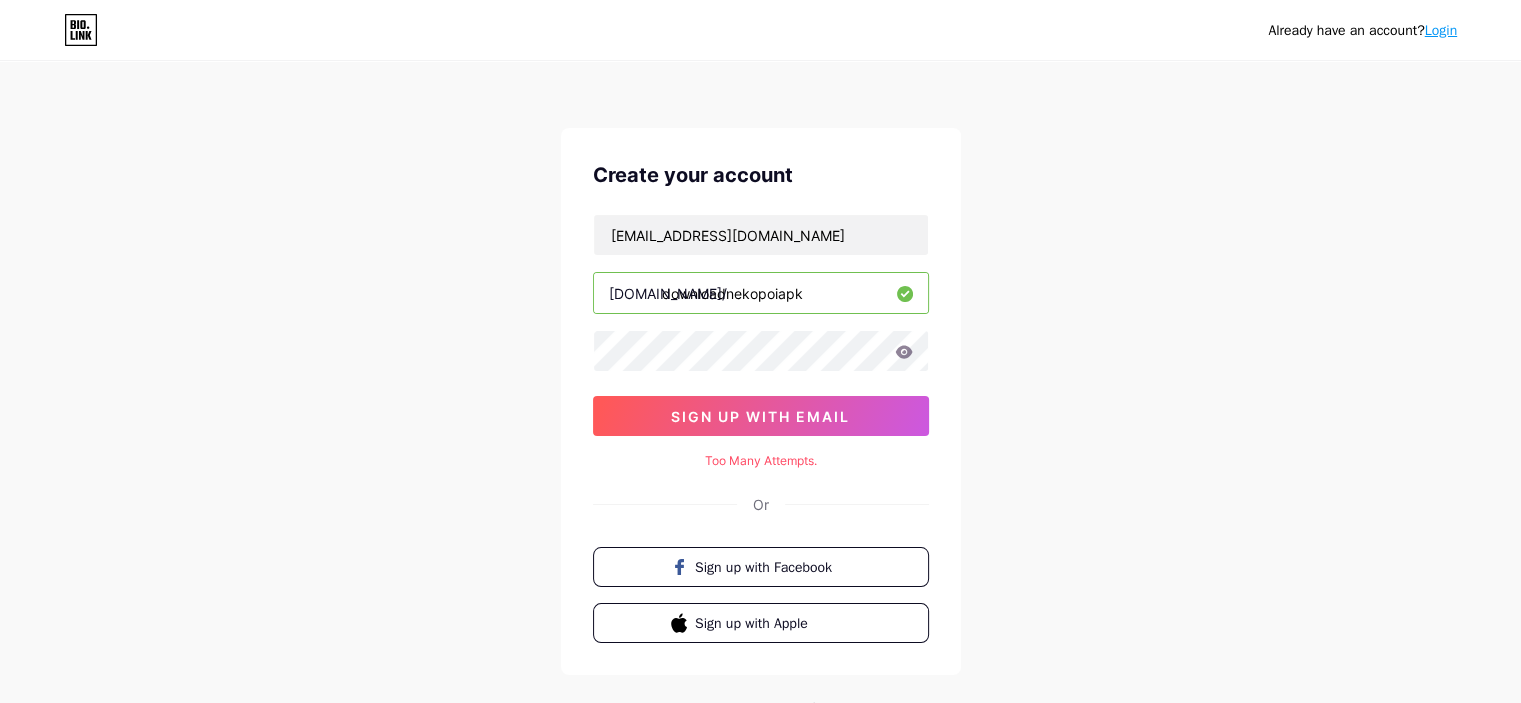 click on "Already have an account?  Login   Create your account     [EMAIL_ADDRESS][DOMAIN_NAME]     [DOMAIN_NAME]/   downloadnekopoiapk                     sign up with email     Too Many Attempts.     Or       Sign up with Facebook
Sign up with Apple
By signing up, you agree to our  Terms of Service  and  Privacy Policy ." at bounding box center [760, 399] 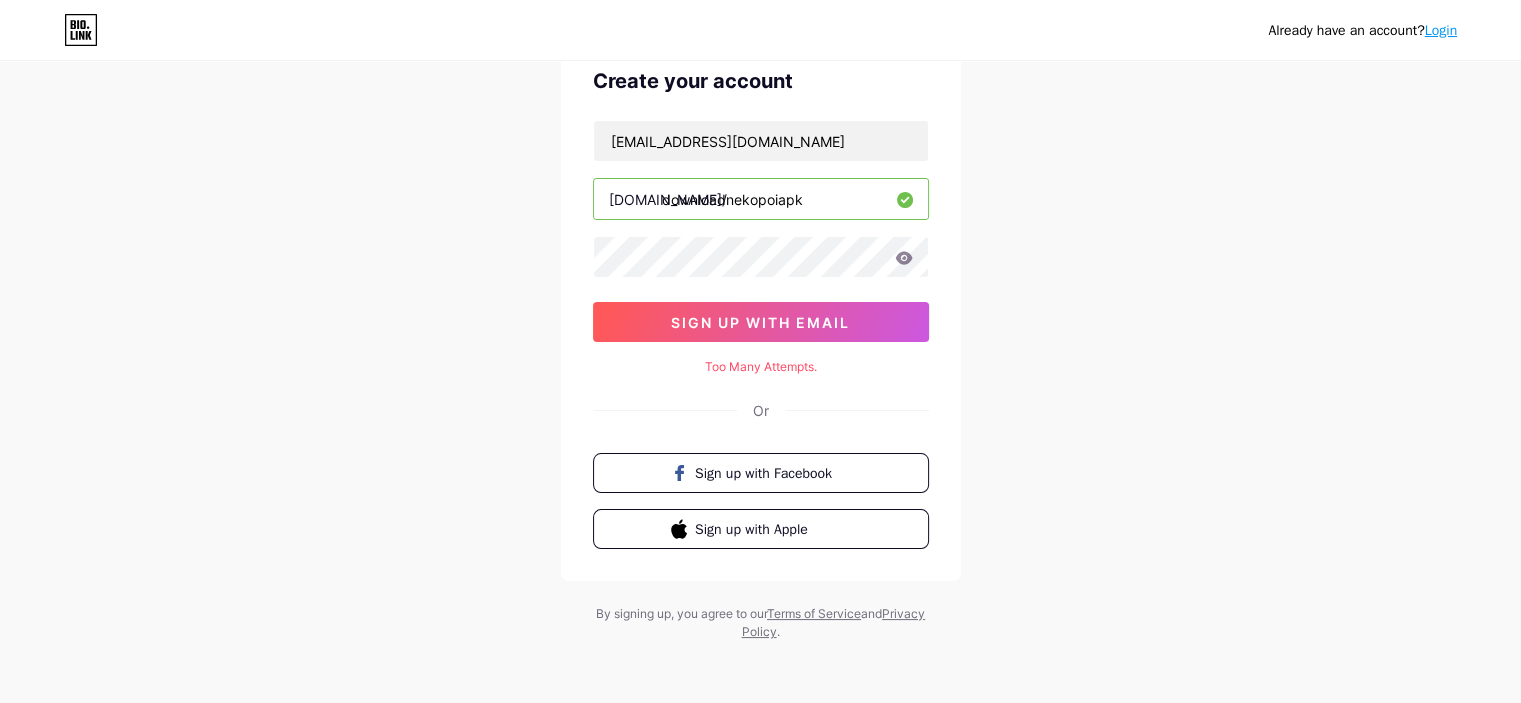 scroll, scrollTop: 0, scrollLeft: 0, axis: both 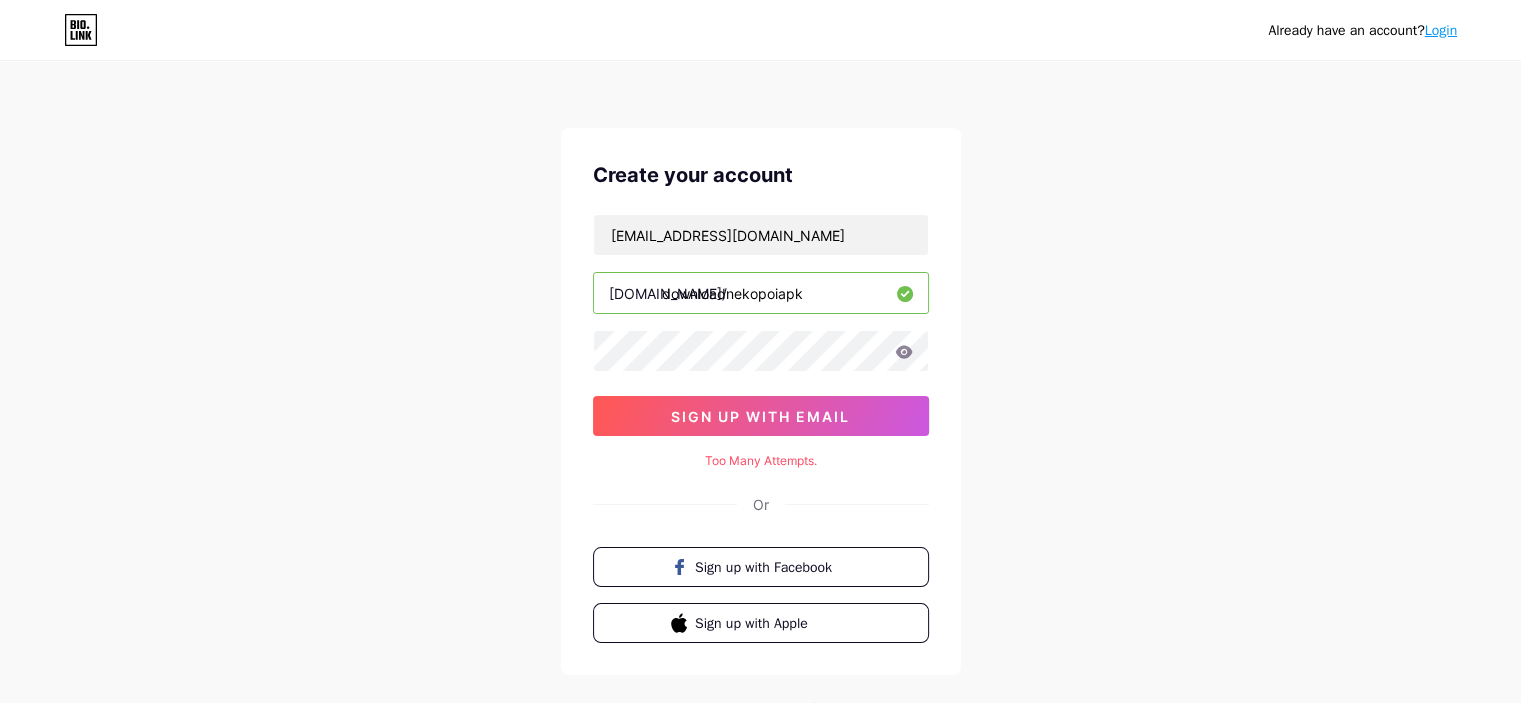 click on "Already have an account?  Login   Create your account     [EMAIL_ADDRESS][DOMAIN_NAME]     [DOMAIN_NAME]/   downloadnekopoiapk                     sign up with email     Too Many Attempts.     Or       Sign up with Facebook
Sign up with Apple
By signing up, you agree to our  Terms of Service  and  Privacy Policy ." at bounding box center (760, 399) 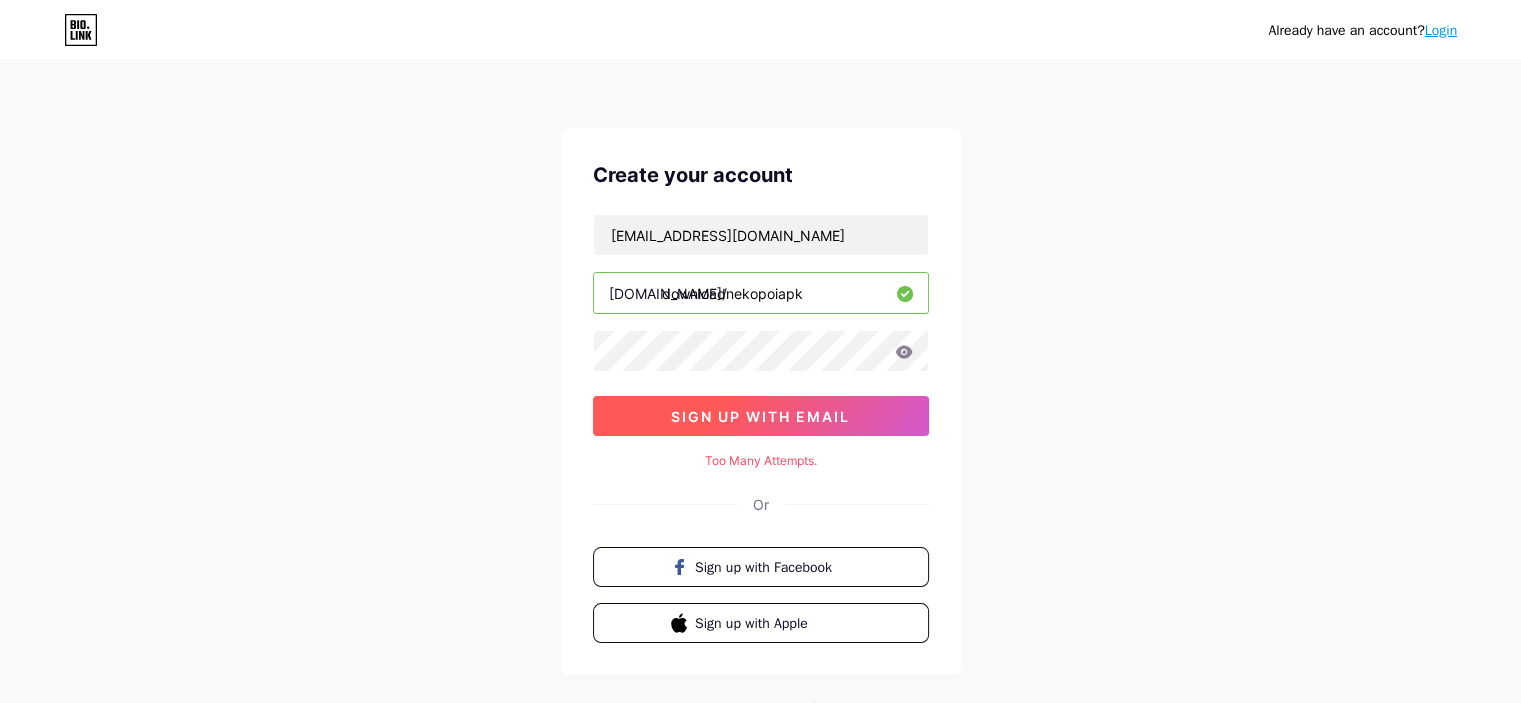 click on "sign up with email" at bounding box center [760, 416] 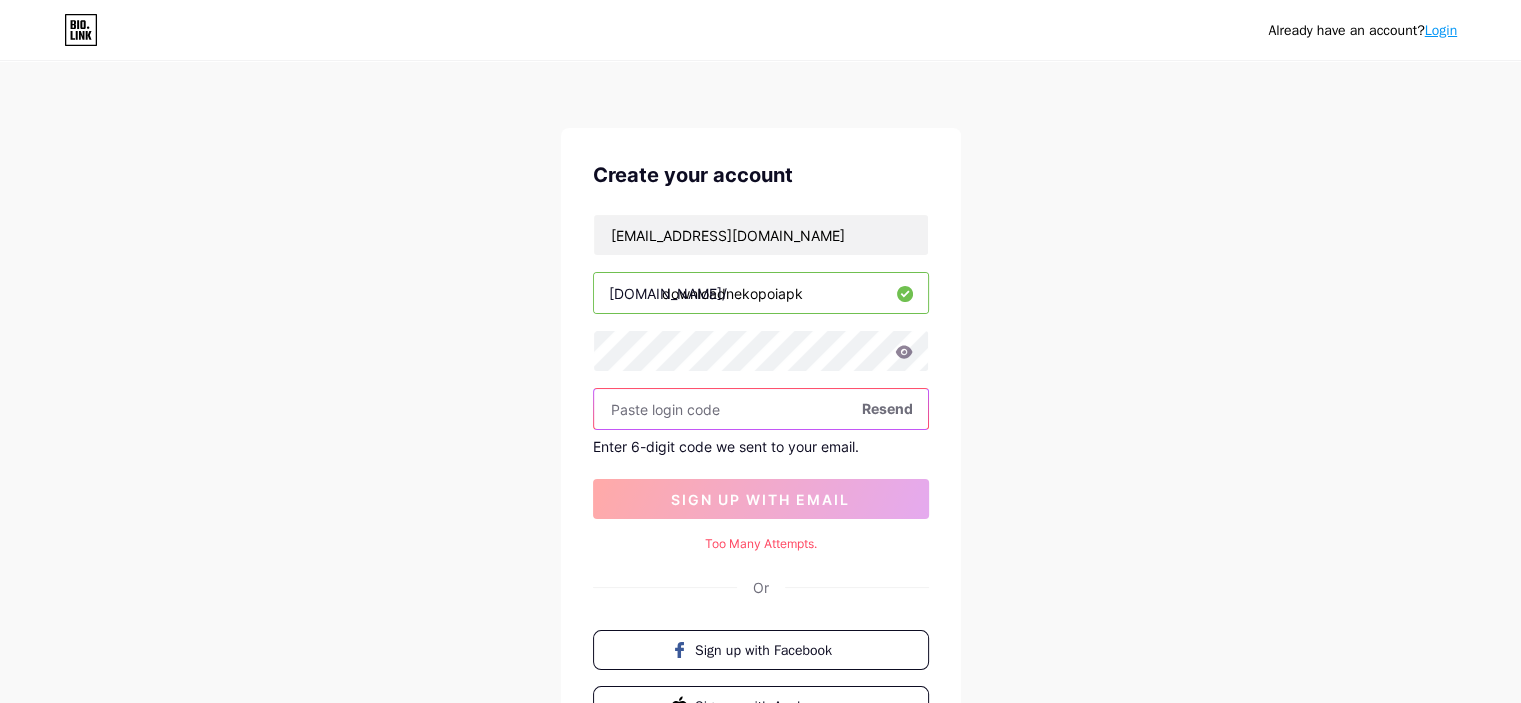 paste on "269604" 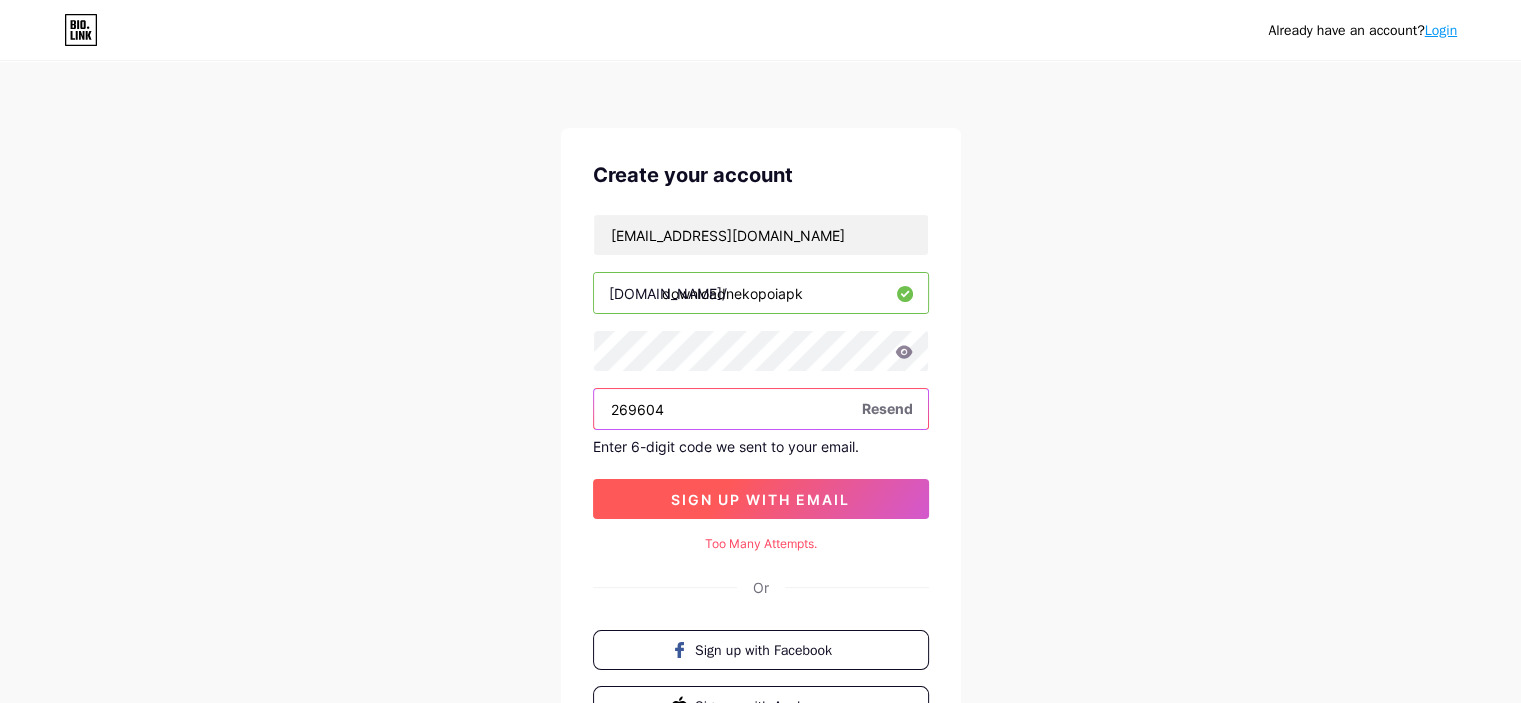 type on "269604" 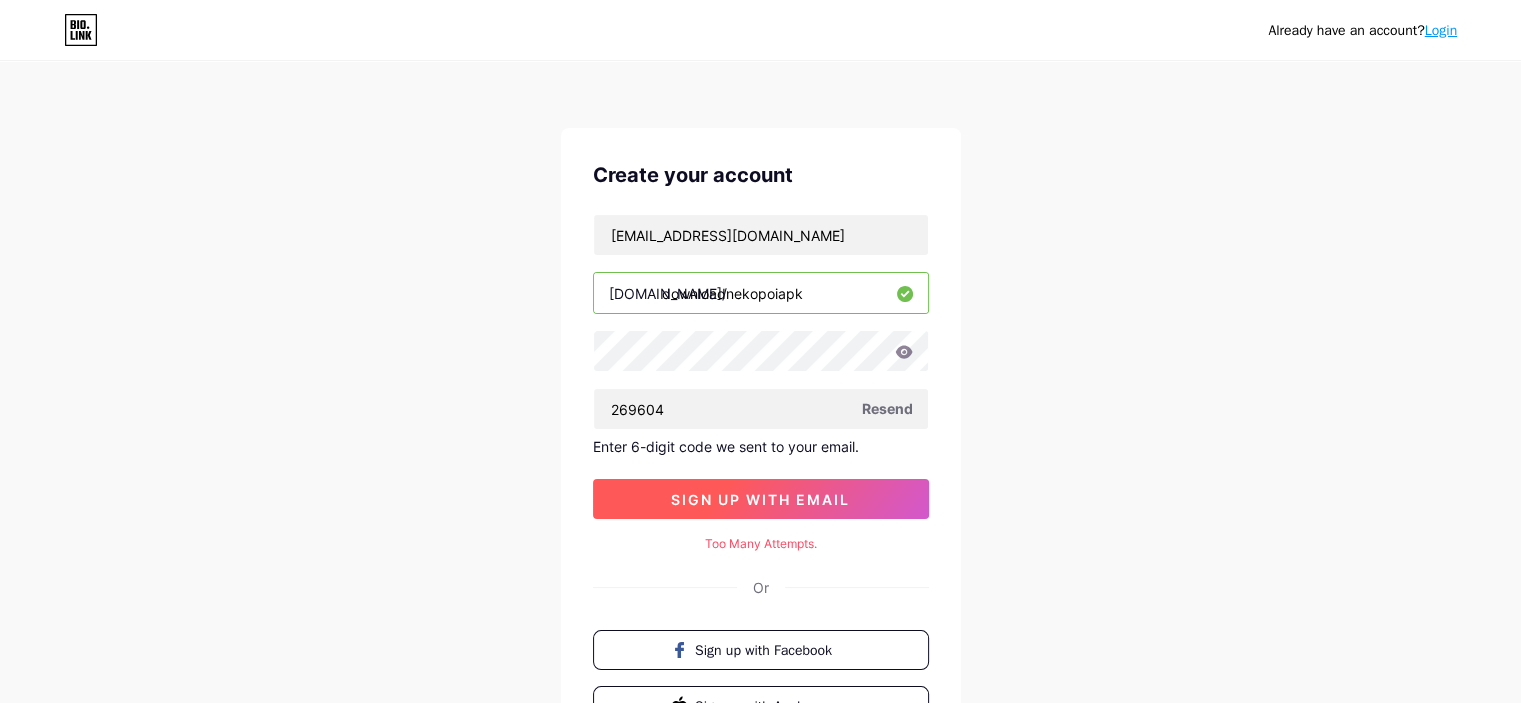 click on "sign up with email" at bounding box center (760, 499) 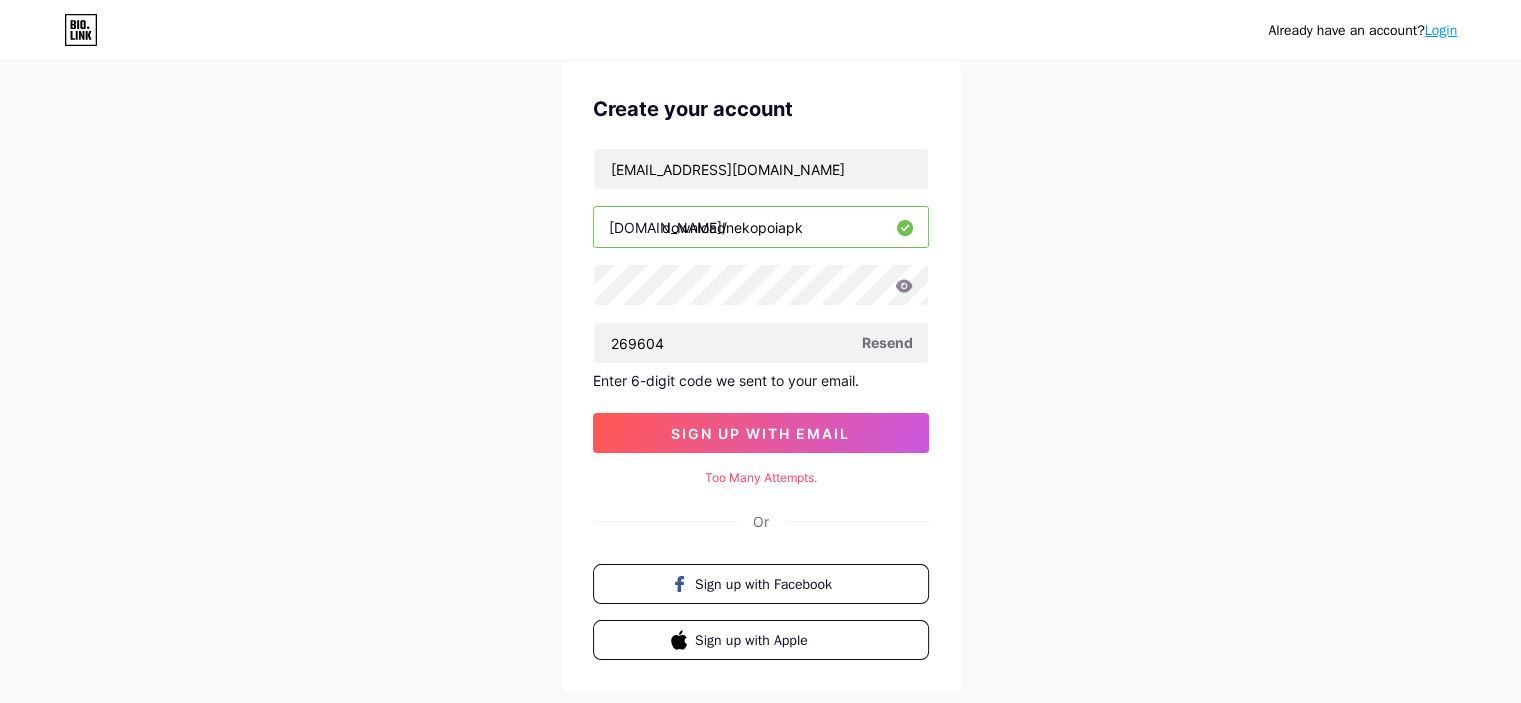 scroll, scrollTop: 100, scrollLeft: 0, axis: vertical 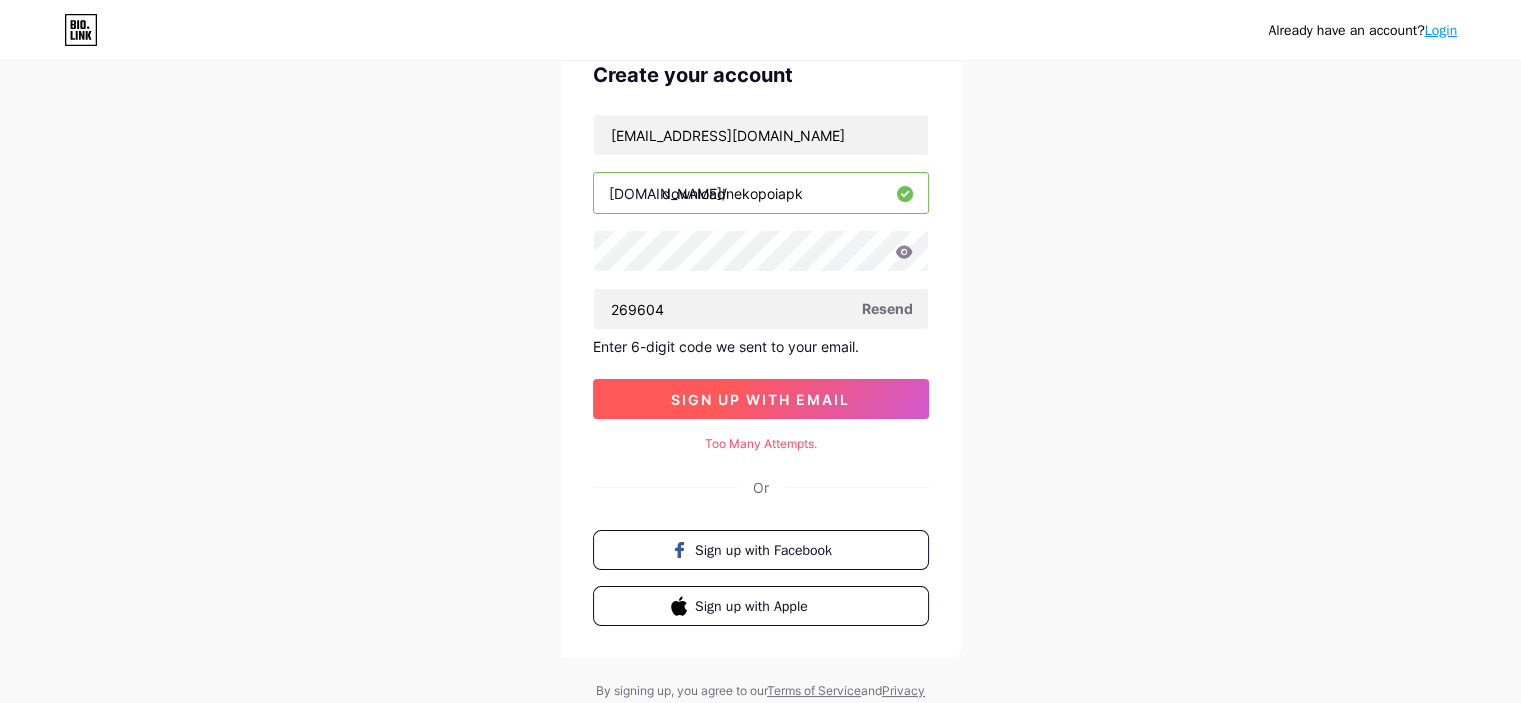 click on "sign up with email" at bounding box center (761, 399) 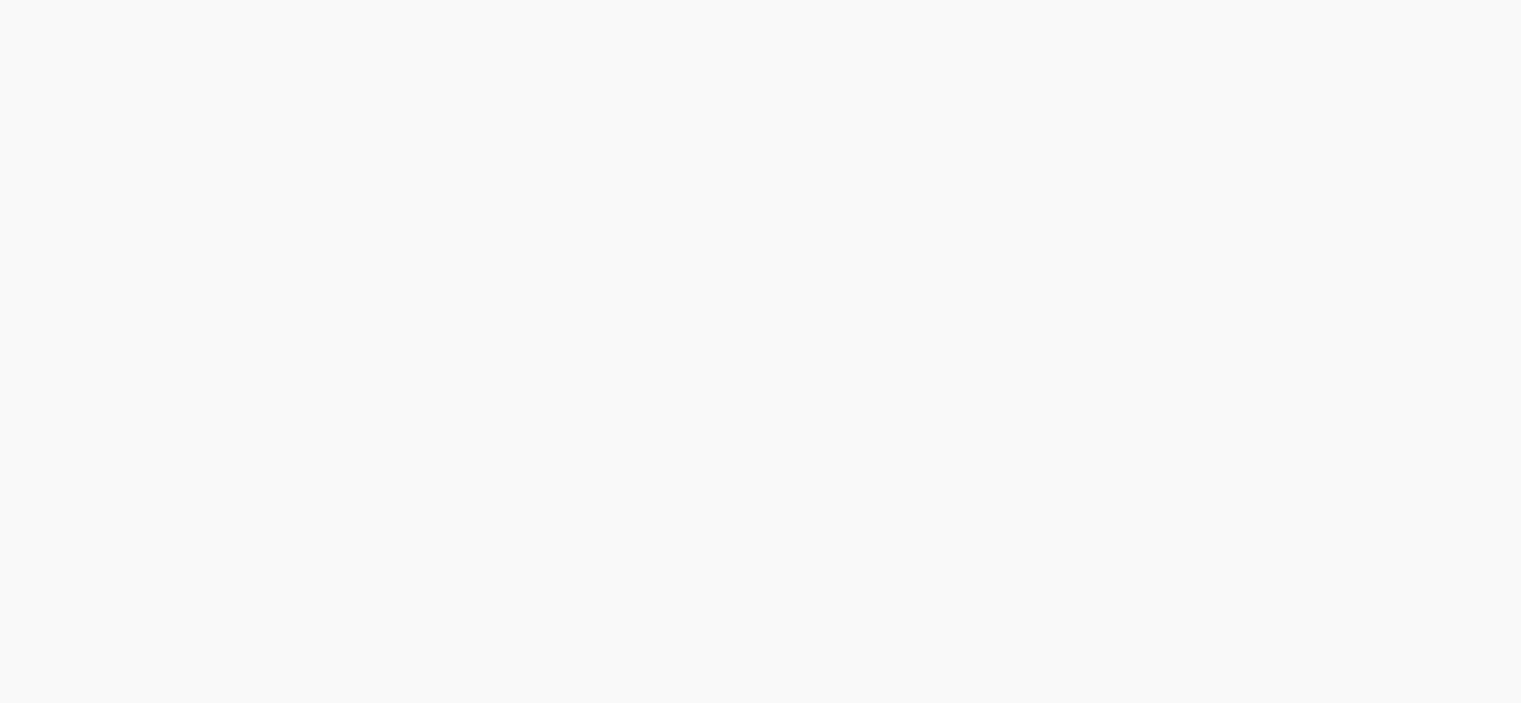 scroll, scrollTop: 0, scrollLeft: 0, axis: both 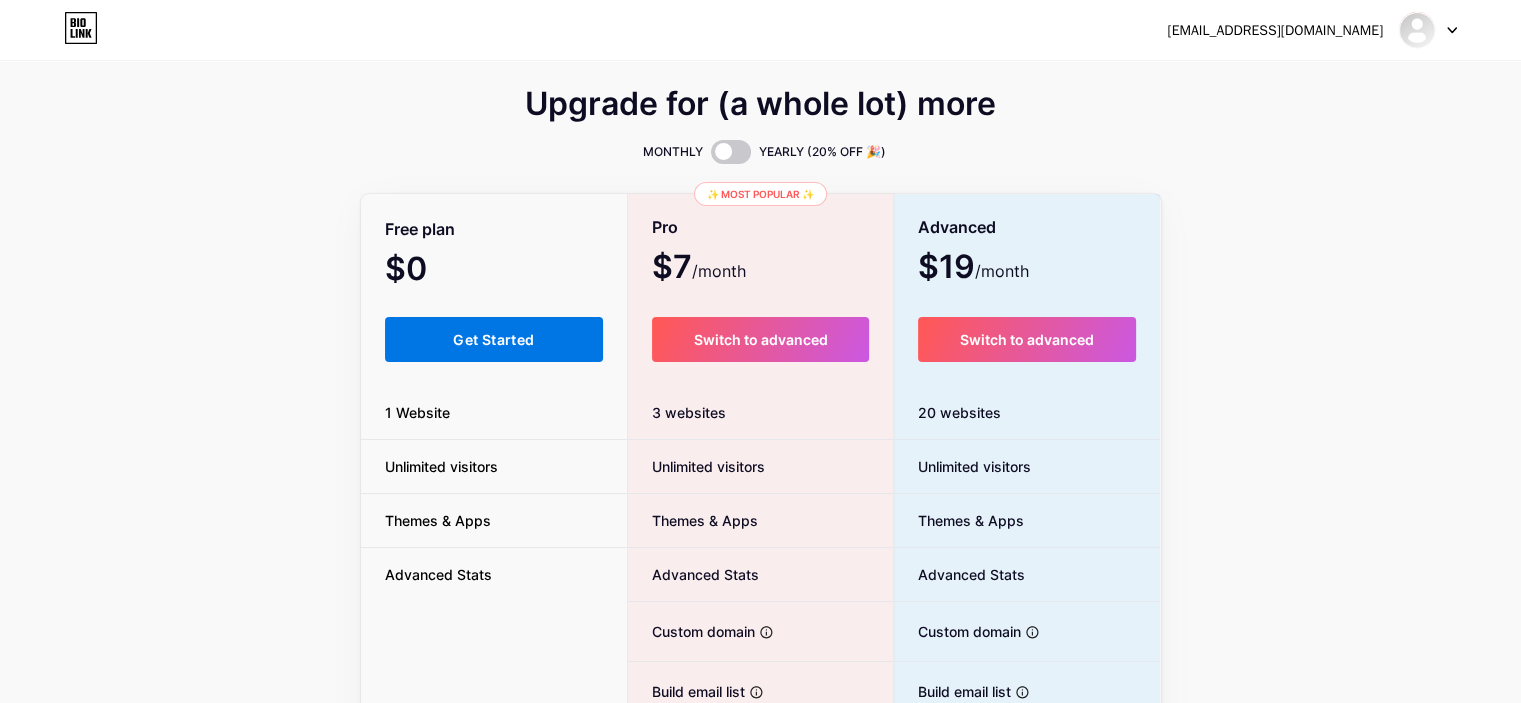 click on "Get Started" at bounding box center [494, 339] 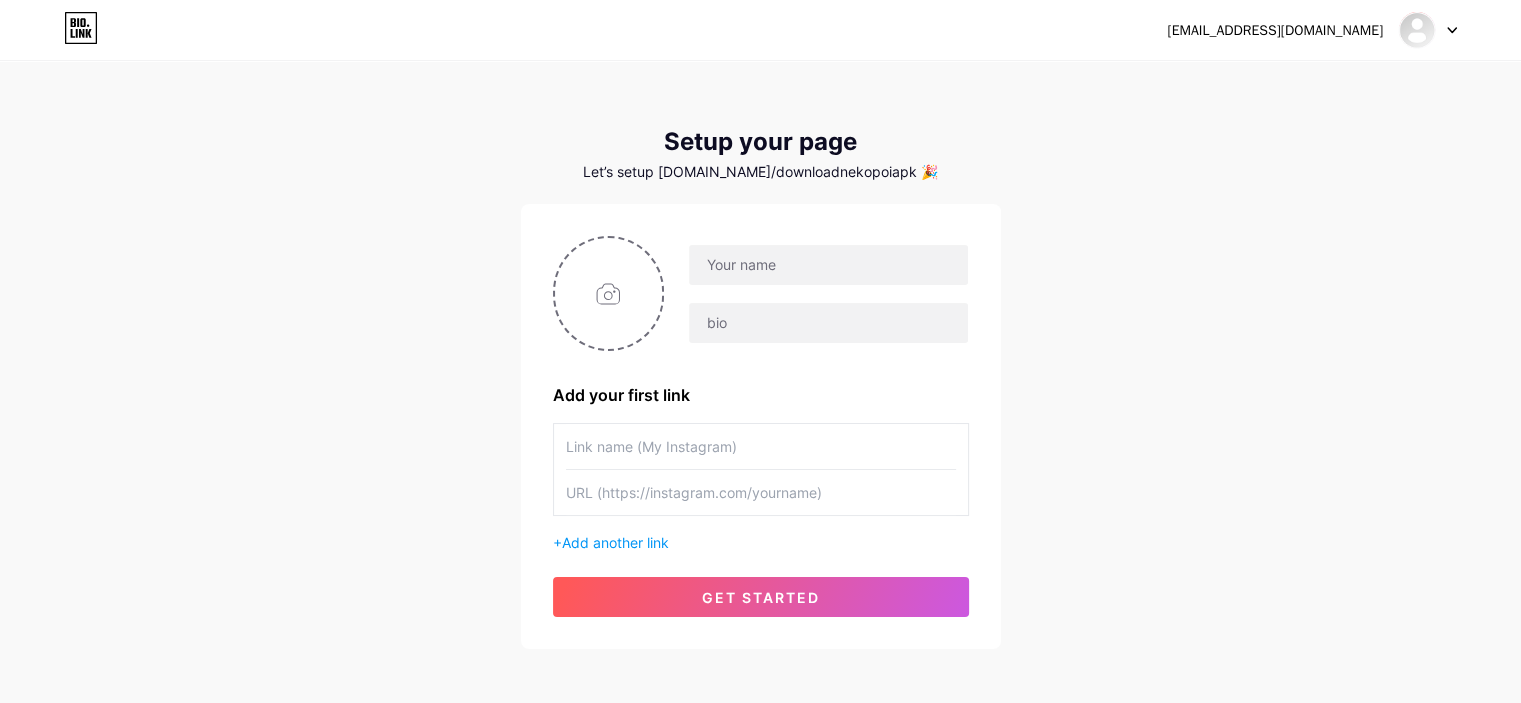 click on "[EMAIL_ADDRESS][DOMAIN_NAME]           Dashboard     Logout   Setup your page   Let’s setup [DOMAIN_NAME]/downloadnekopoiapk 🎉                       Add your first link
+  Add another link     get started" at bounding box center [760, 356] 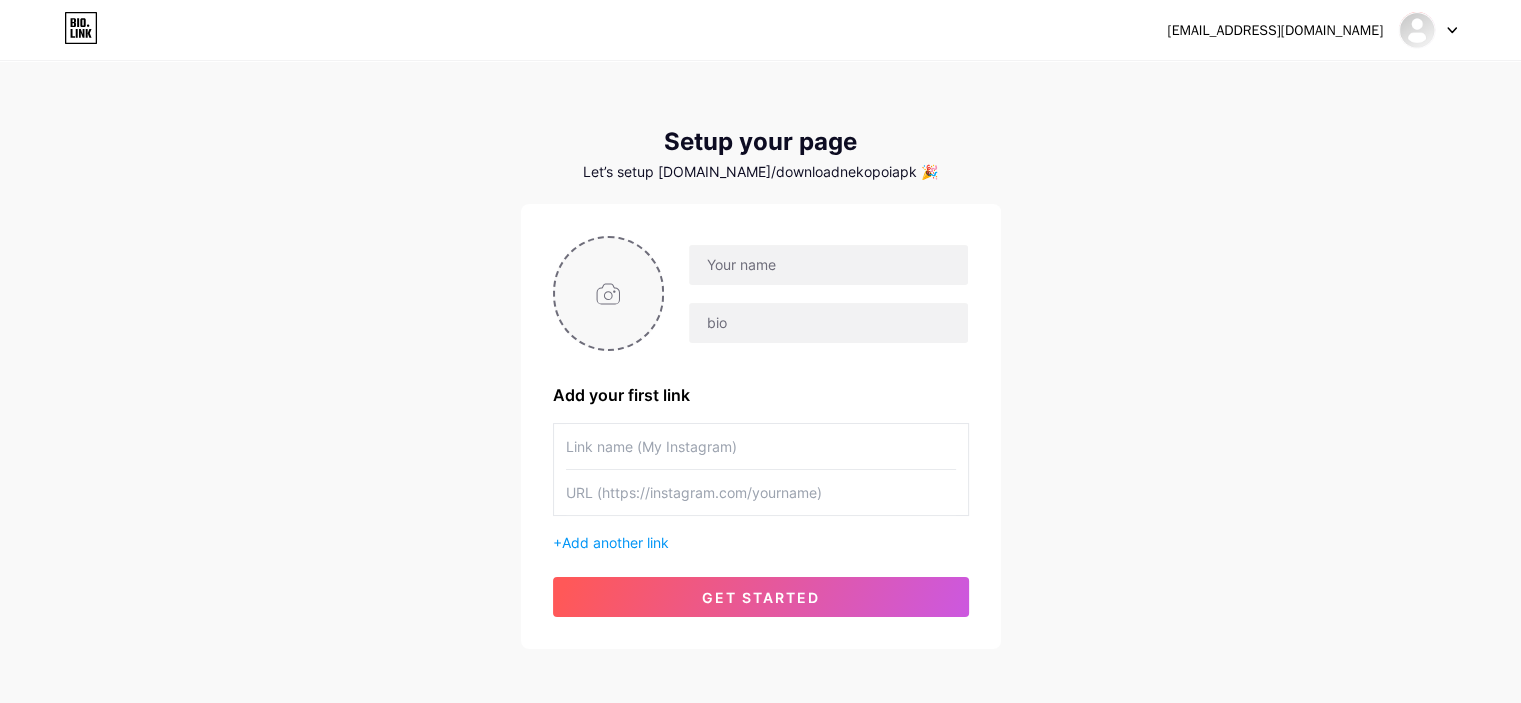 click at bounding box center [609, 293] 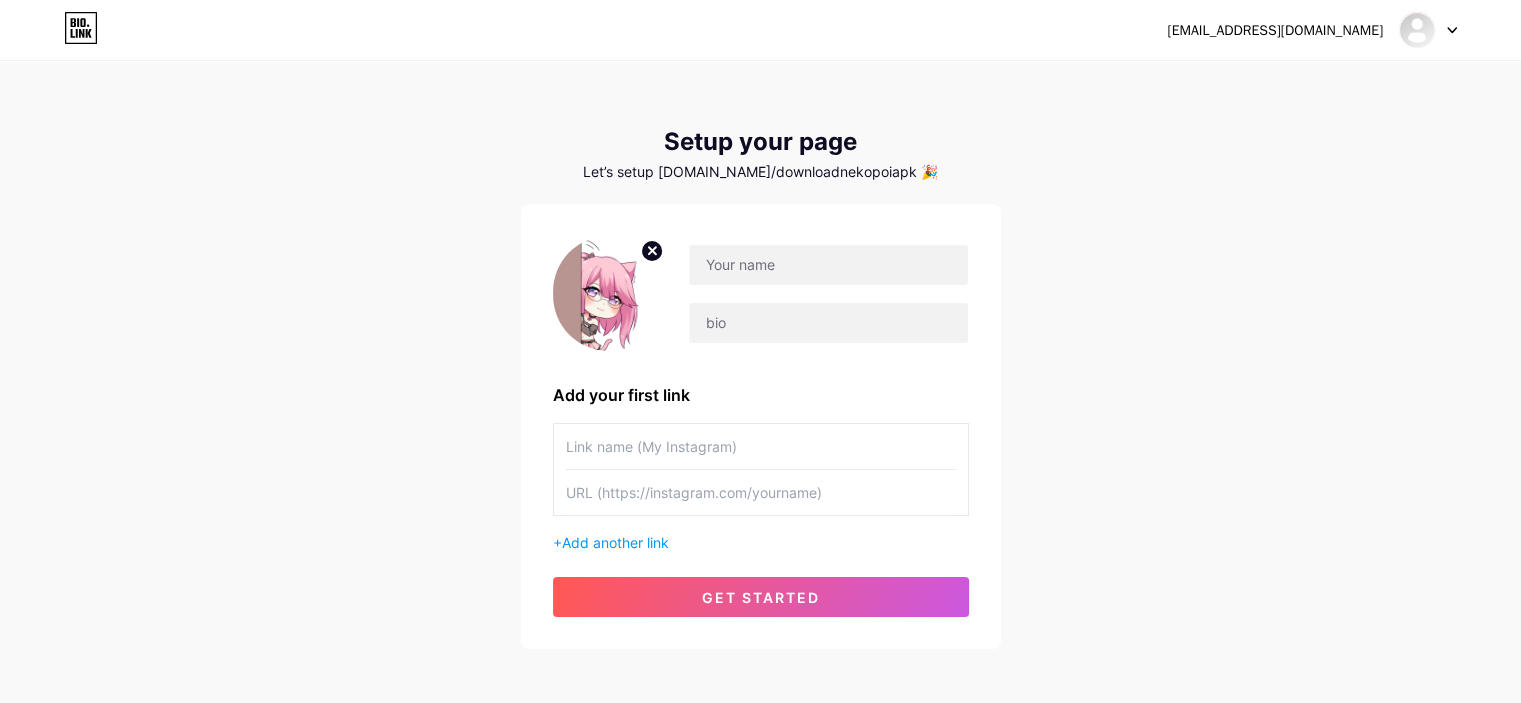 click on "[EMAIL_ADDRESS][DOMAIN_NAME]           Dashboard     Logout   Setup your page   Let’s setup [DOMAIN_NAME]/downloadnekopoiapk 🎉                       Add your first link
+  Add another link     get started" at bounding box center [760, 356] 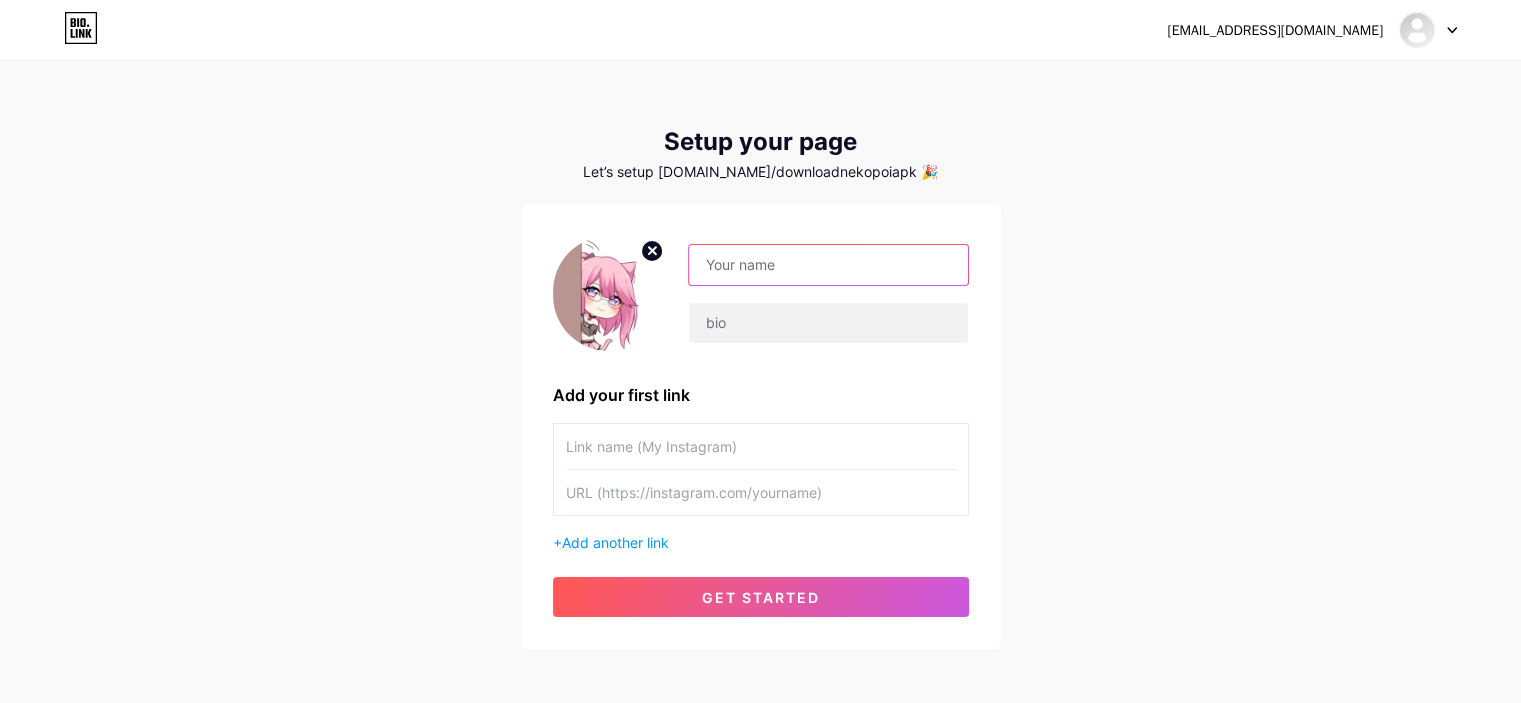 click at bounding box center (828, 265) 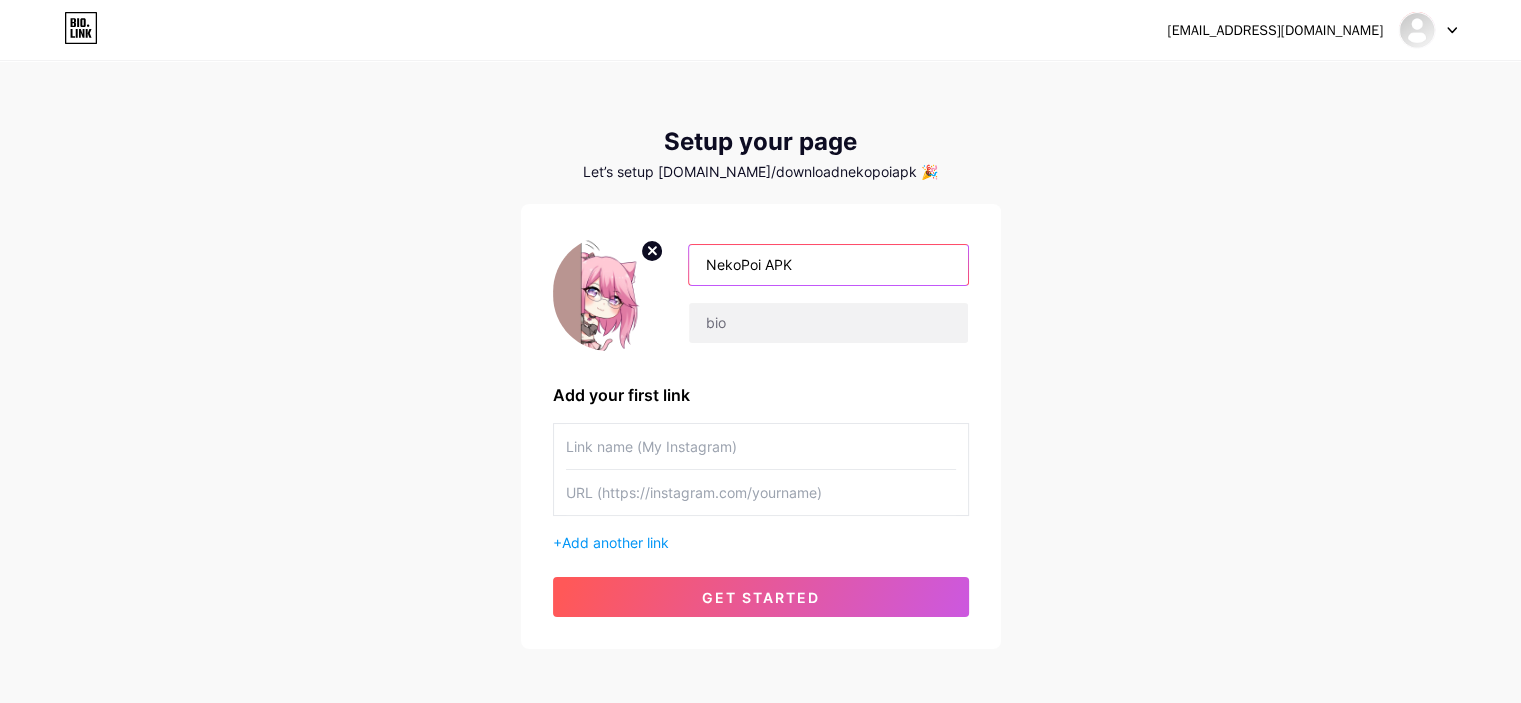type on "NekoPoi APK" 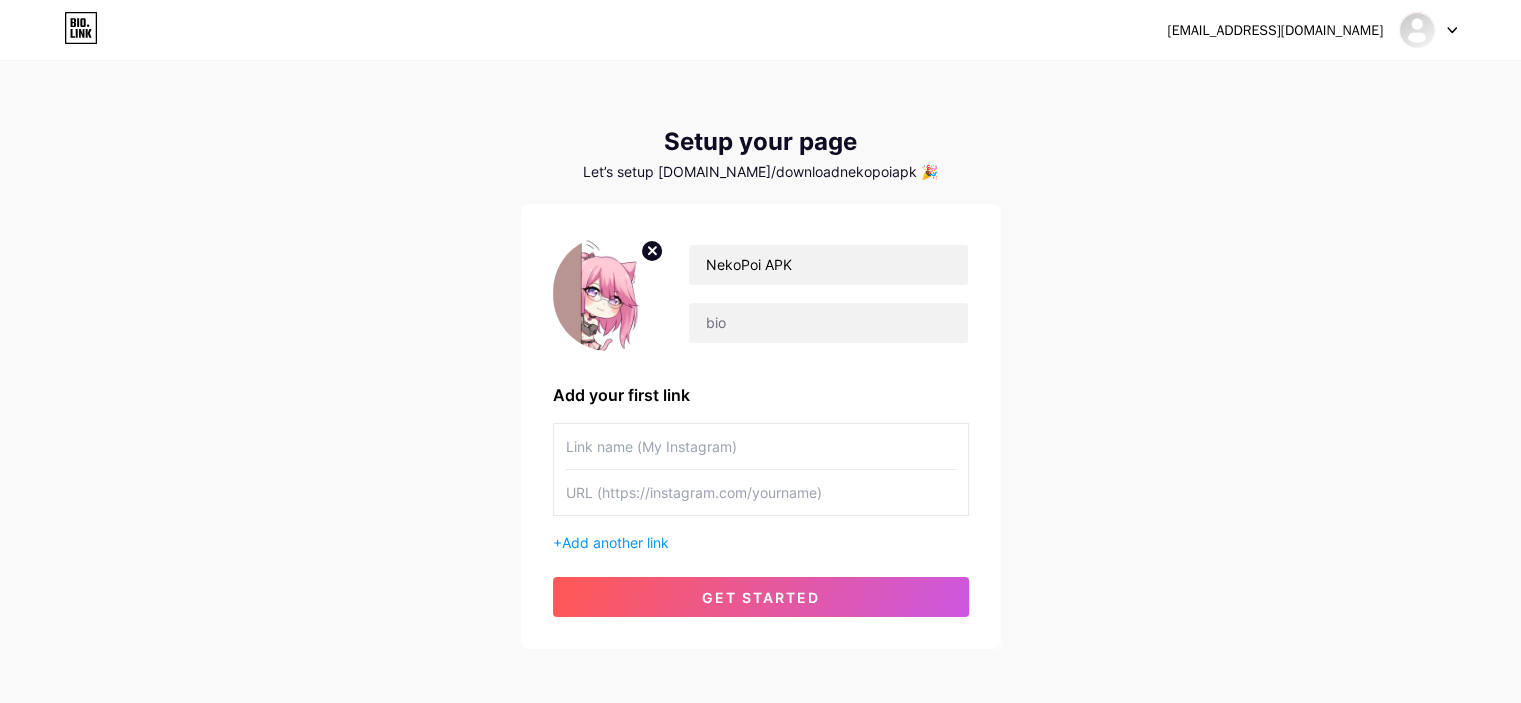 click on "[EMAIL_ADDRESS][DOMAIN_NAME]           Dashboard     Logout   Setup your page   Let’s setup [DOMAIN_NAME]/downloadnekopoiapk 🎉               NekoPoi APK         Add your first link
+  Add another link     get started" at bounding box center [760, 356] 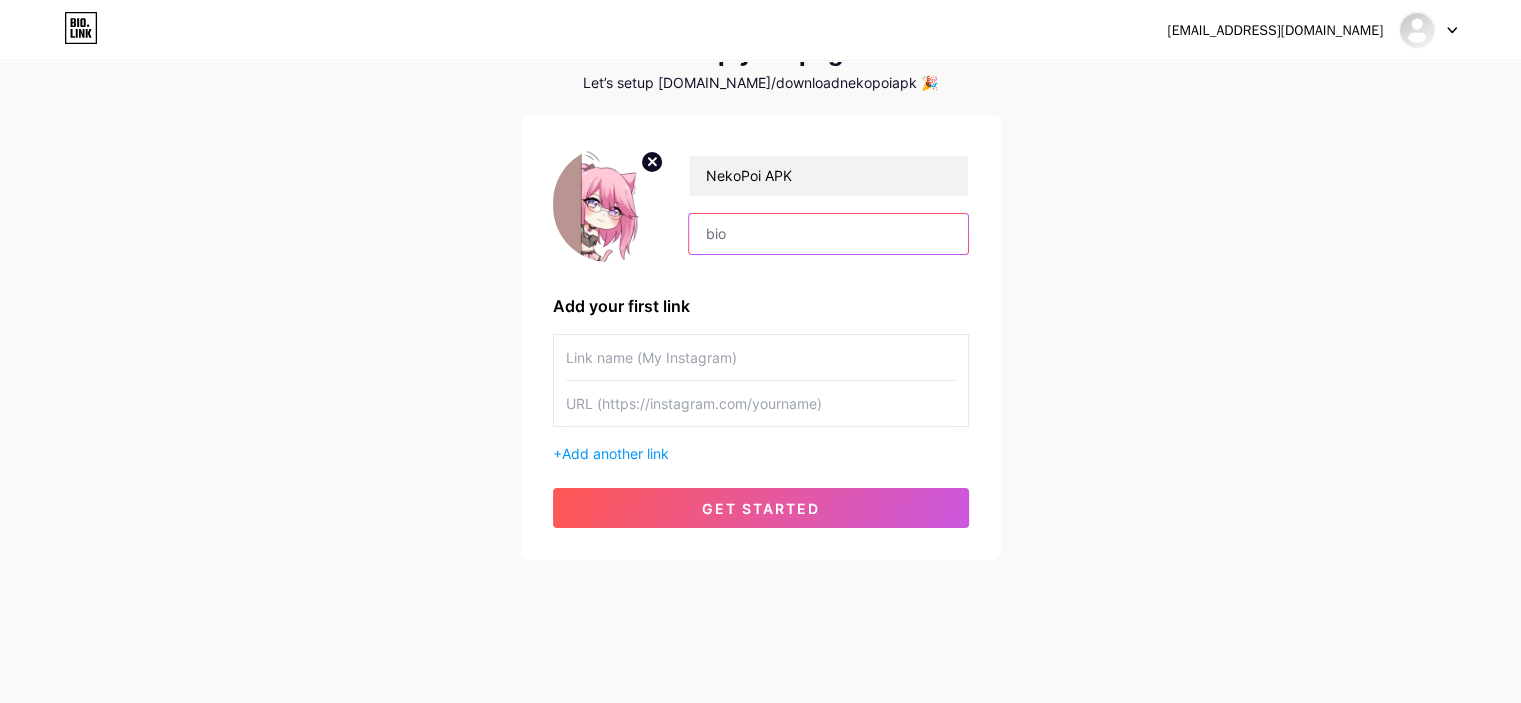 click at bounding box center (828, 234) 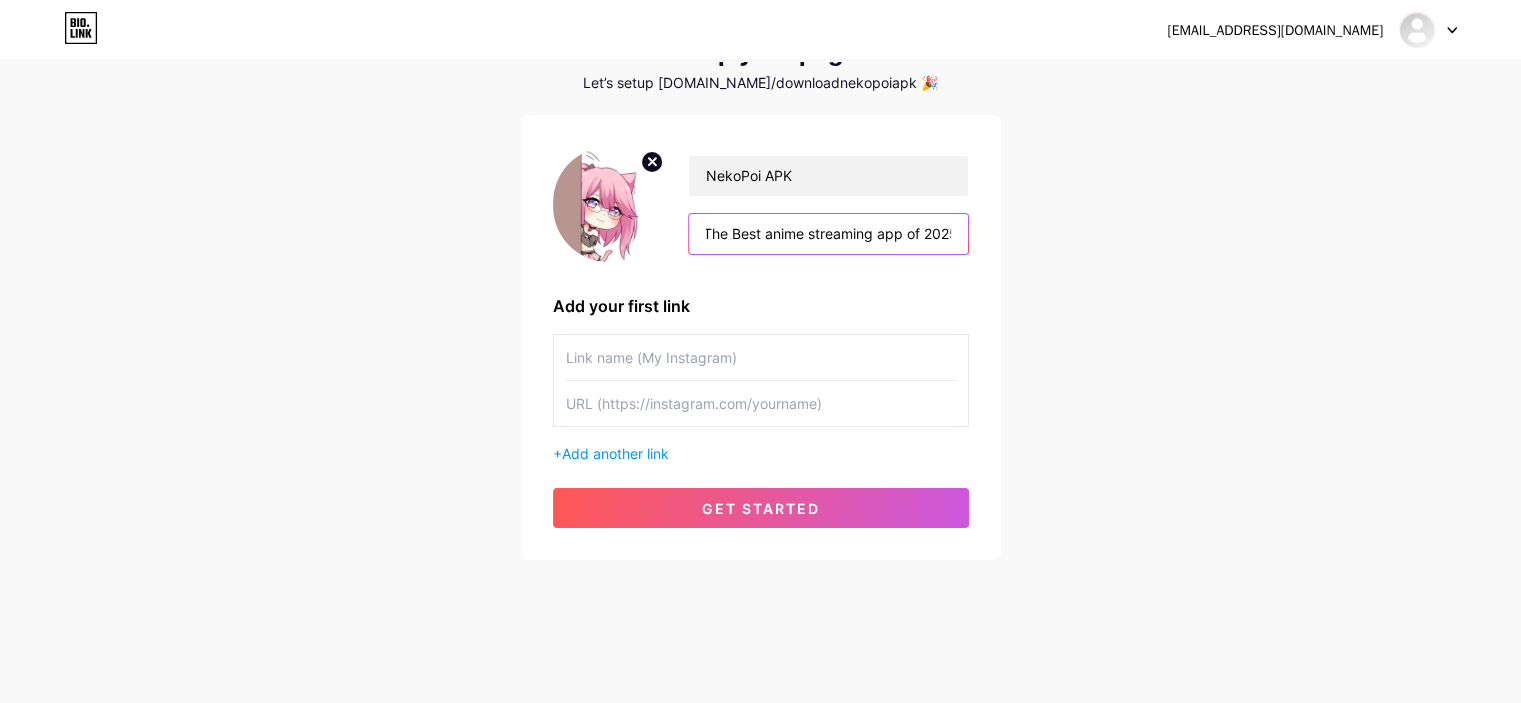 scroll, scrollTop: 0, scrollLeft: 12, axis: horizontal 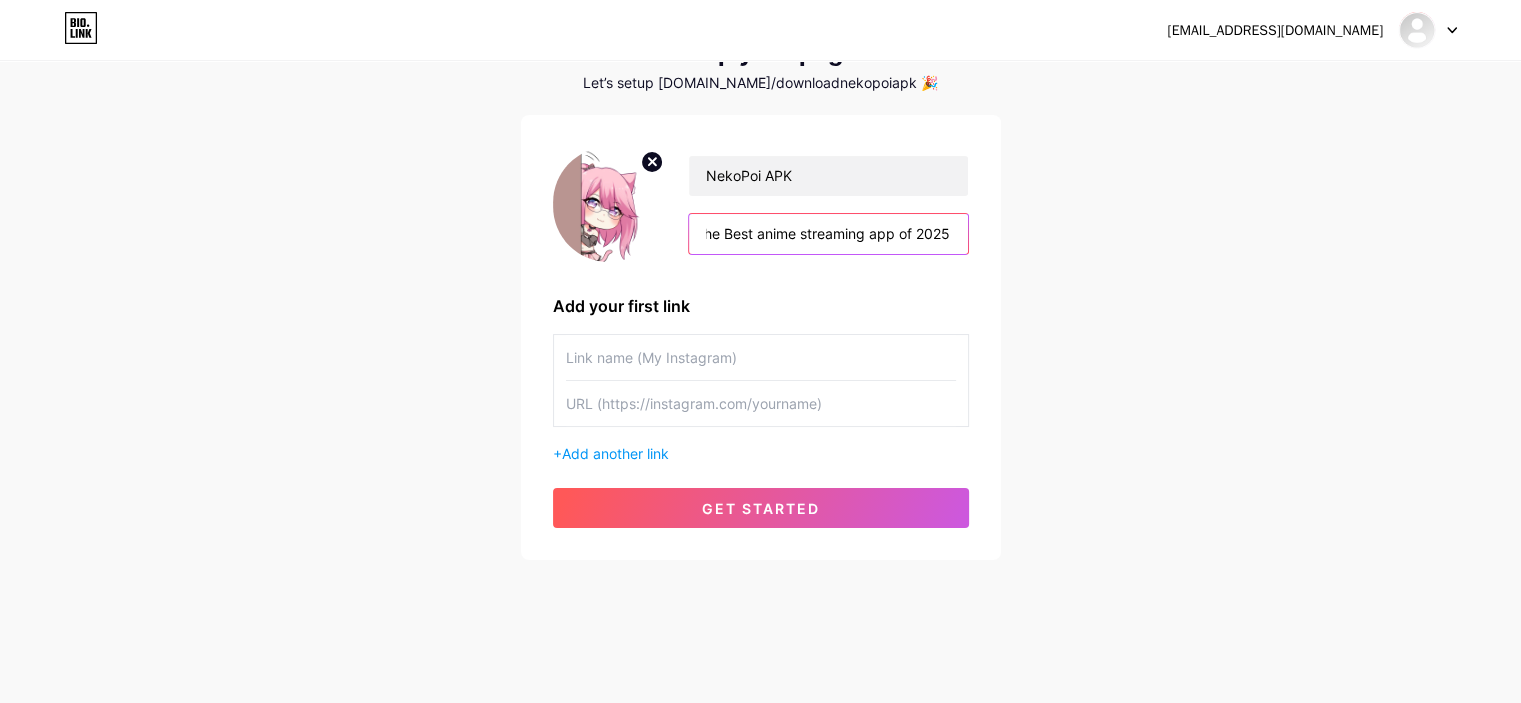 type on "The Best anime streaming app of 2025" 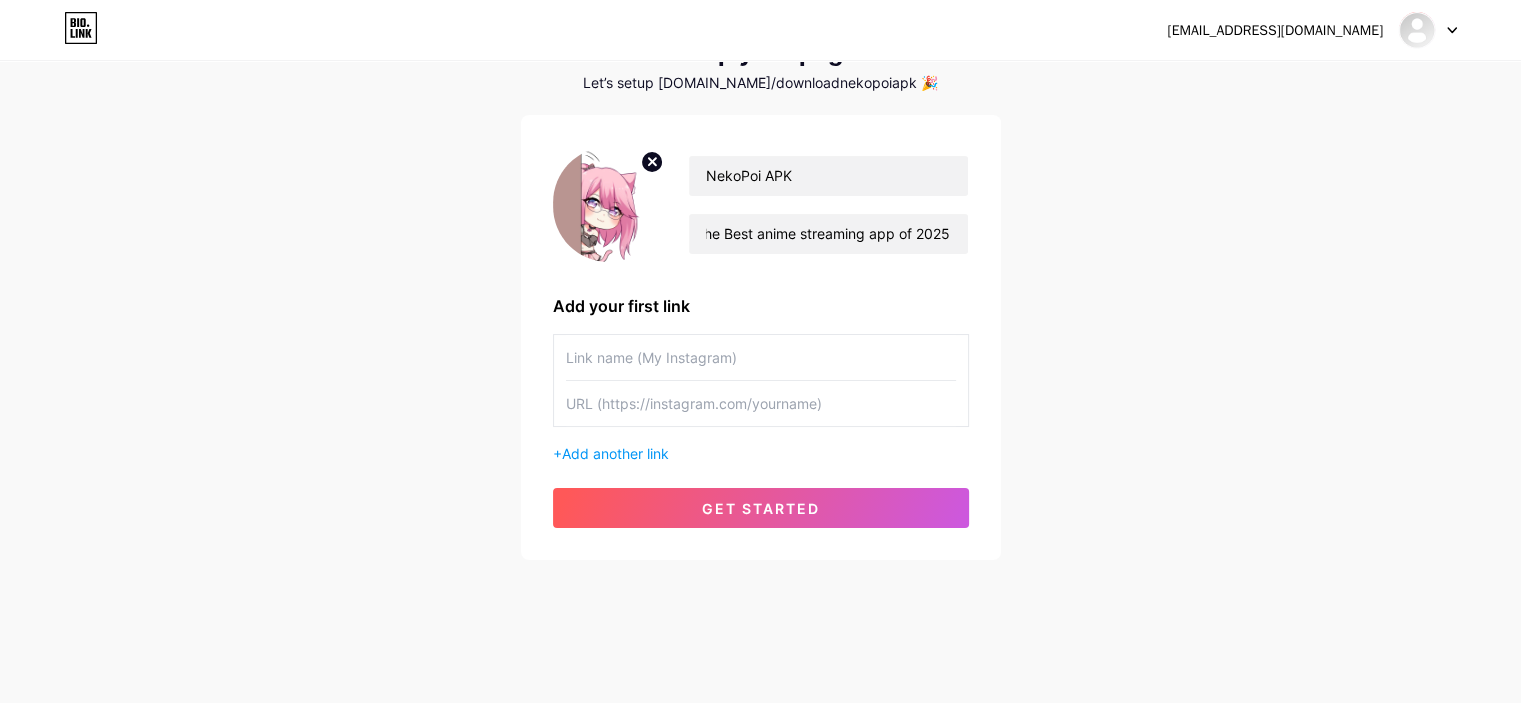 scroll, scrollTop: 0, scrollLeft: 0, axis: both 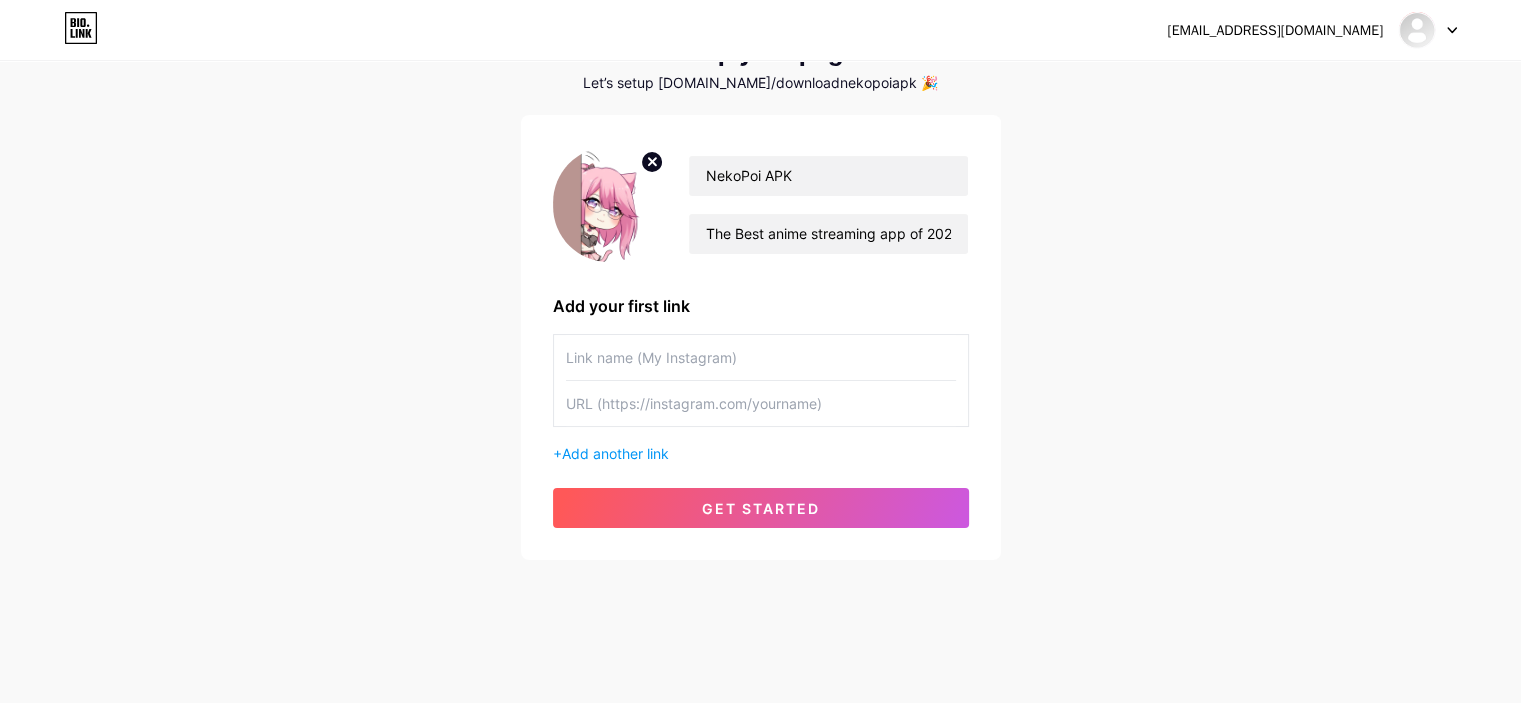 click on "[EMAIL_ADDRESS][DOMAIN_NAME]           Dashboard     Logout   Setup your page   Let’s setup [DOMAIN_NAME]/downloadnekopoiapk 🎉               NekoPoi APK     The Best anime streaming app of 2025     Add your first link
+  Add another link     get started" at bounding box center [760, 267] 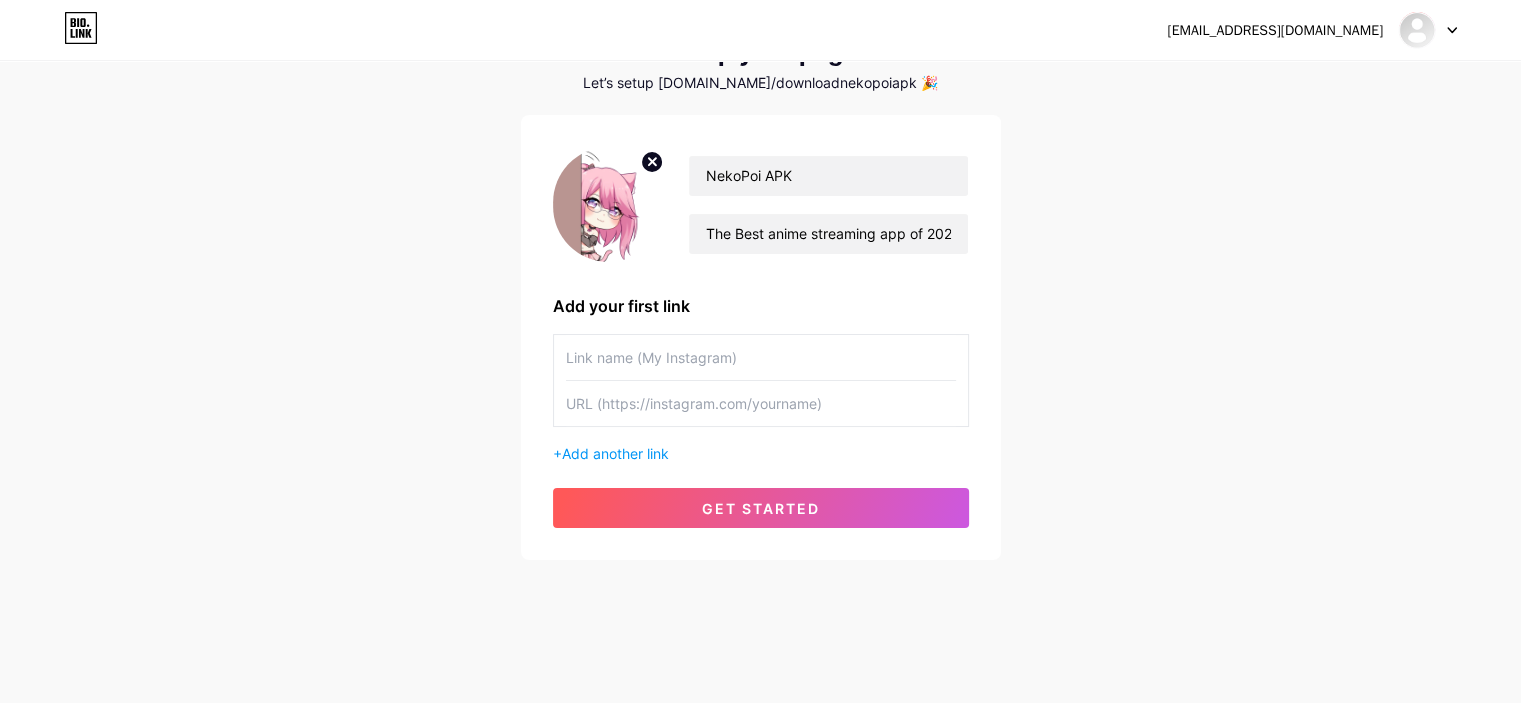 paste on "[URL][DOMAIN_NAME]" 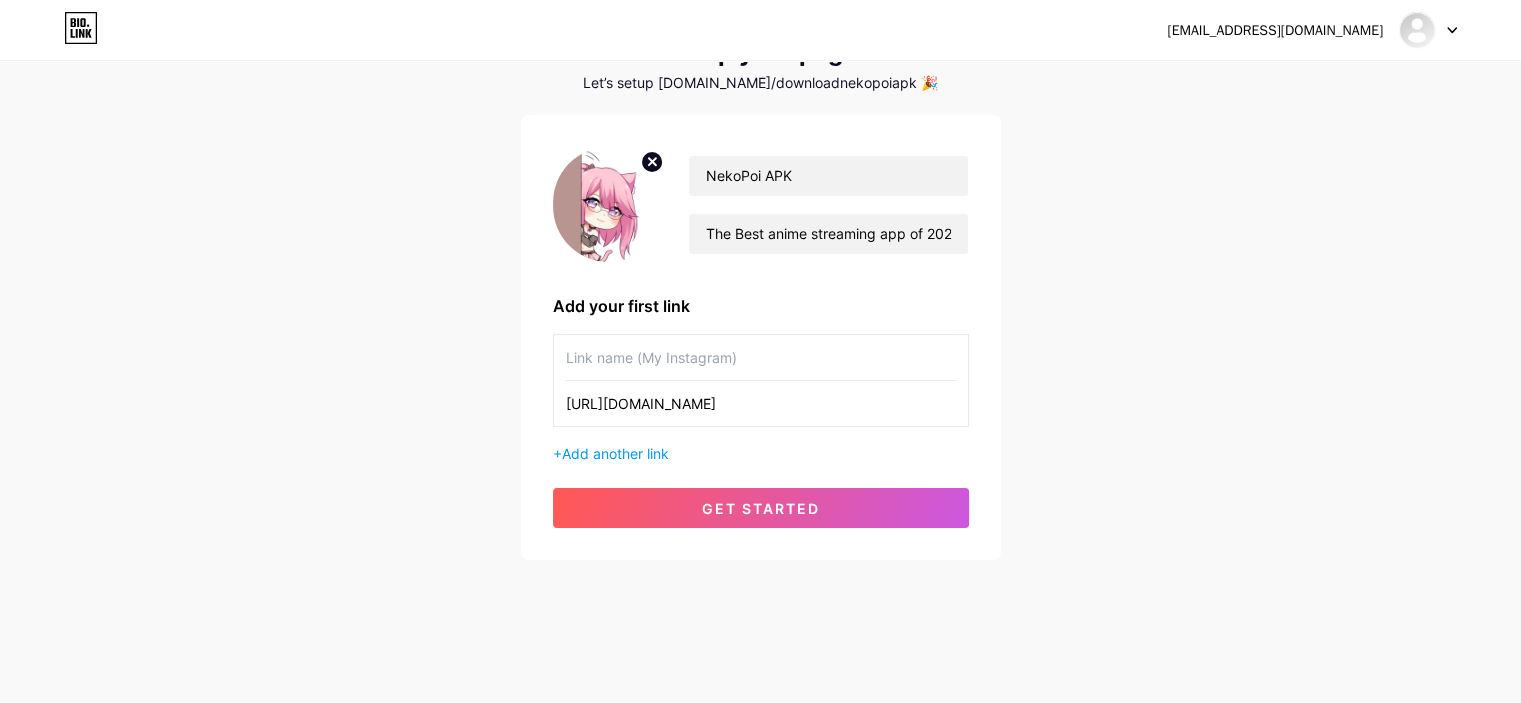 type on "[URL][DOMAIN_NAME]" 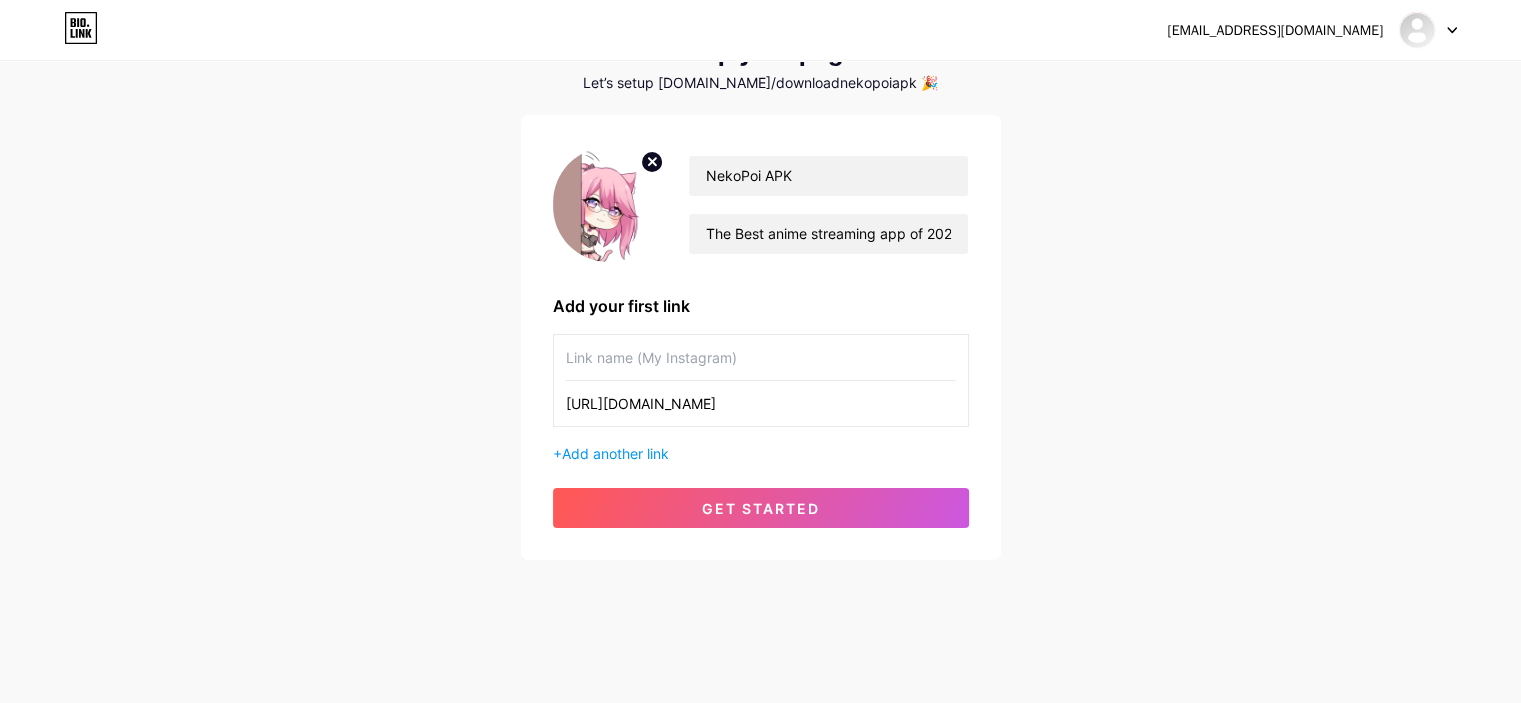 click at bounding box center [761, 357] 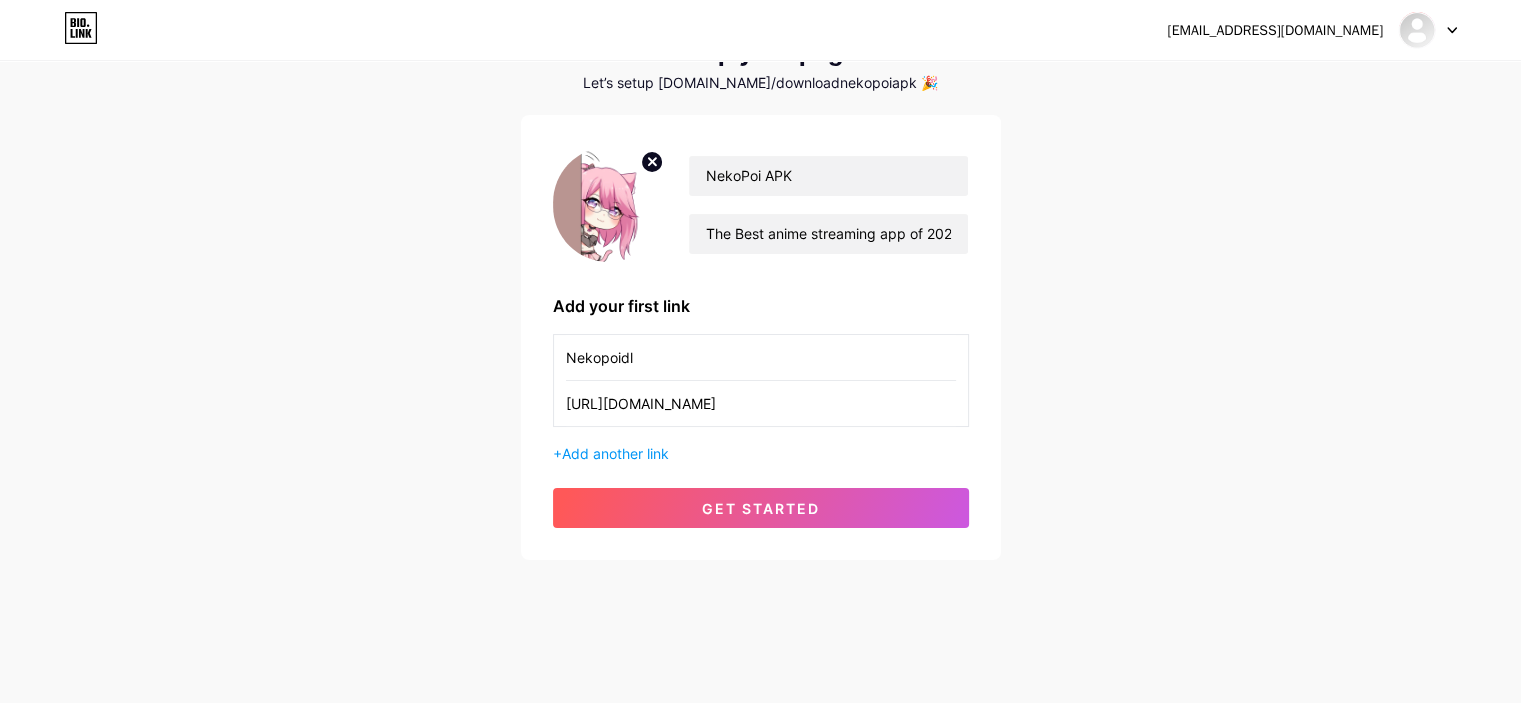 click on "[EMAIL_ADDRESS][DOMAIN_NAME]           Dashboard     Logout   Setup your page   Let’s setup [DOMAIN_NAME]/downloadnekopoiapk 🎉               NekoPoi APK     The Best anime streaming app of 2025     Add your first link   Nekopoidl   [URL][DOMAIN_NAME]
+  Add another link     get started" at bounding box center [760, 267] 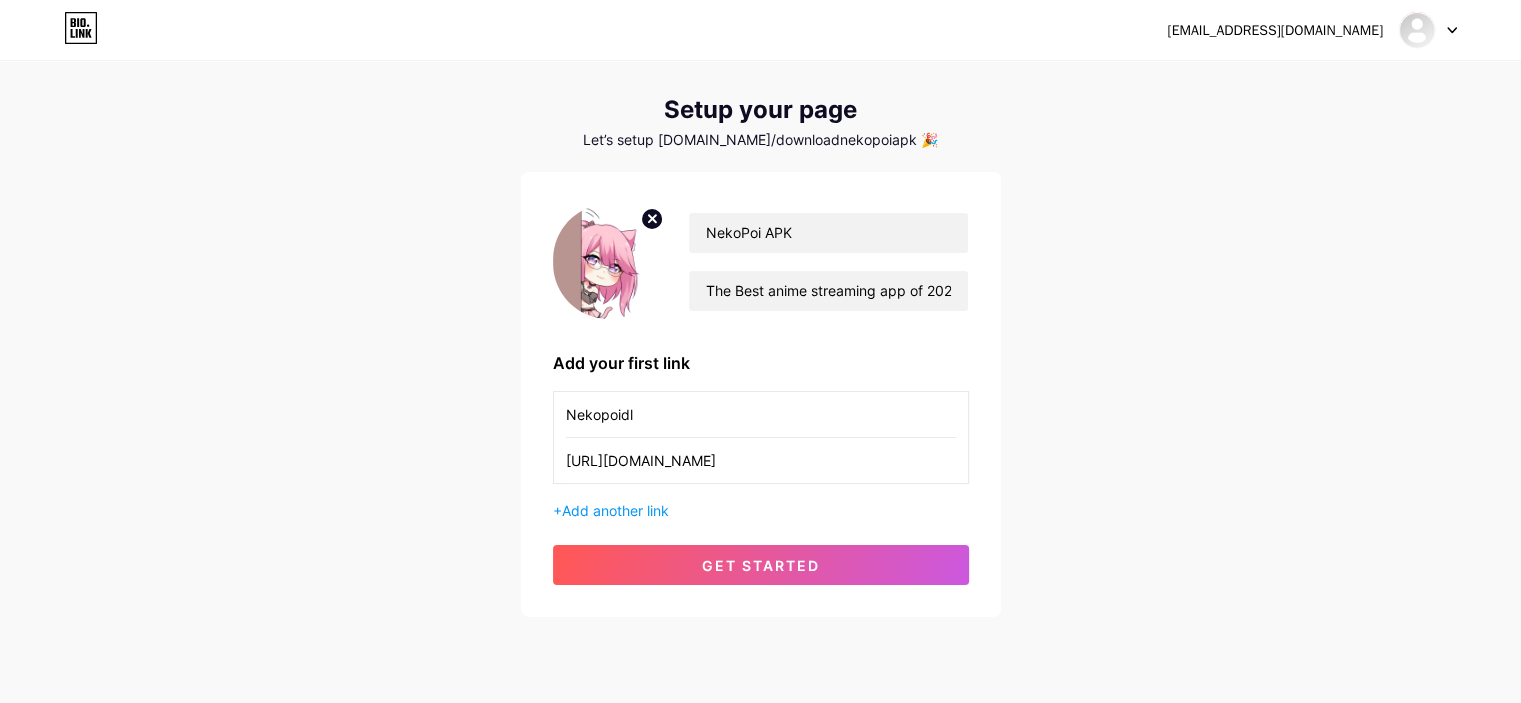scroll, scrollTop: 0, scrollLeft: 0, axis: both 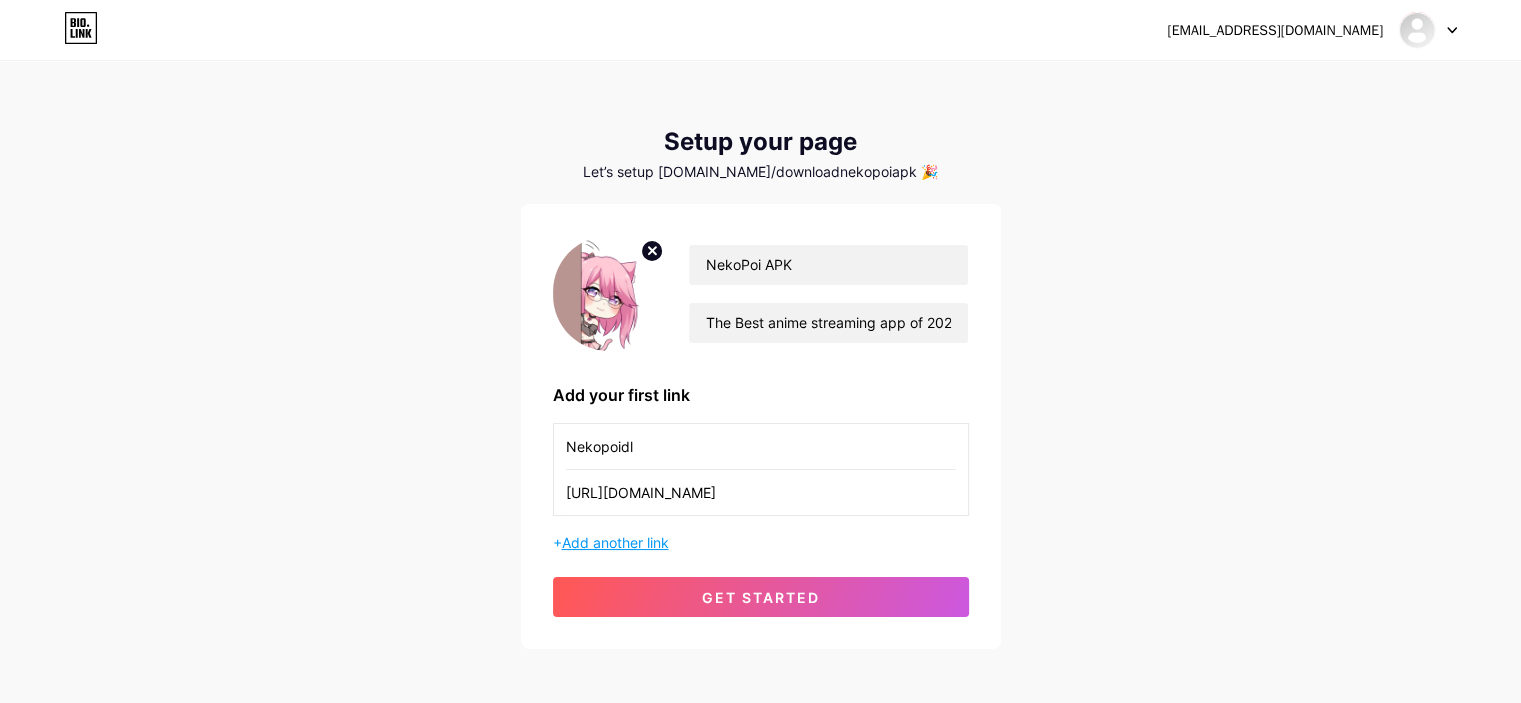 click on "Add another link" at bounding box center (615, 542) 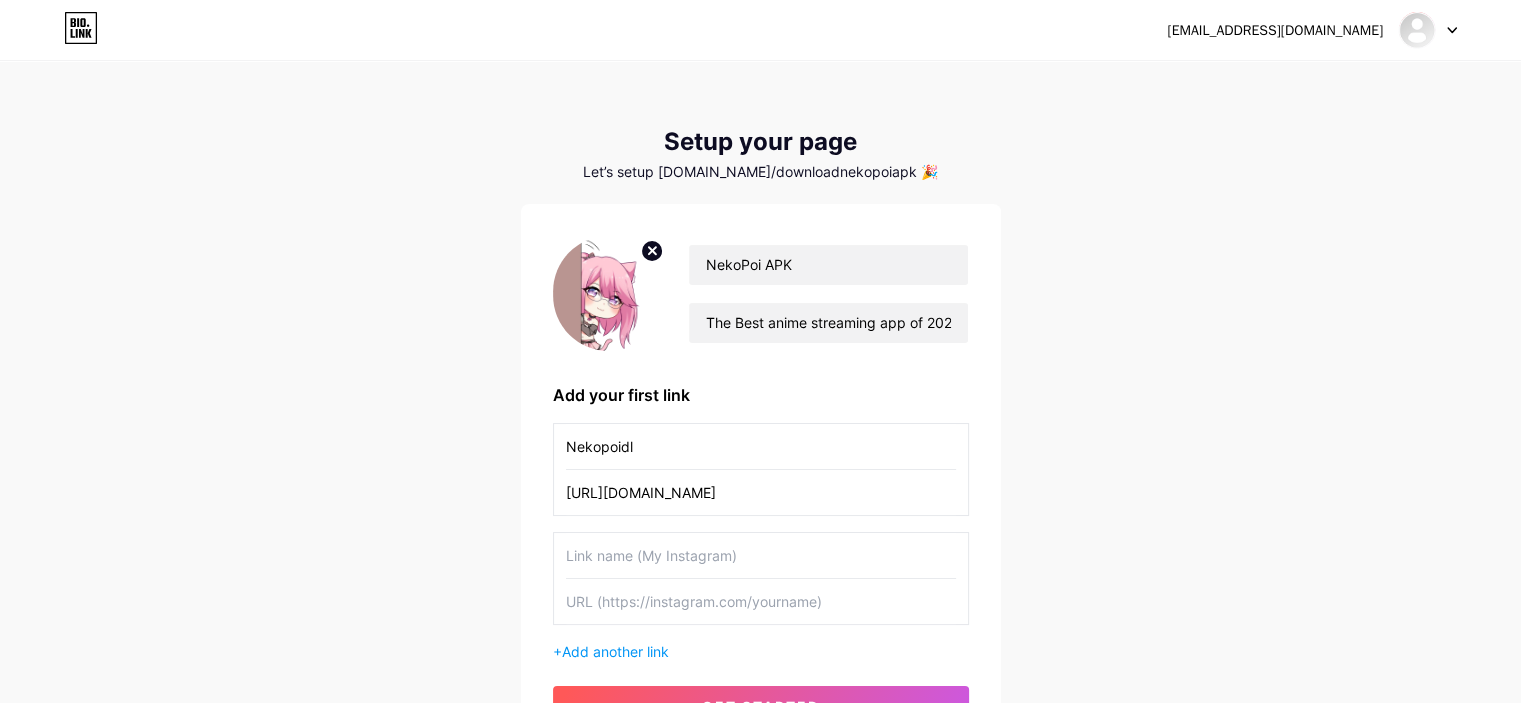 click on "[EMAIL_ADDRESS][DOMAIN_NAME]           Dashboard     Logout   Setup your page   Let’s setup [DOMAIN_NAME]/downloadnekopoiapk 🎉               NekoPoi APK     The Best anime streaming app of 2025     Add your first link   Nekopoidl   [URL][DOMAIN_NAME]
+  Add another link     get started" at bounding box center [760, 411] 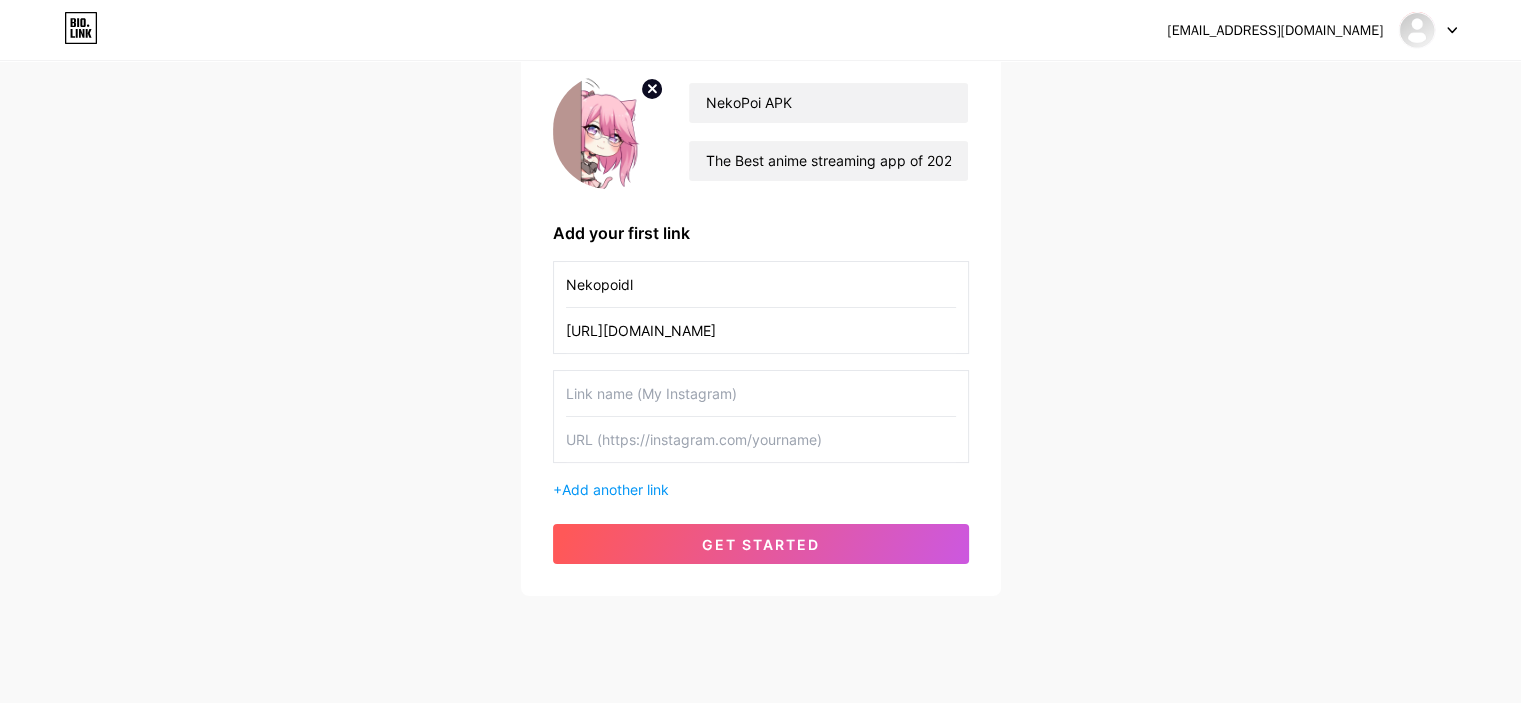 scroll, scrollTop: 197, scrollLeft: 0, axis: vertical 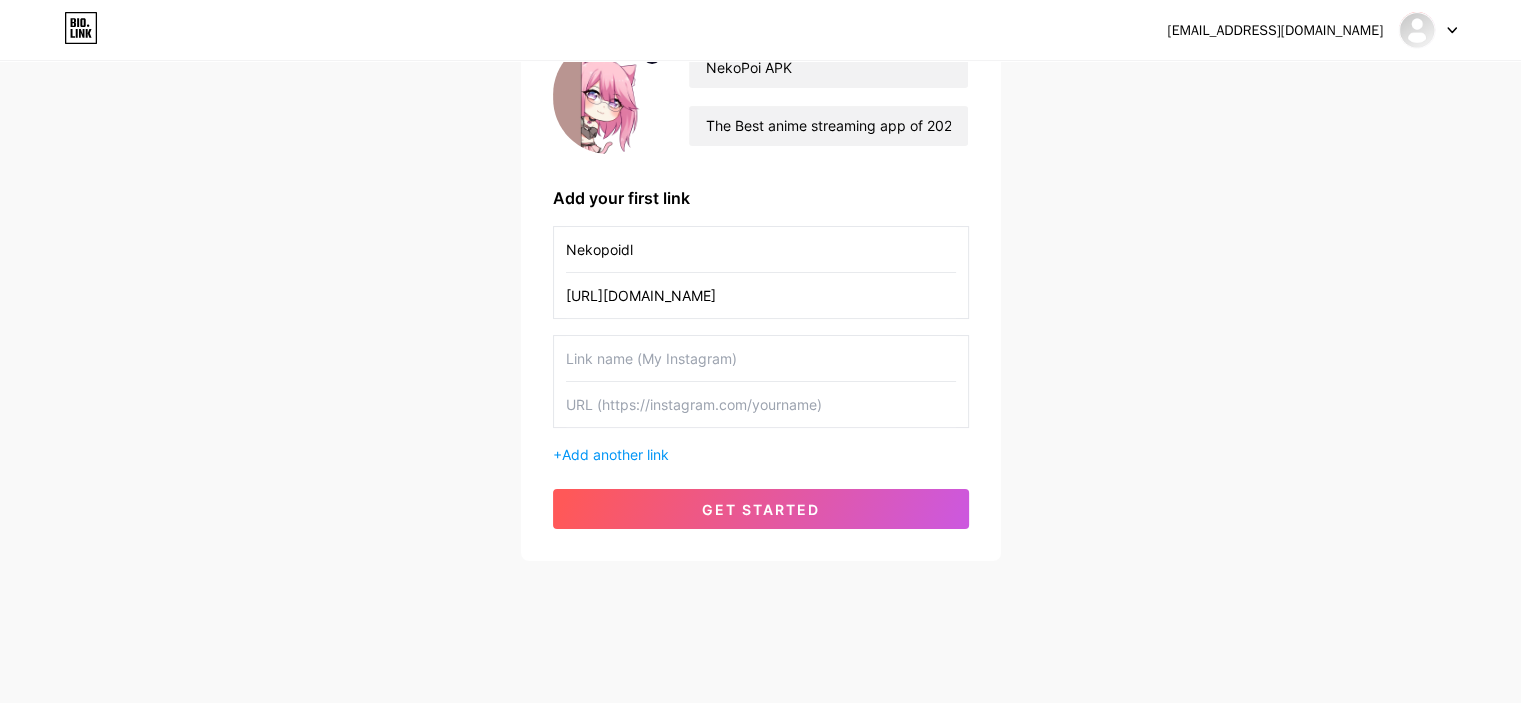 click on "Nekopoidl" at bounding box center [761, 249] 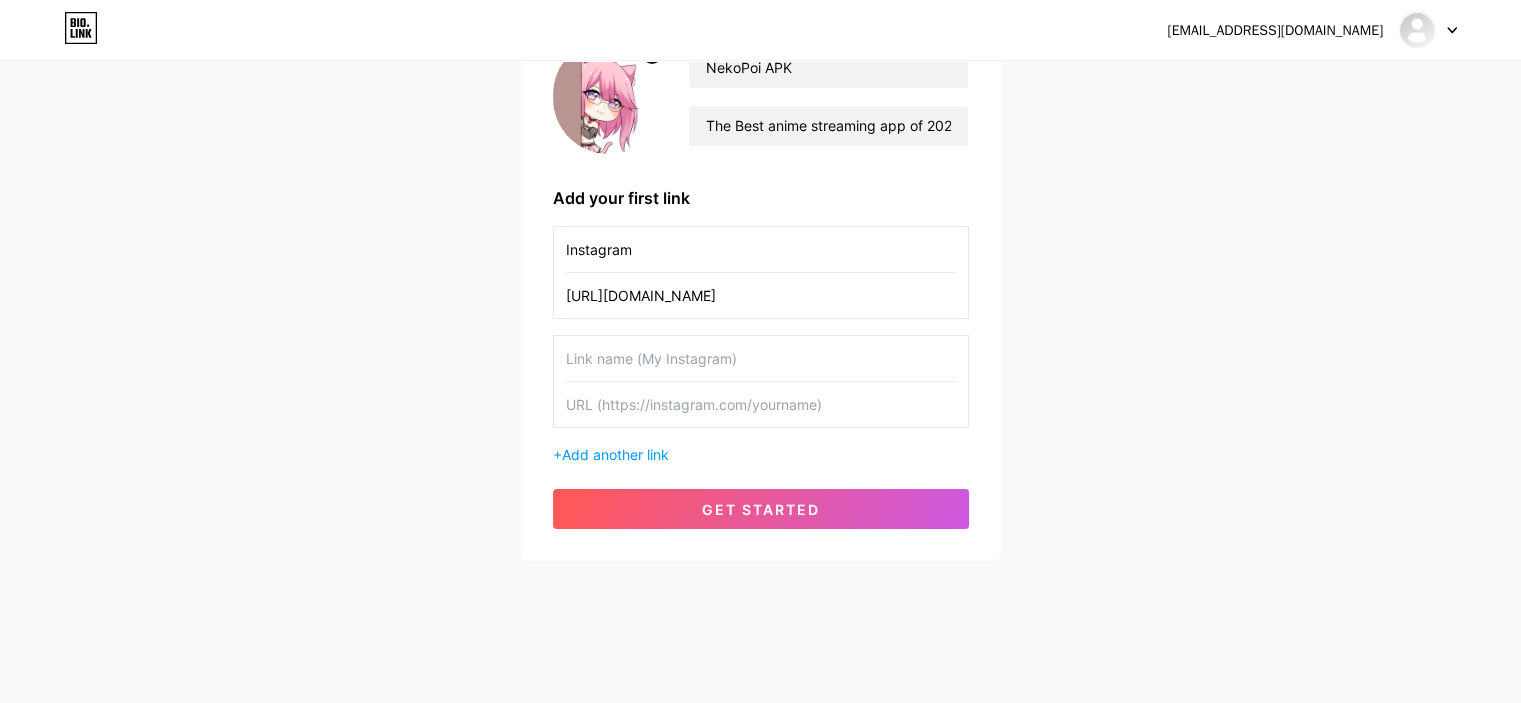 type on "Instagram" 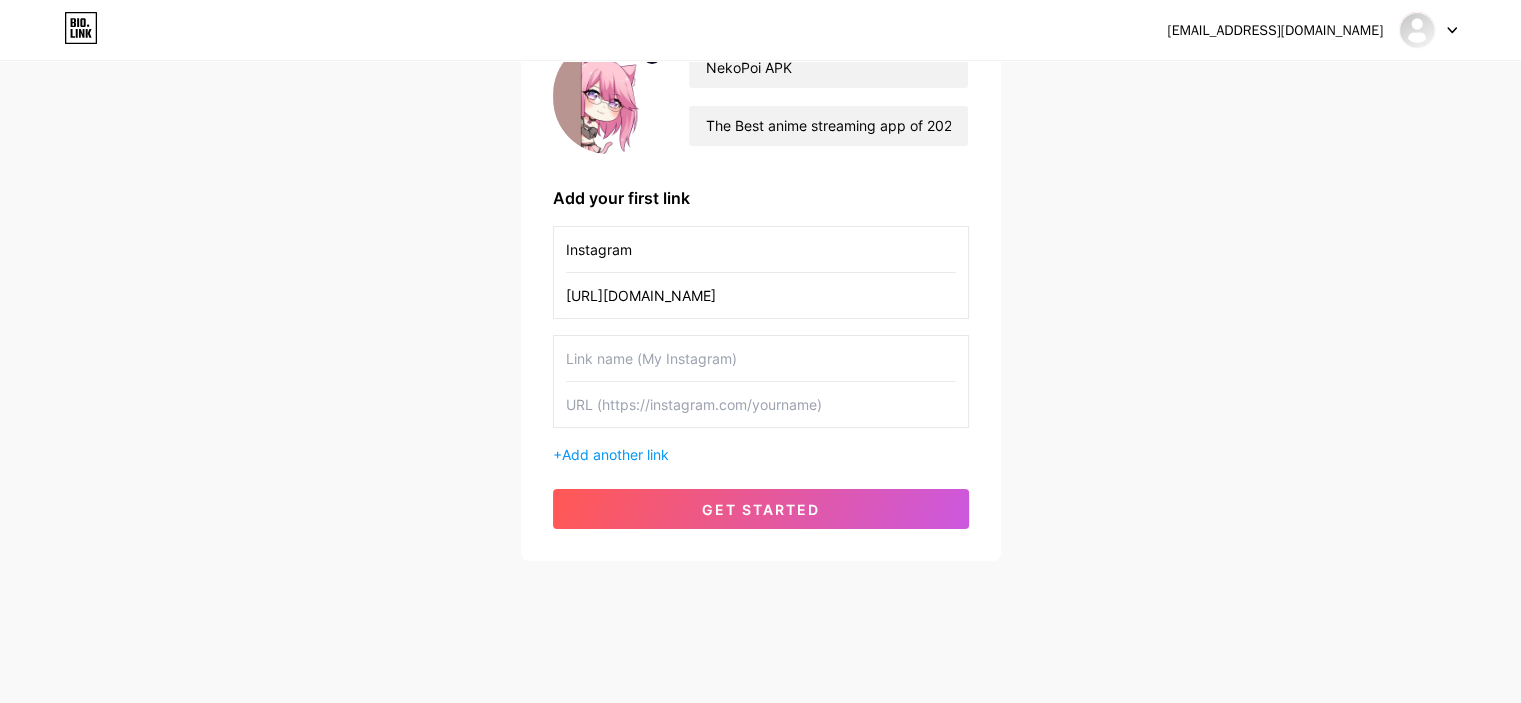 paste on "[URL][DOMAIN_NAME]" 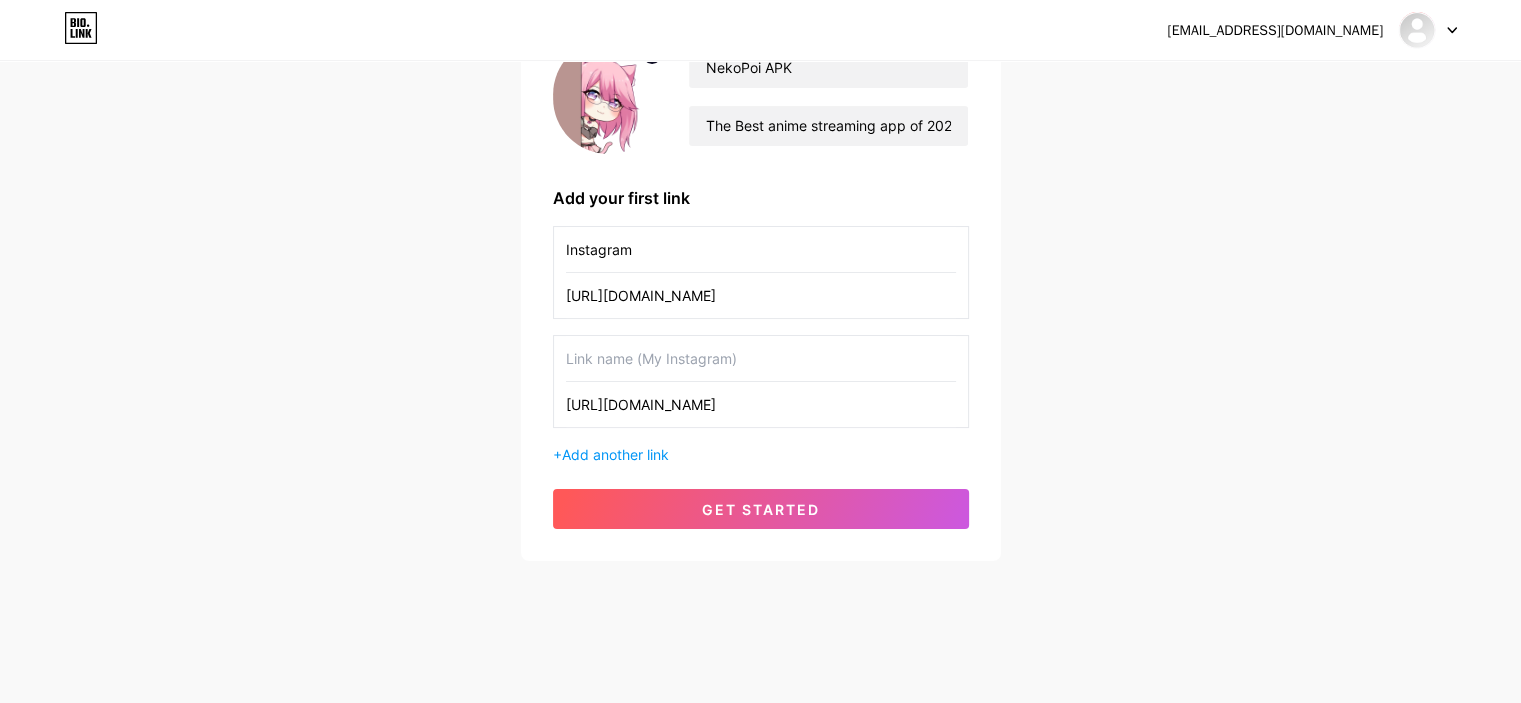 type on "[URL][DOMAIN_NAME]" 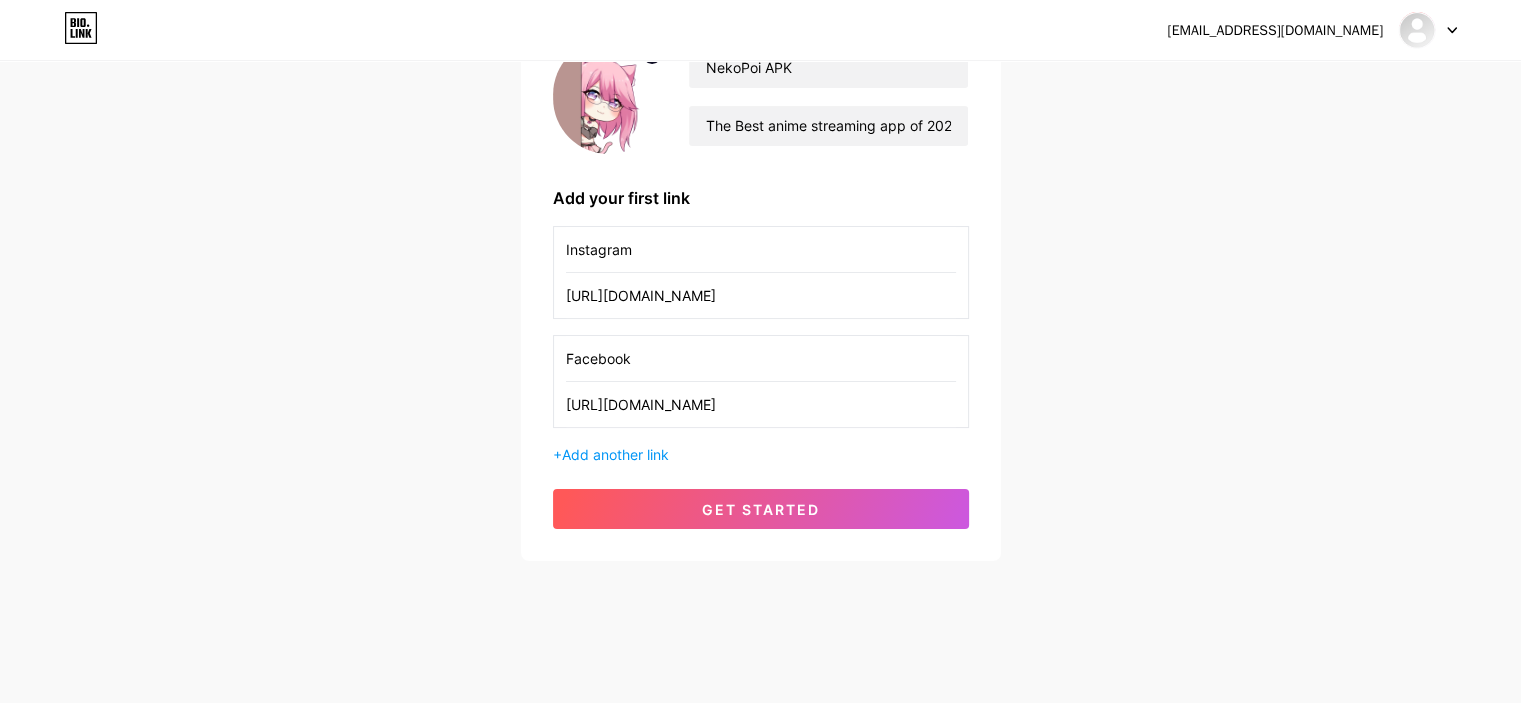 type on "Facebook" 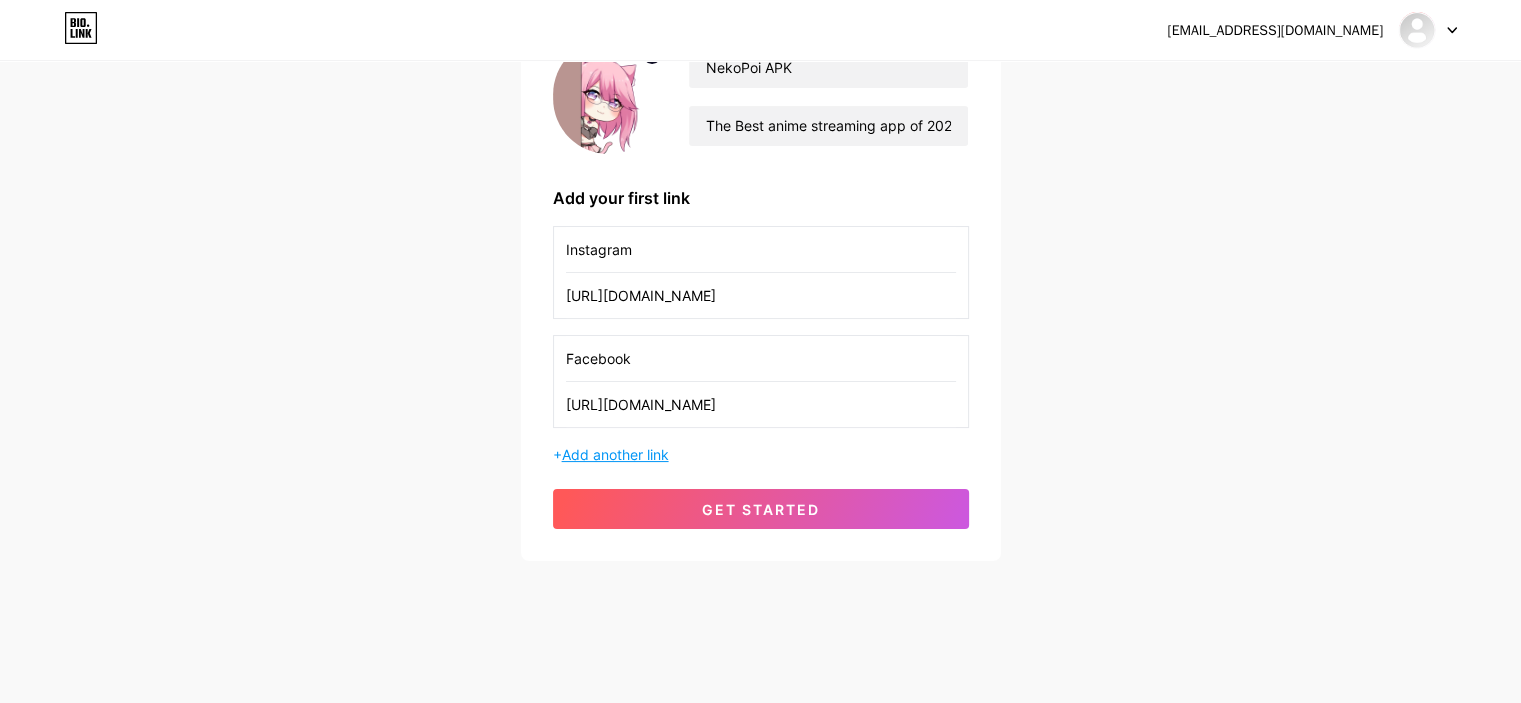 click on "Add another link" at bounding box center [615, 454] 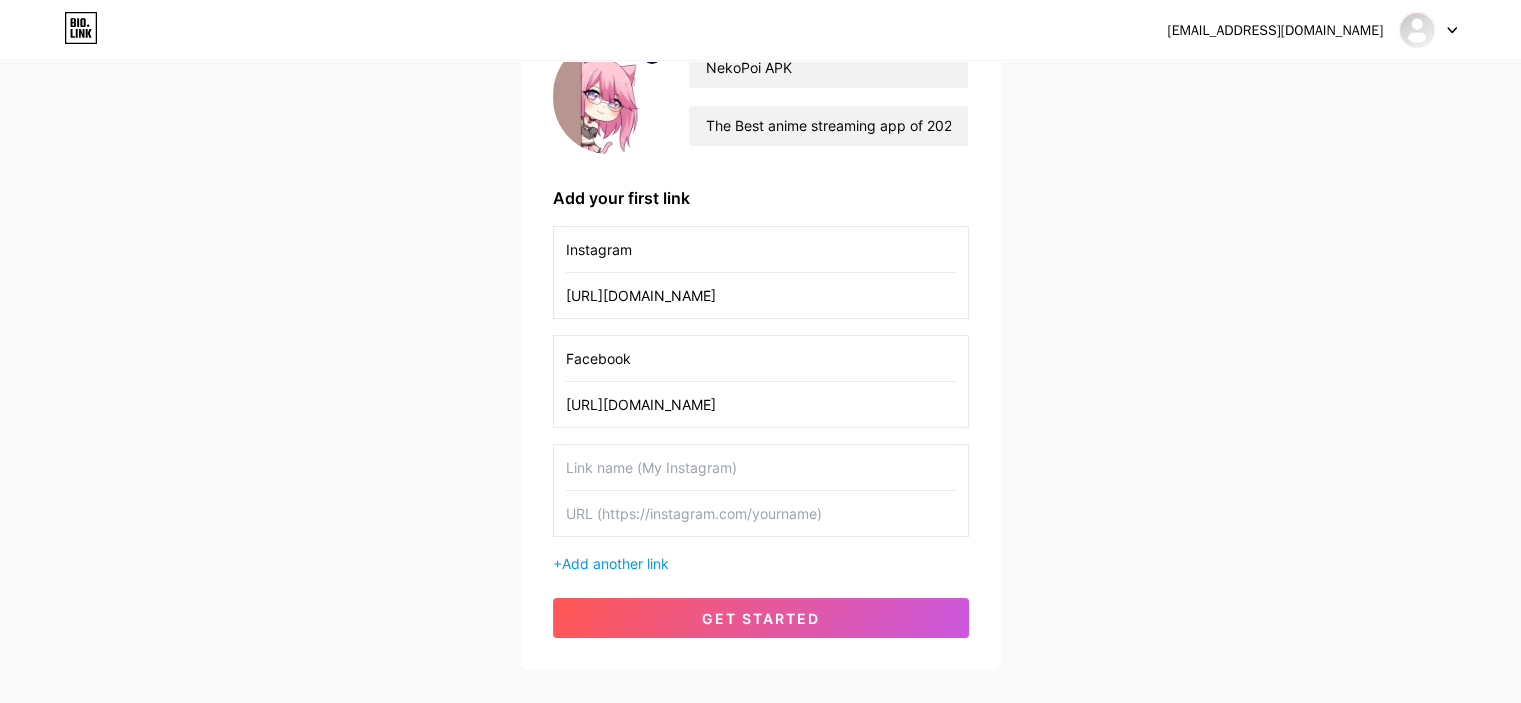 drag, startPoint x: 614, startPoint y: 467, endPoint x: 608, endPoint y: 507, distance: 40.4475 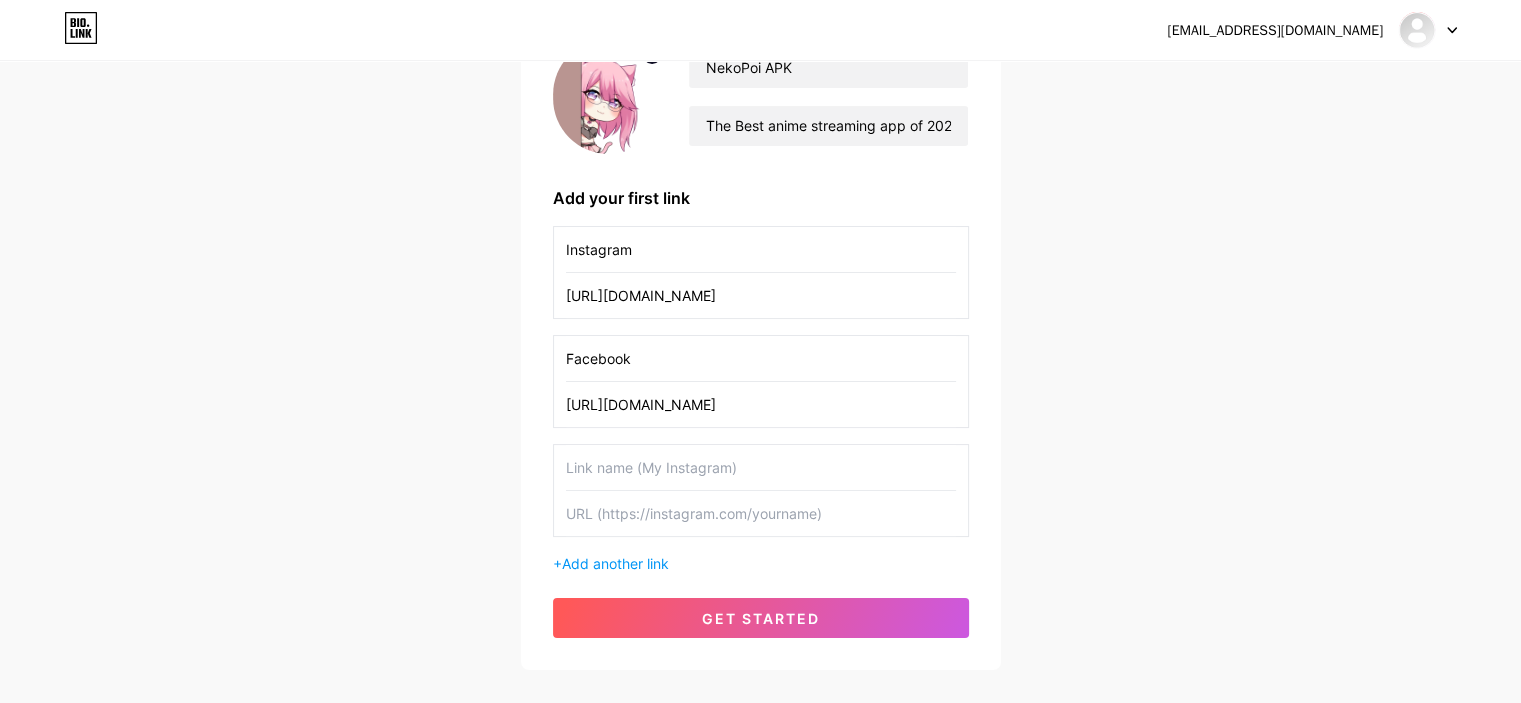 paste on "[URL][DOMAIN_NAME]" 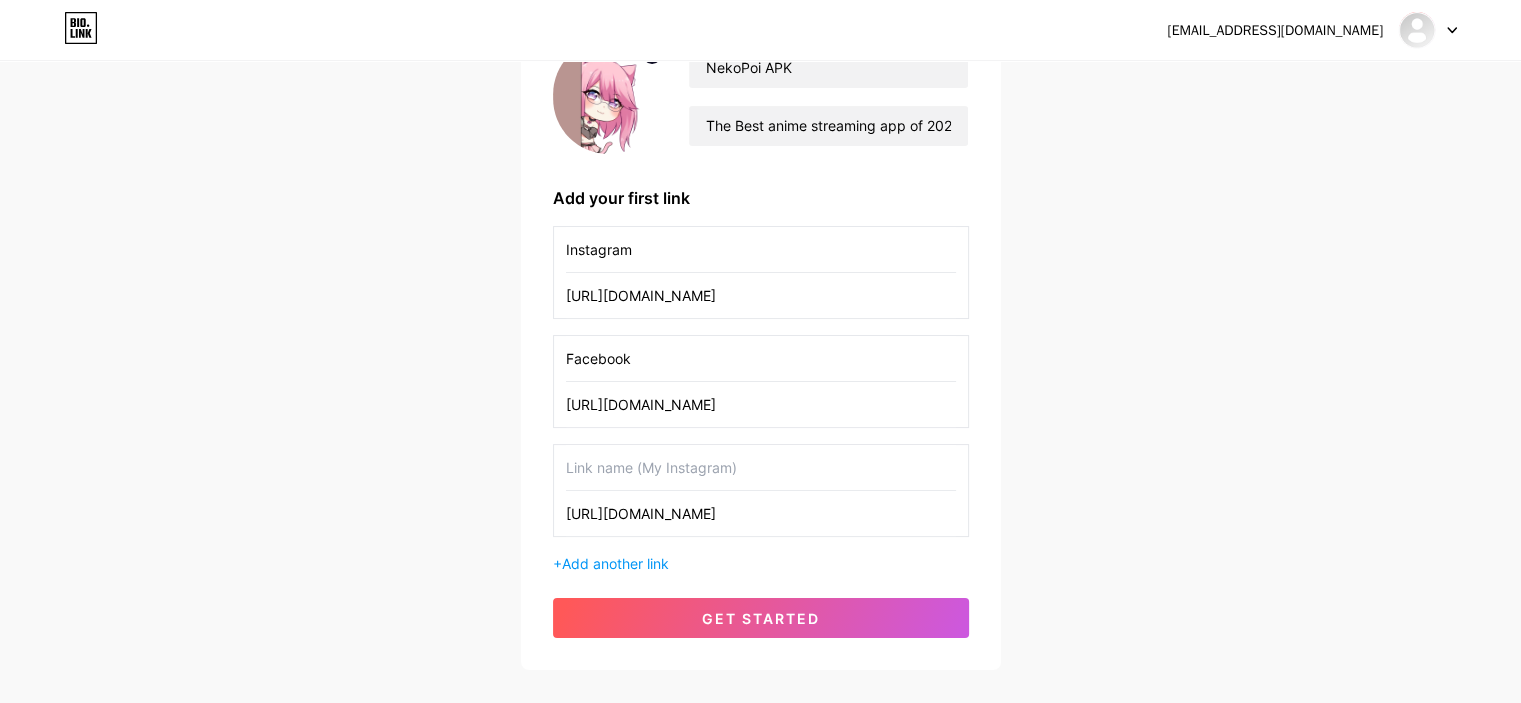 type on "[URL][DOMAIN_NAME]" 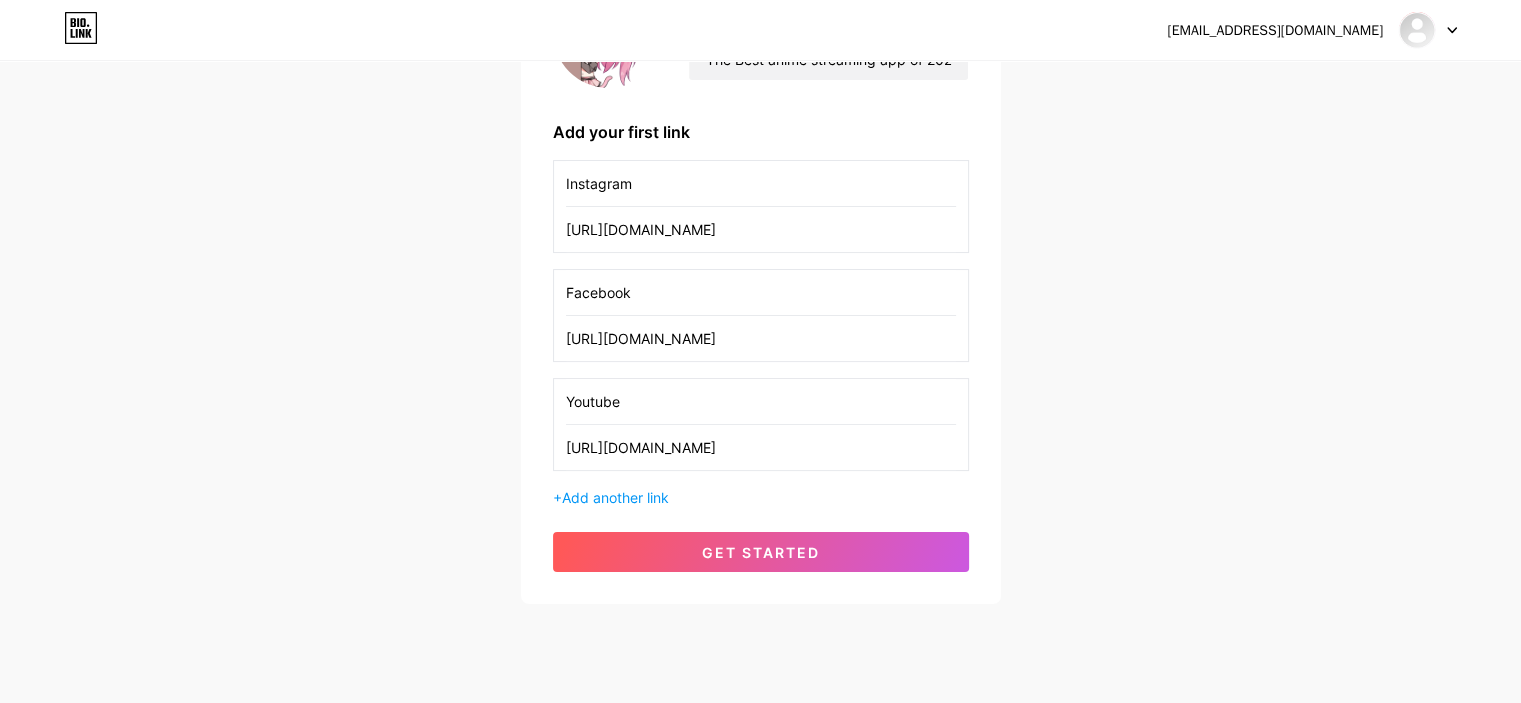 scroll, scrollTop: 297, scrollLeft: 0, axis: vertical 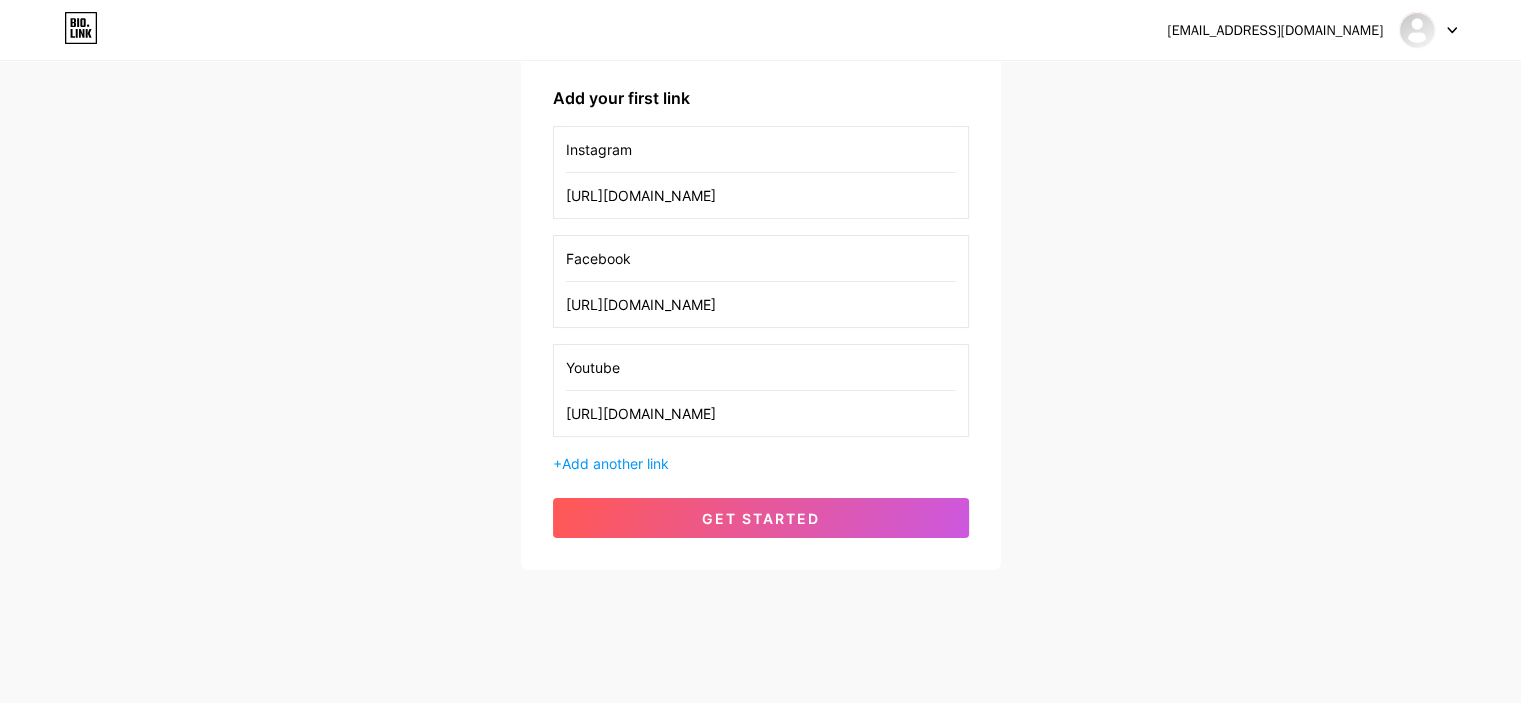 type on "Youtube" 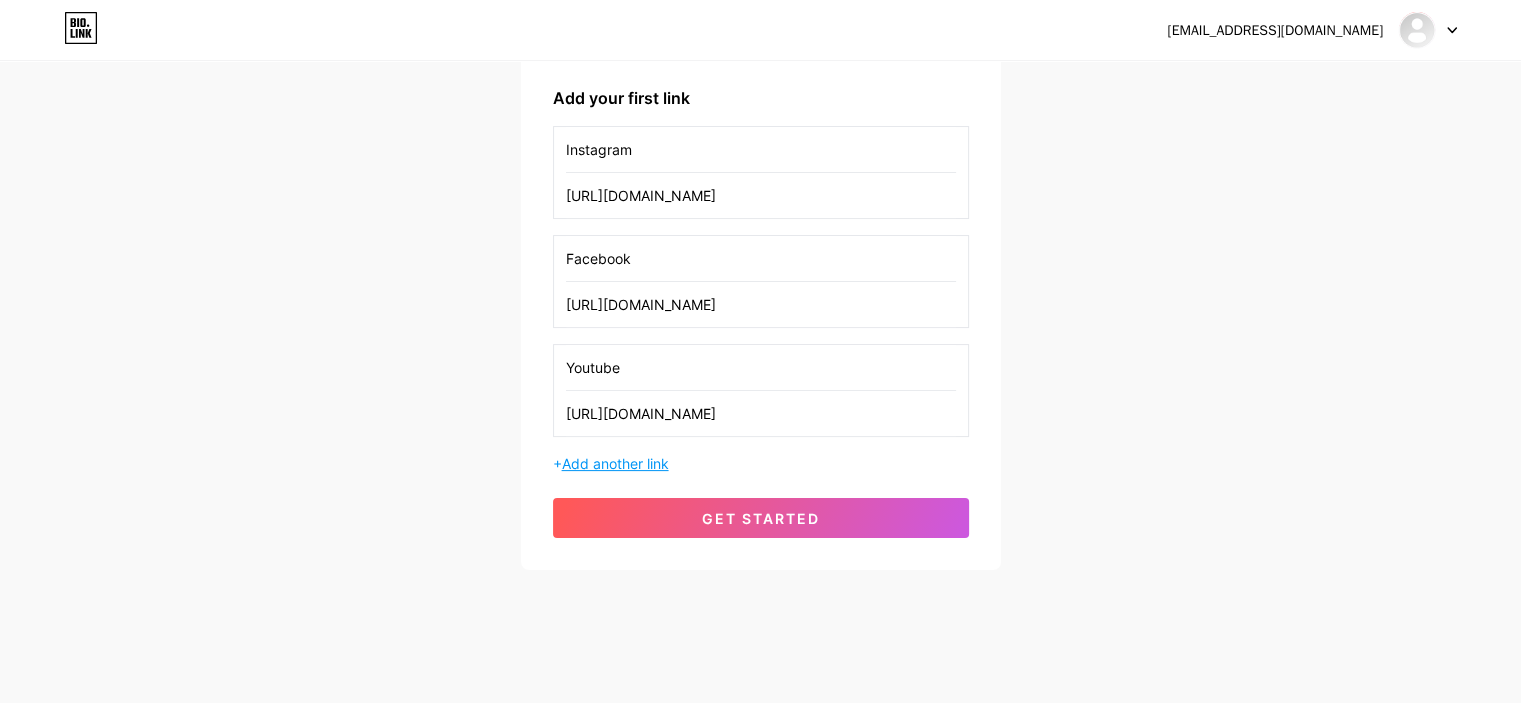 click on "Add another link" at bounding box center [615, 463] 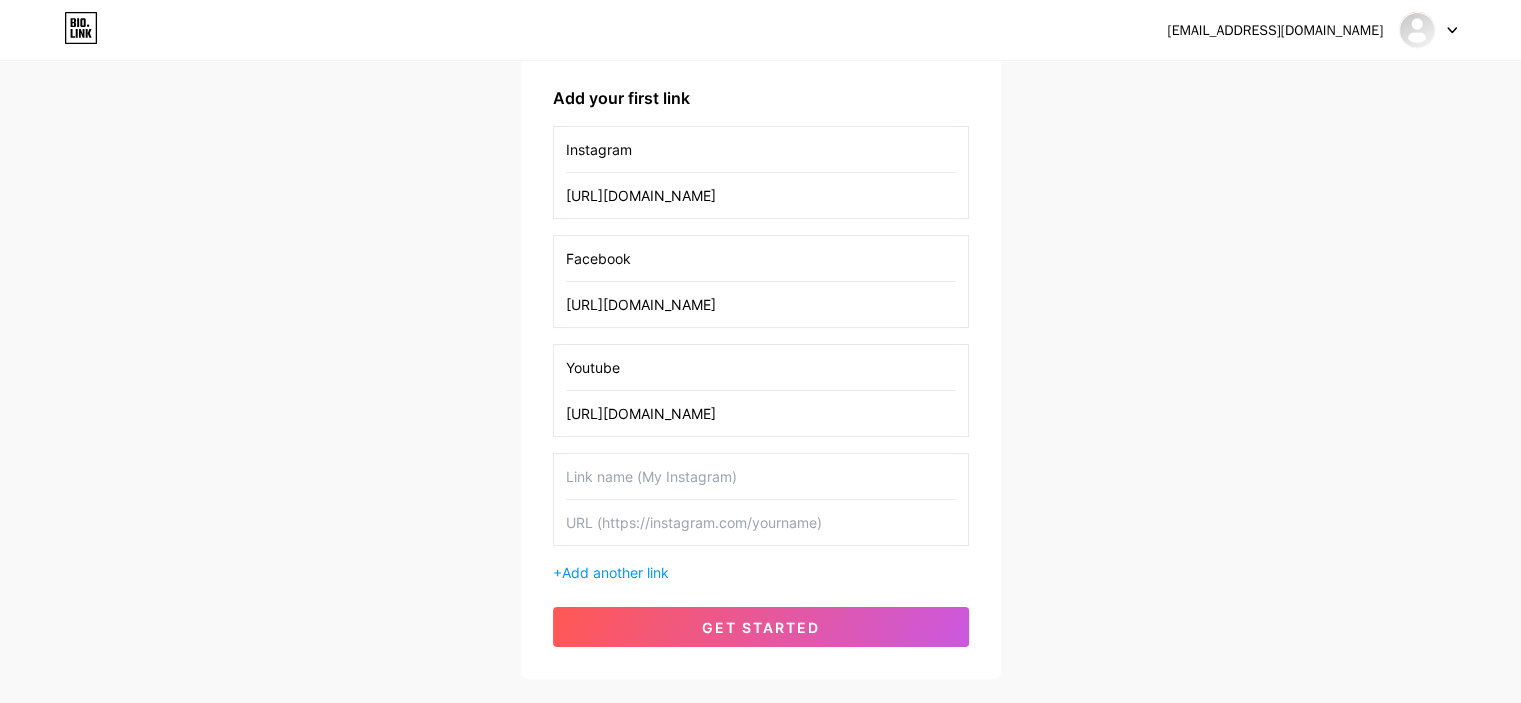click at bounding box center [761, 522] 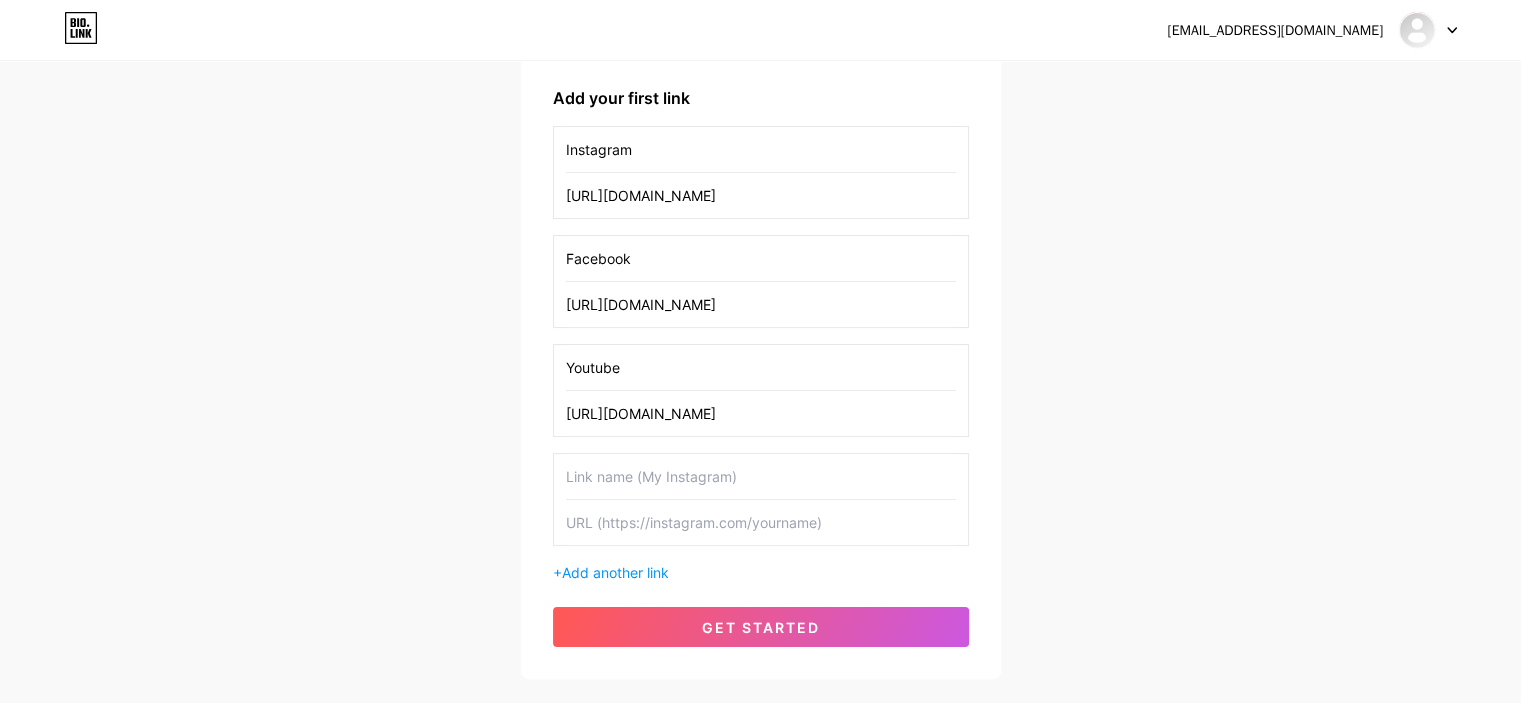 paste on "[URL][DOMAIN_NAME]" 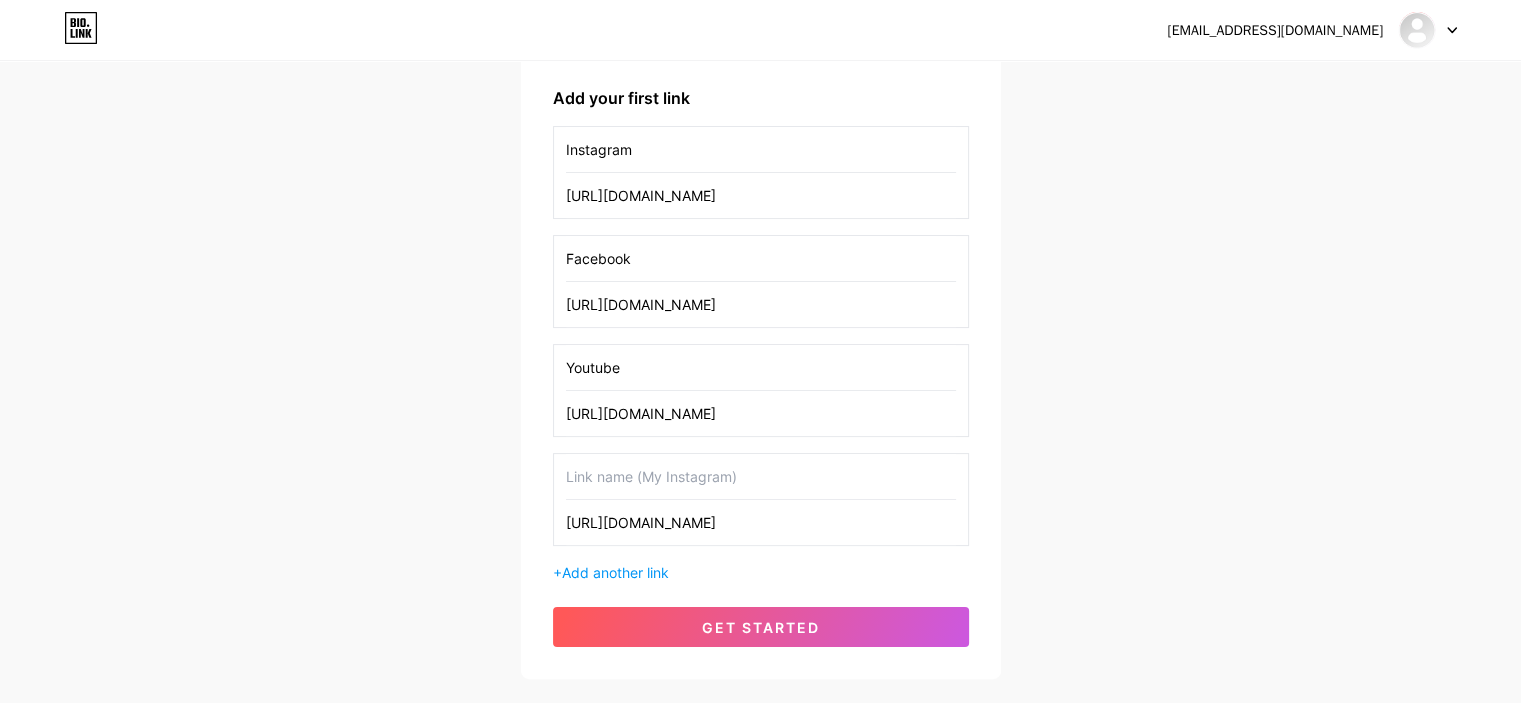 type on "[URL][DOMAIN_NAME]" 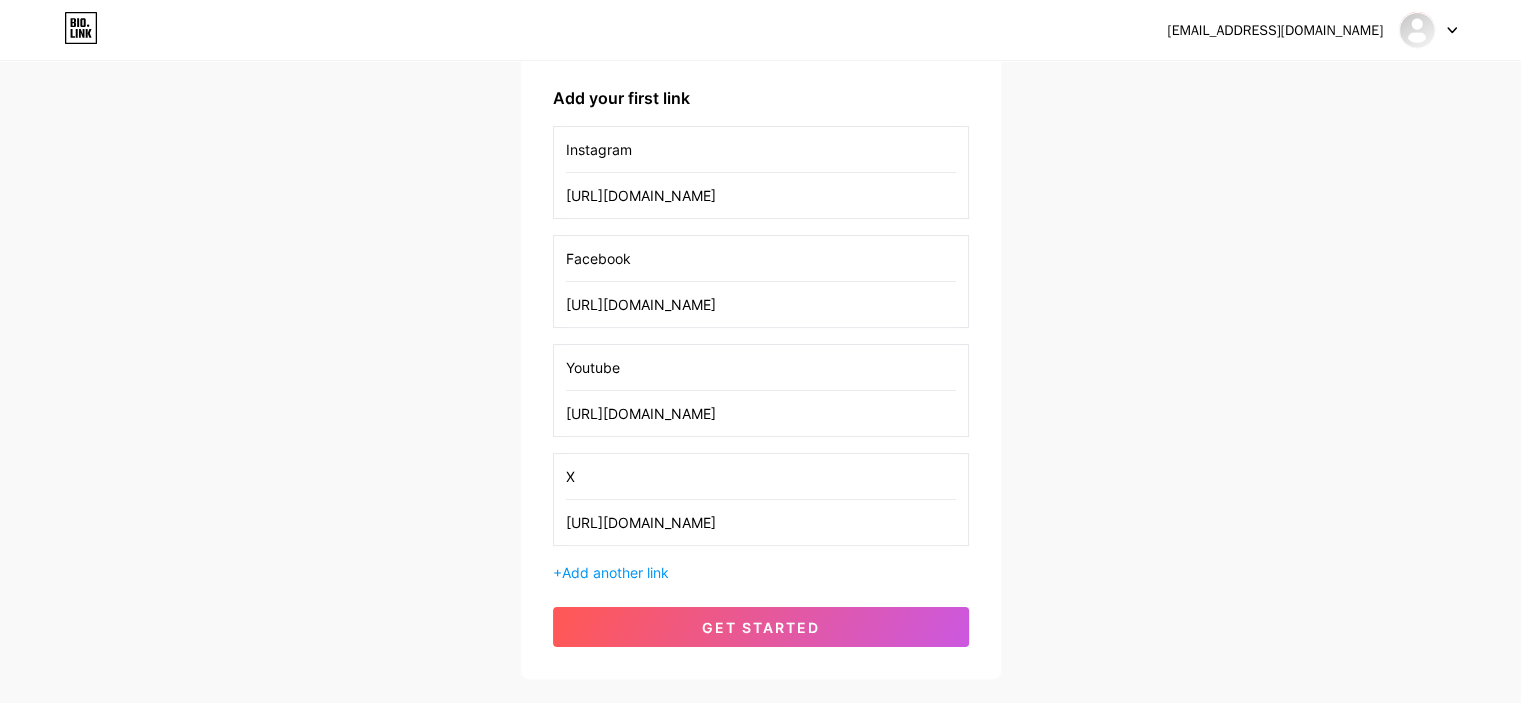 type on "X" 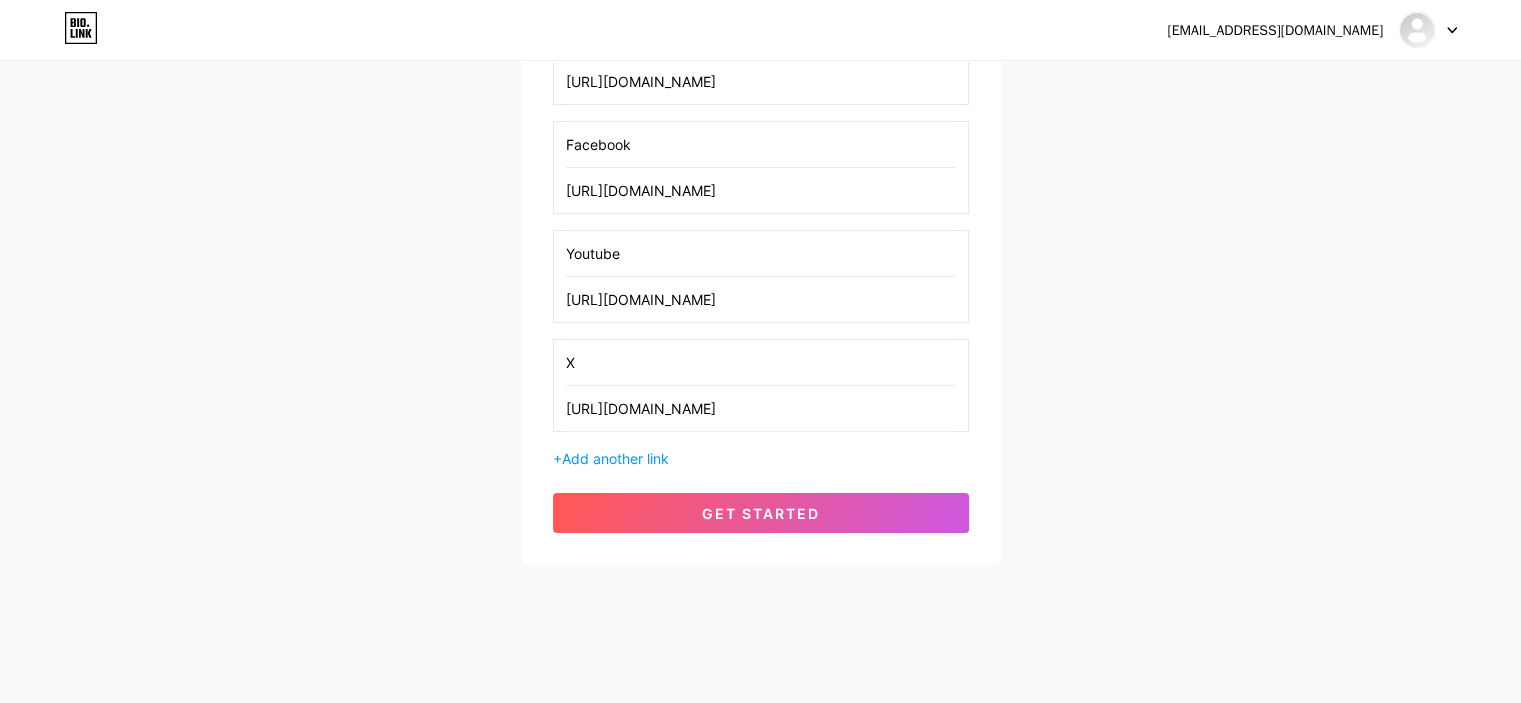 scroll, scrollTop: 414, scrollLeft: 0, axis: vertical 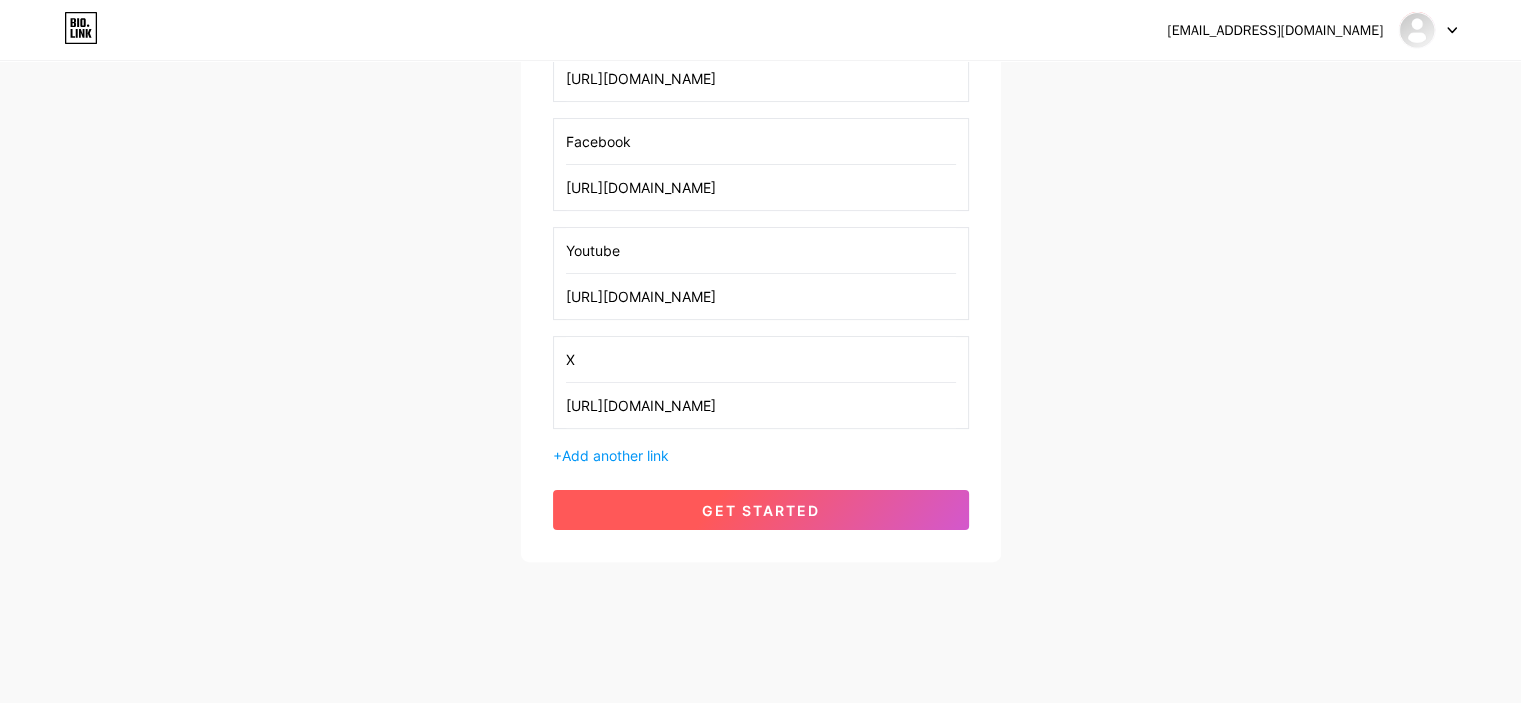 click on "get started" at bounding box center [761, 510] 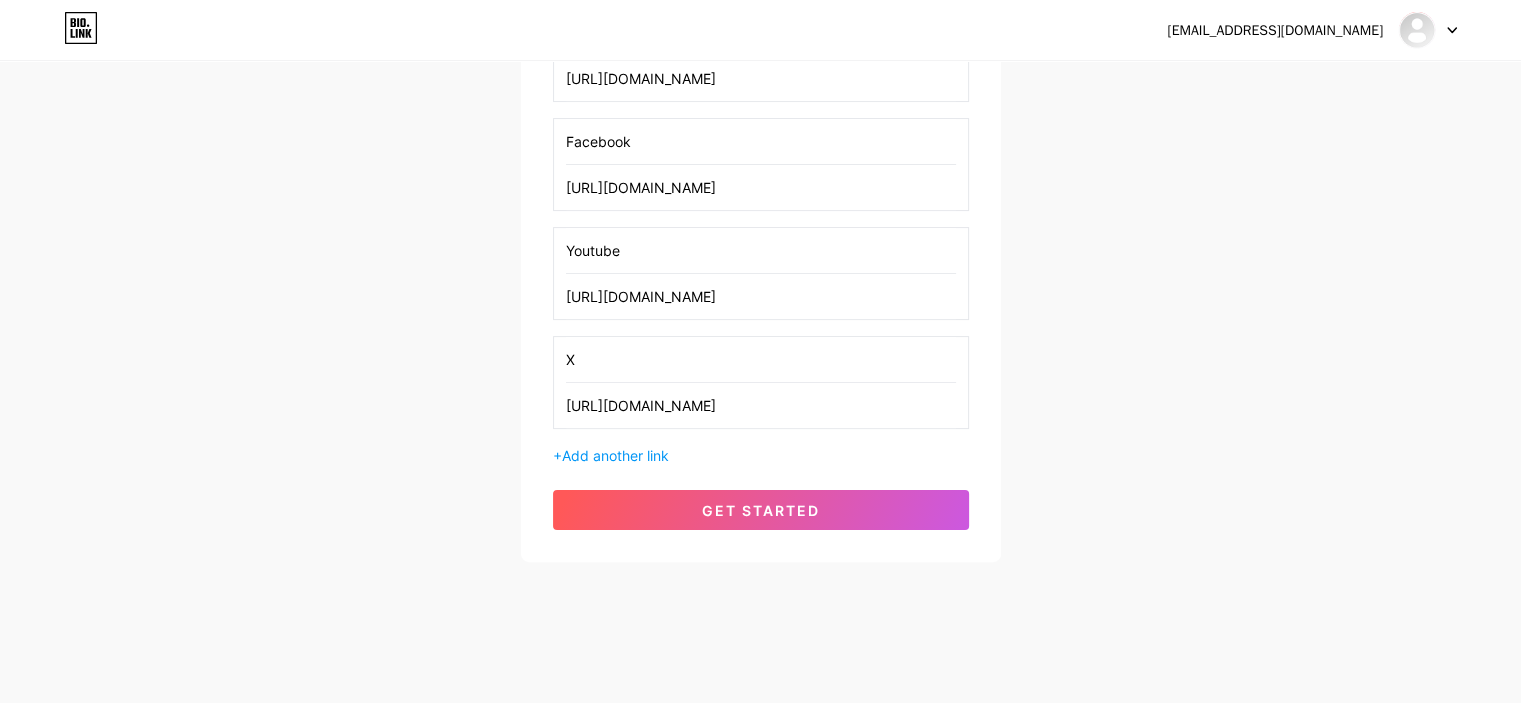 scroll, scrollTop: 0, scrollLeft: 0, axis: both 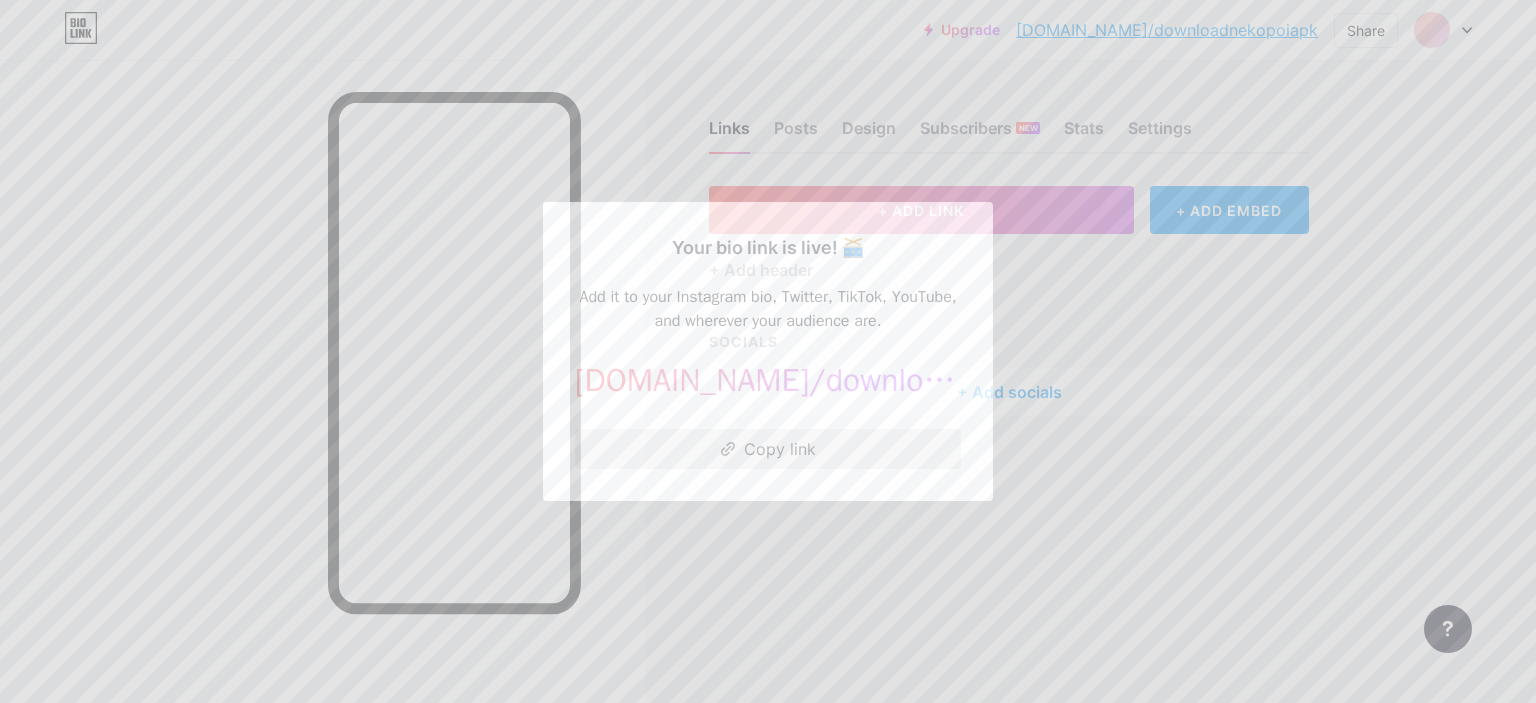 click on "Copy link" at bounding box center [768, 449] 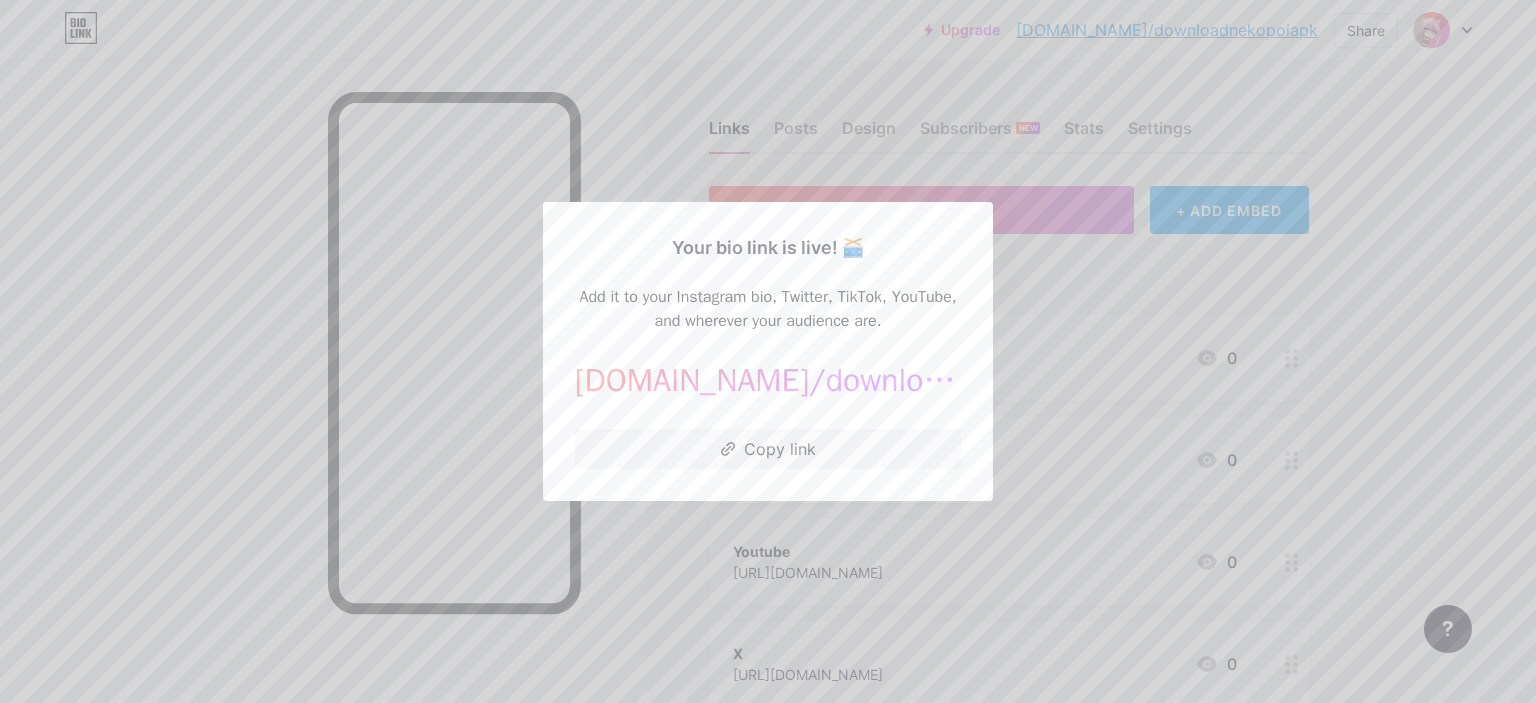 click at bounding box center [768, 351] 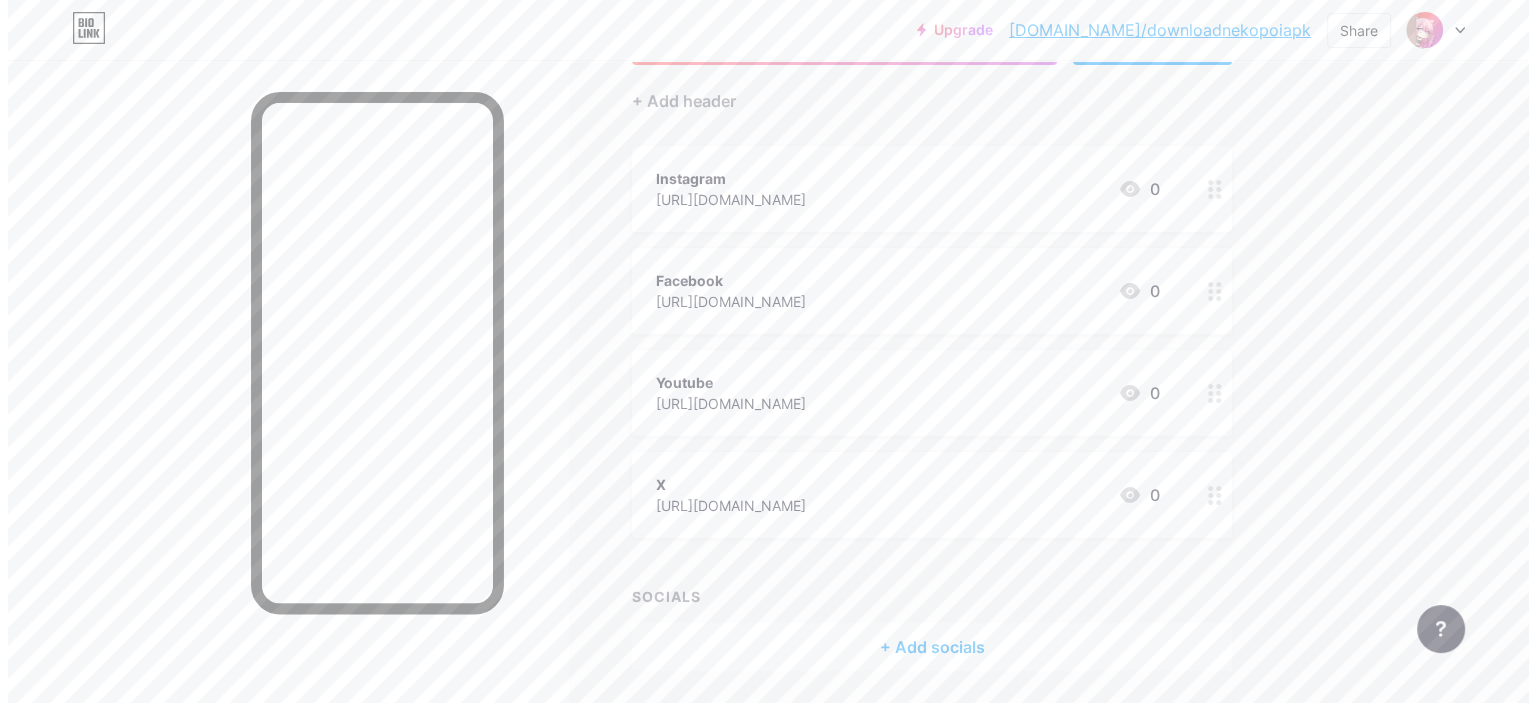scroll, scrollTop: 235, scrollLeft: 0, axis: vertical 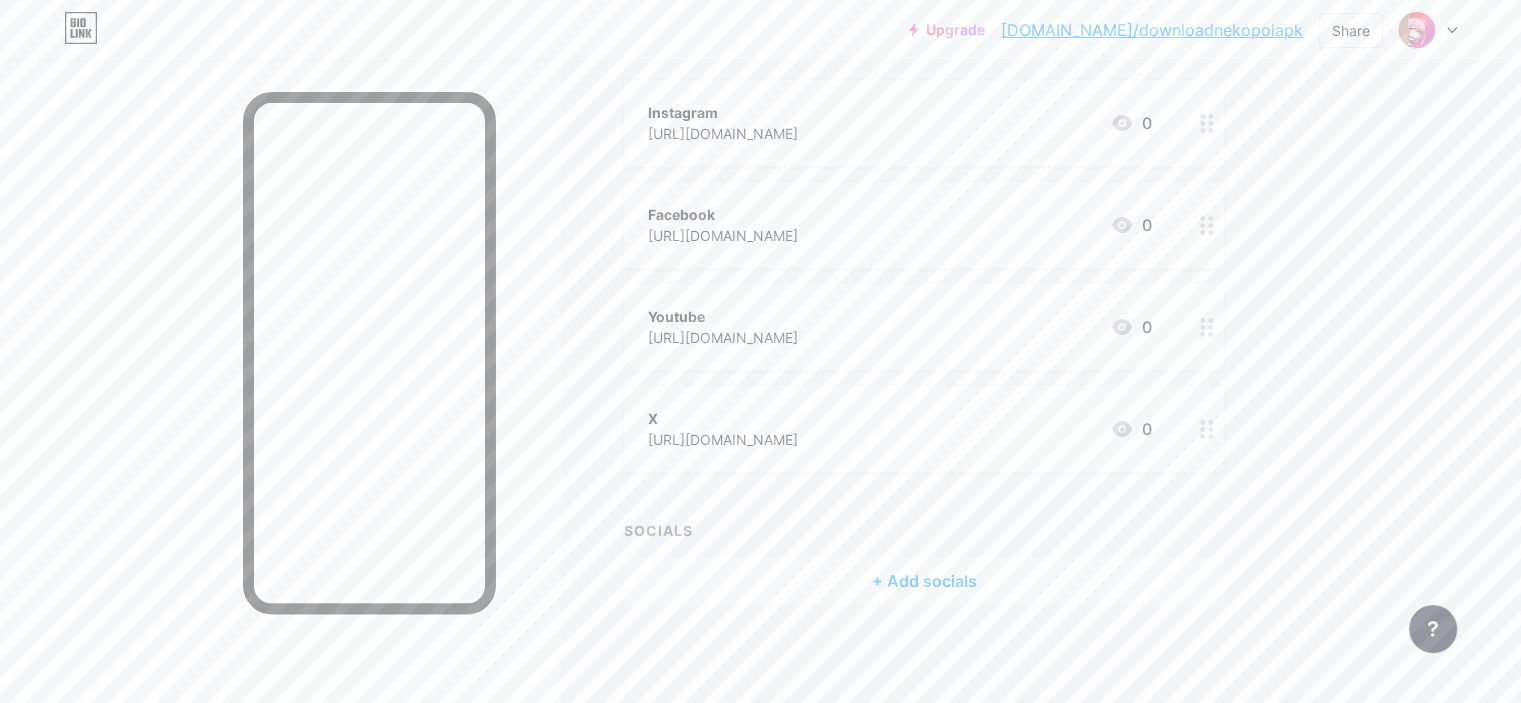 click on "+ Add socials" at bounding box center (924, 581) 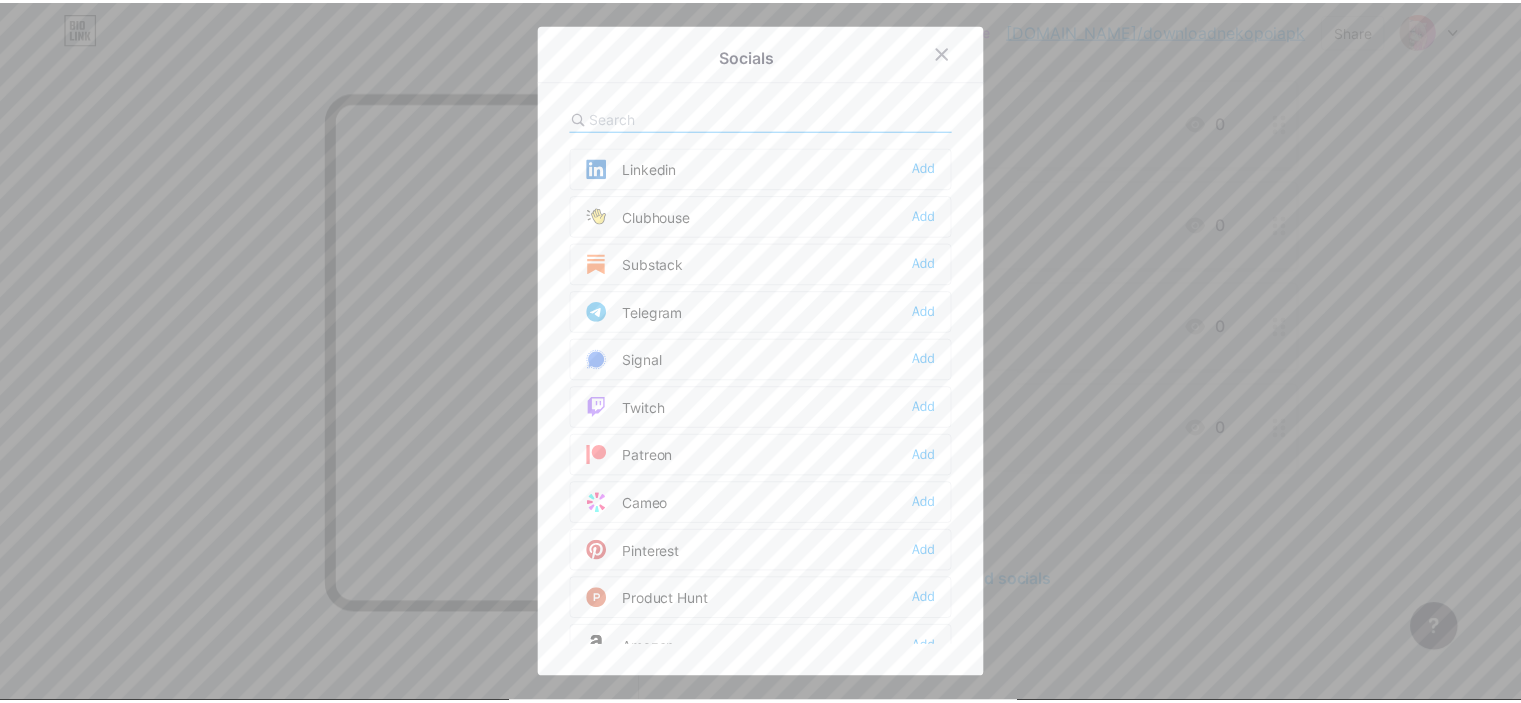 scroll, scrollTop: 900, scrollLeft: 0, axis: vertical 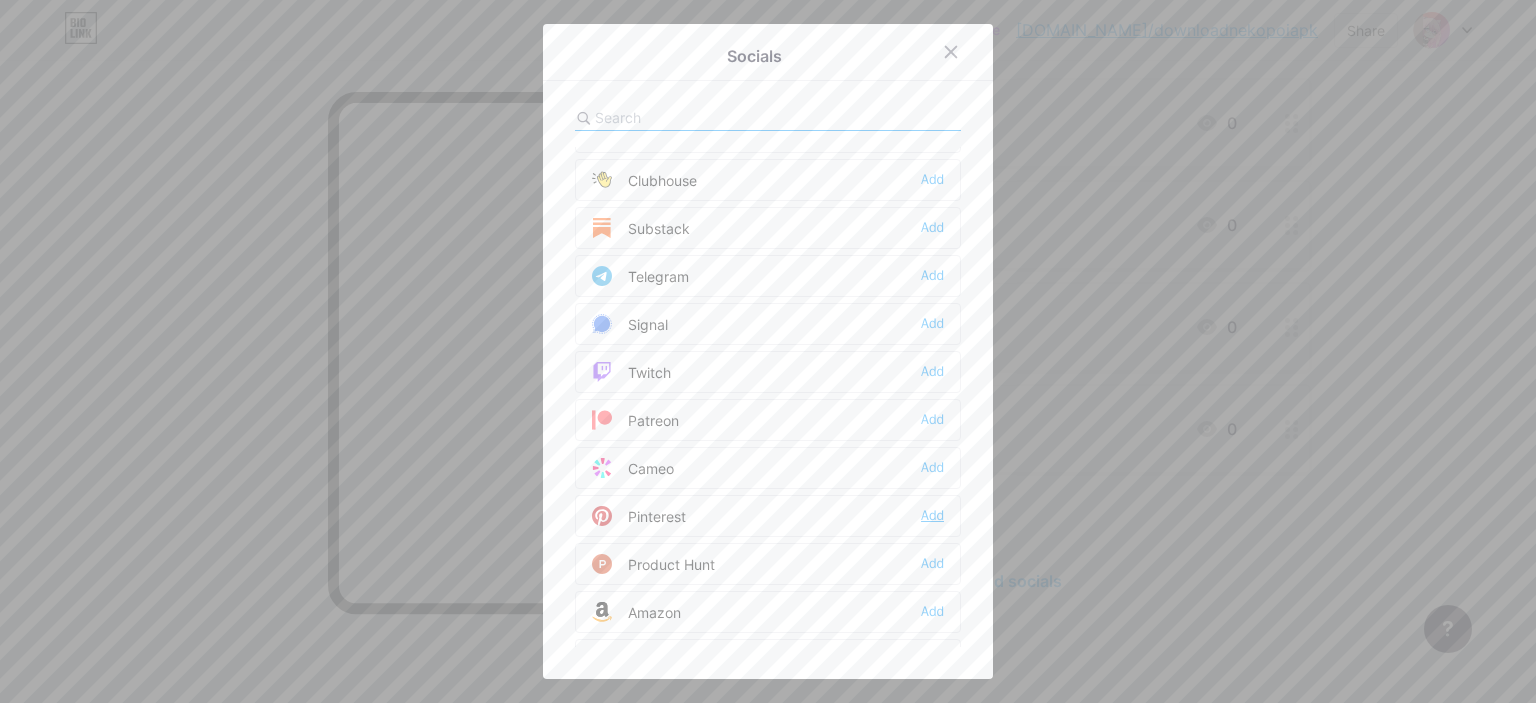 click on "Add" at bounding box center [932, 516] 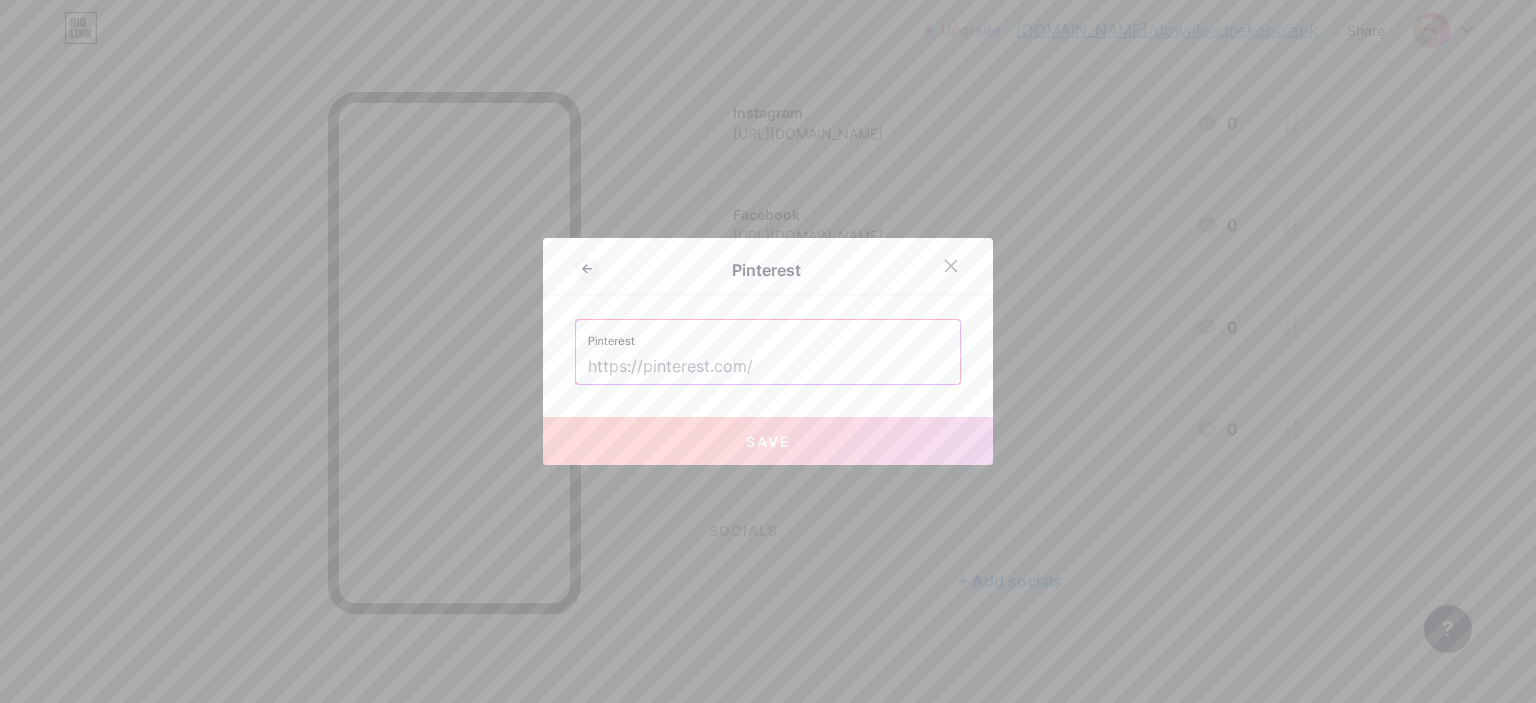 click at bounding box center [768, 367] 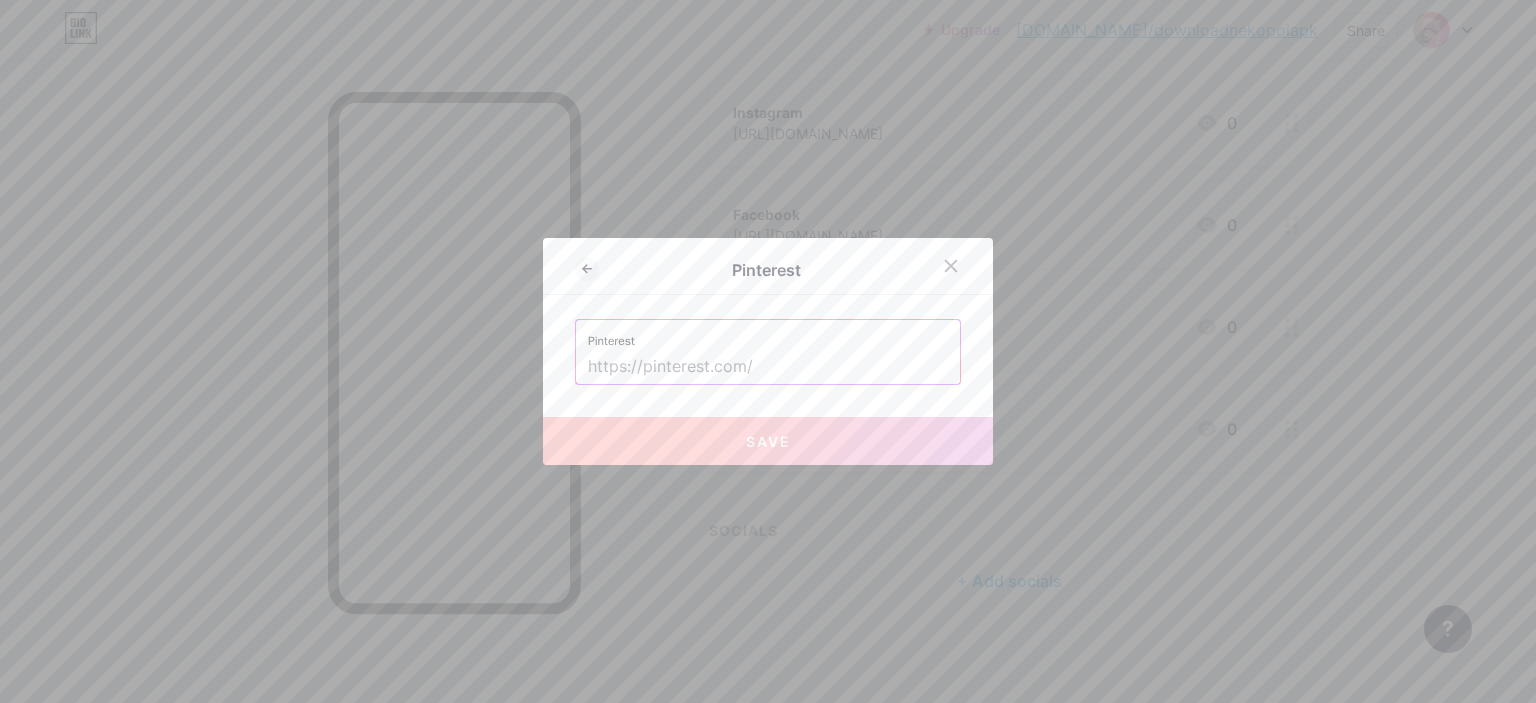 paste on "[URL][DOMAIN_NAME]" 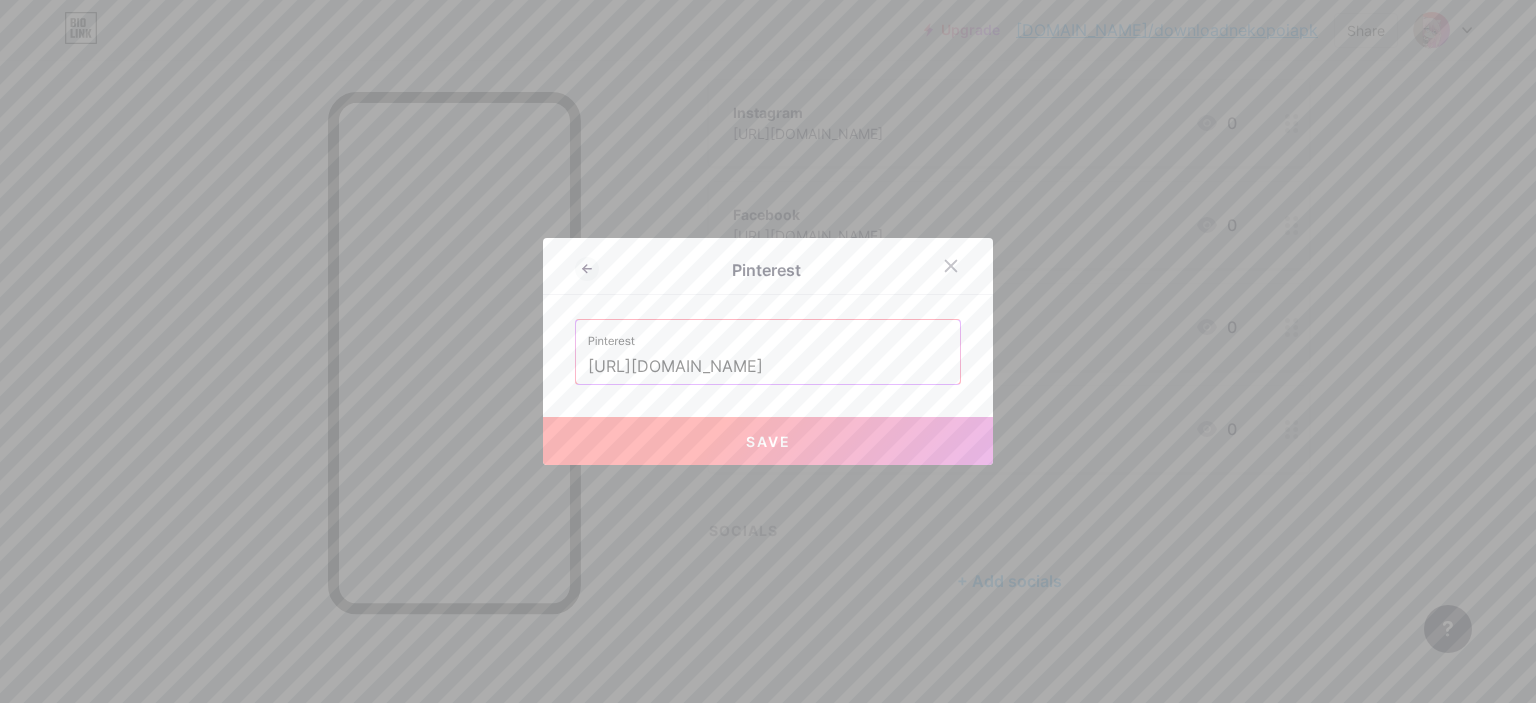 type on "[URL][DOMAIN_NAME]" 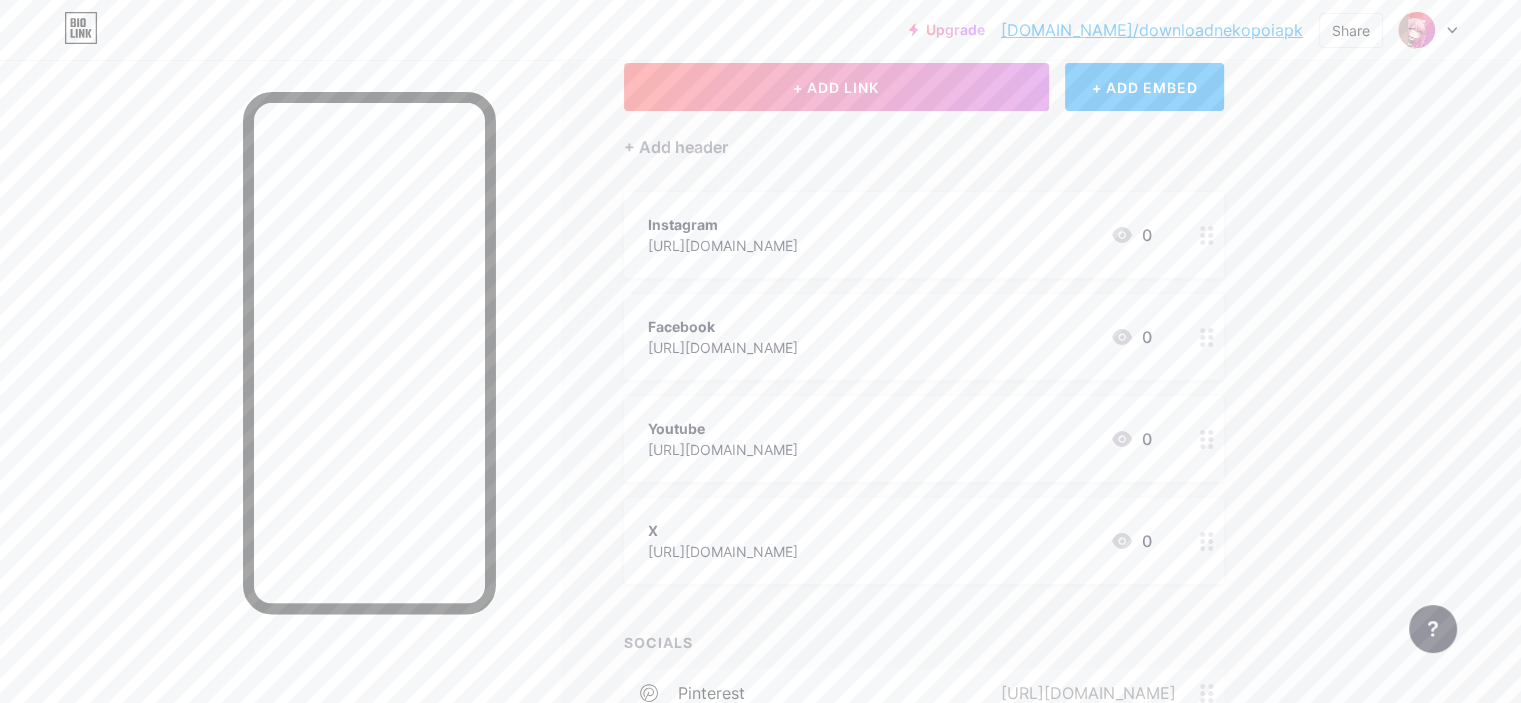 scroll, scrollTop: 95, scrollLeft: 0, axis: vertical 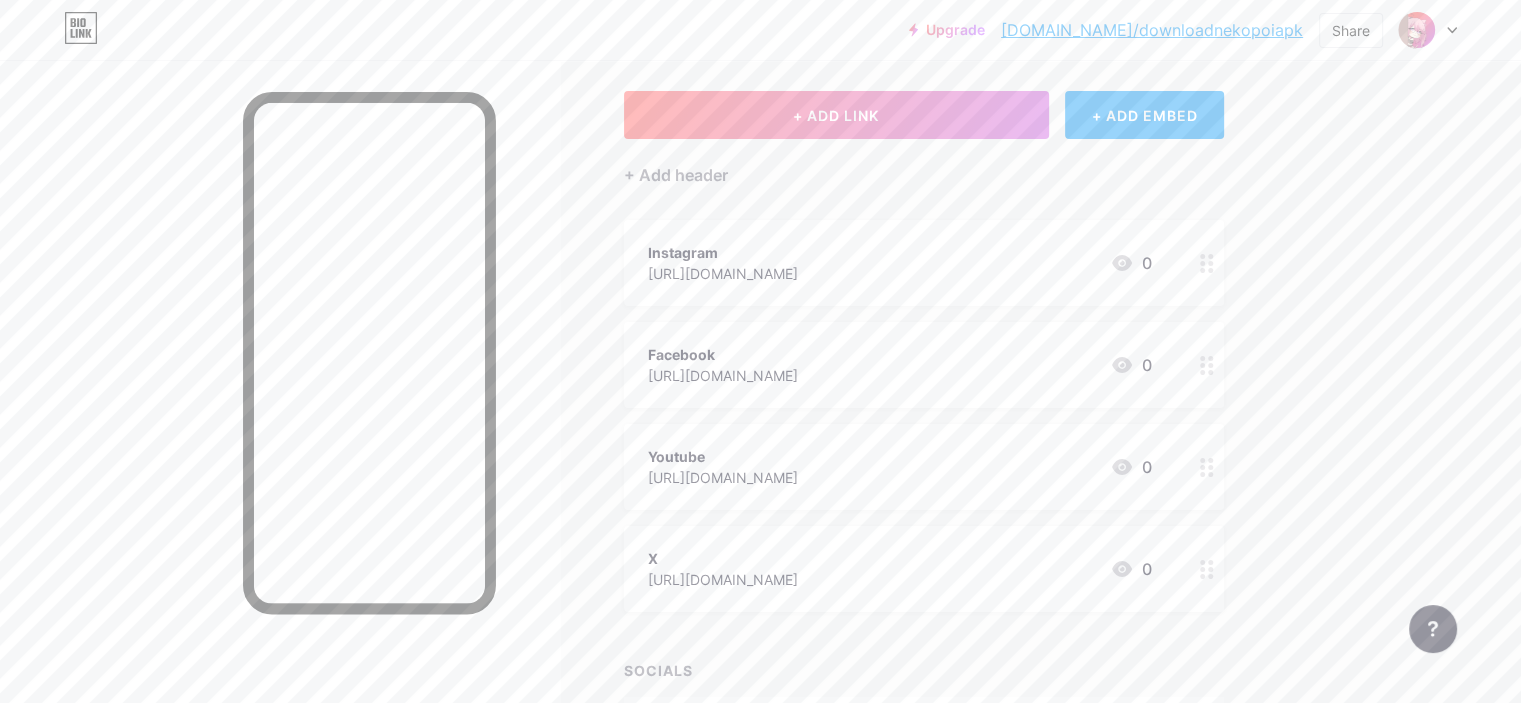 click 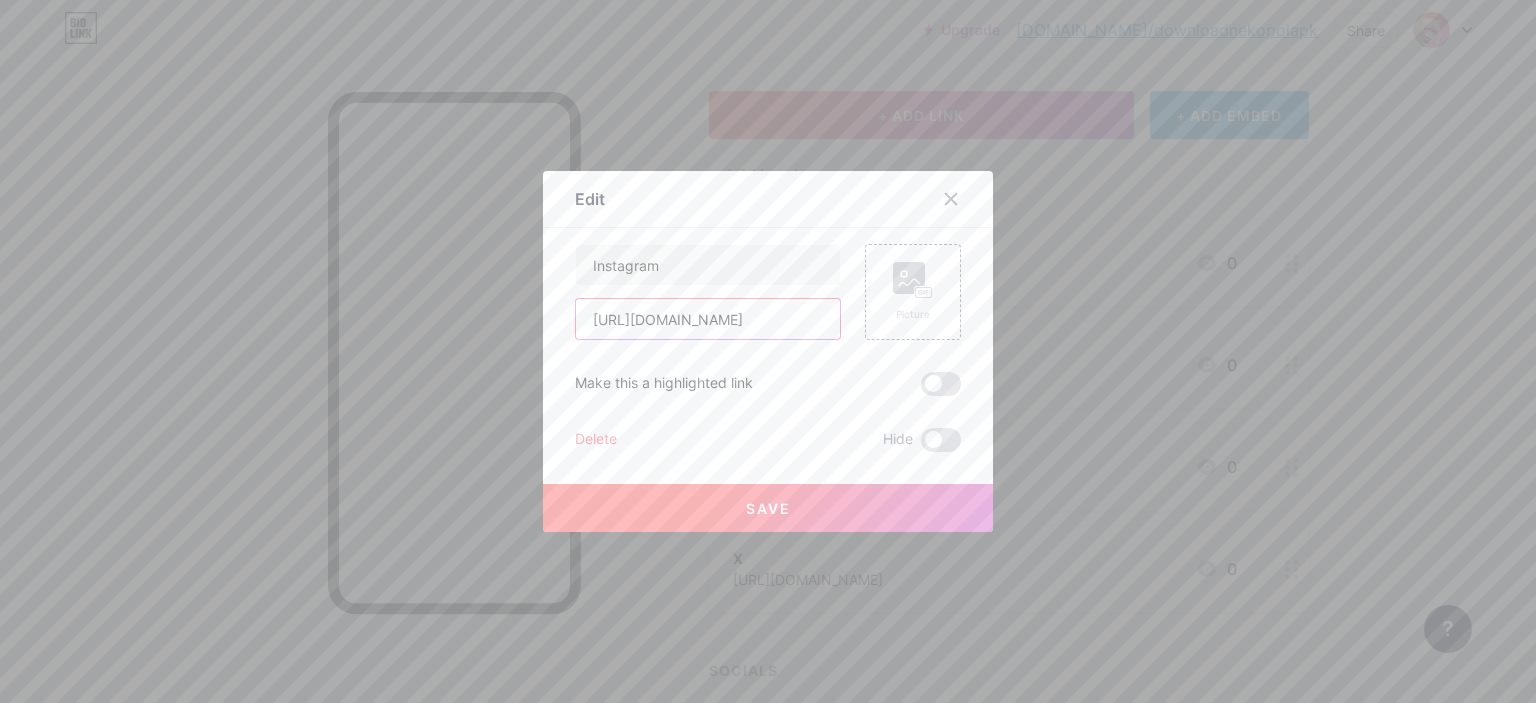click on "[URL][DOMAIN_NAME]" at bounding box center [708, 319] 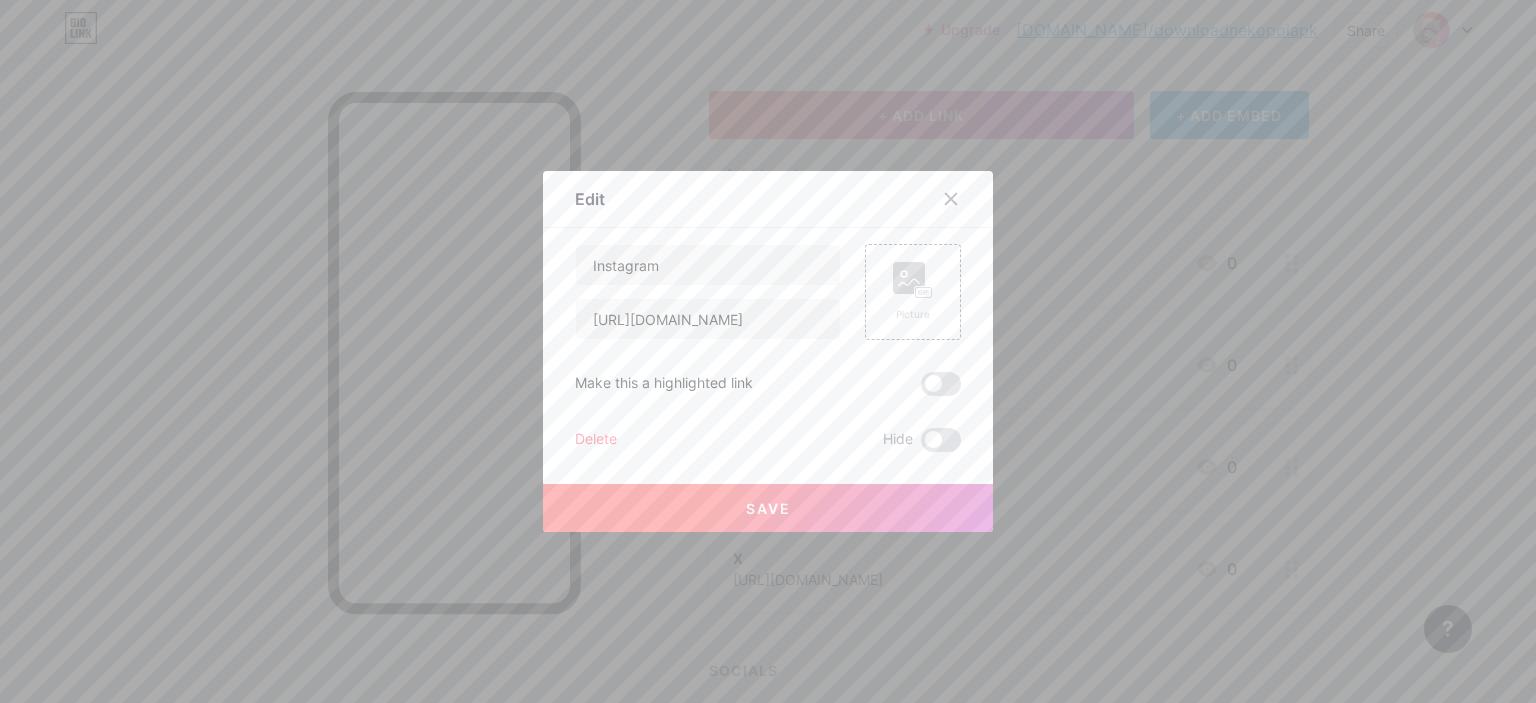 click on "Delete" at bounding box center [596, 440] 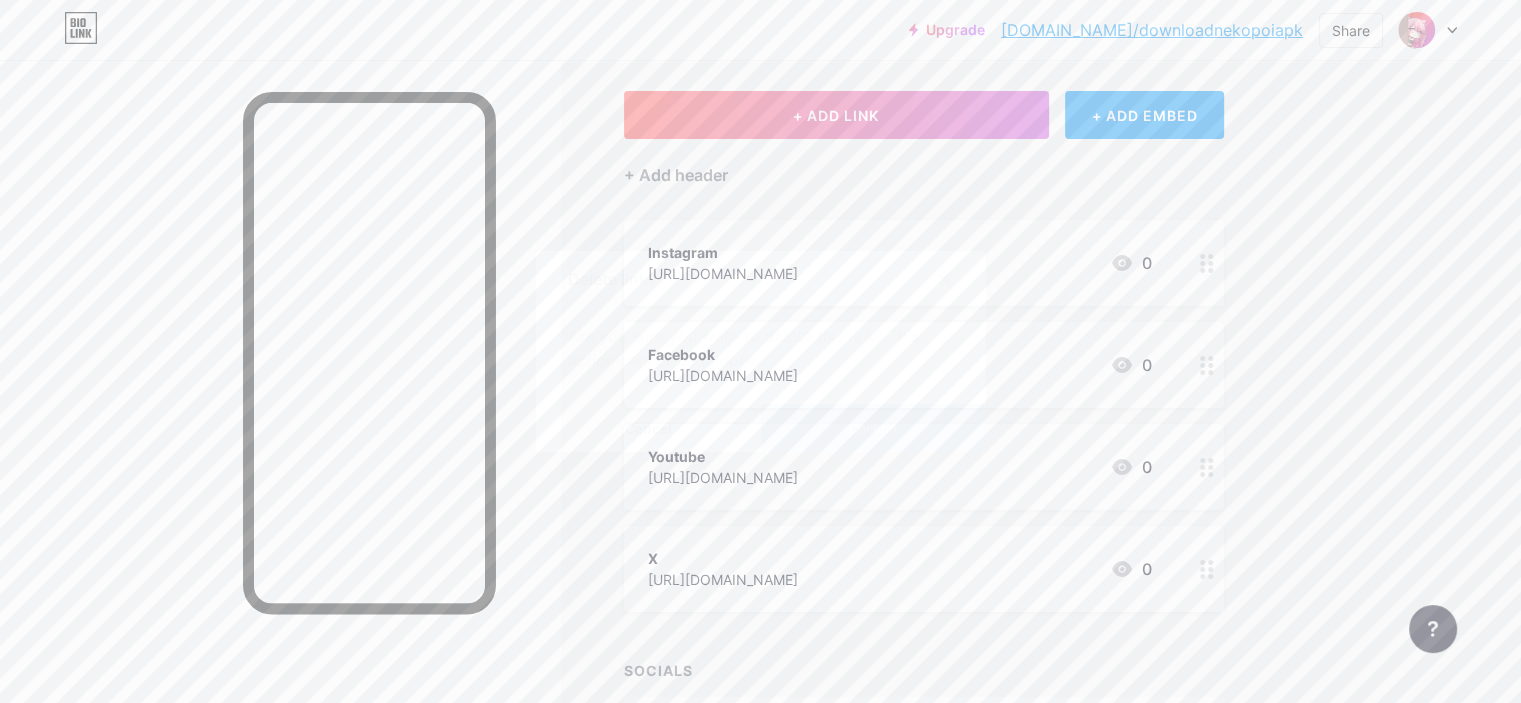 click on "Confirm" at bounding box center [873, 428] 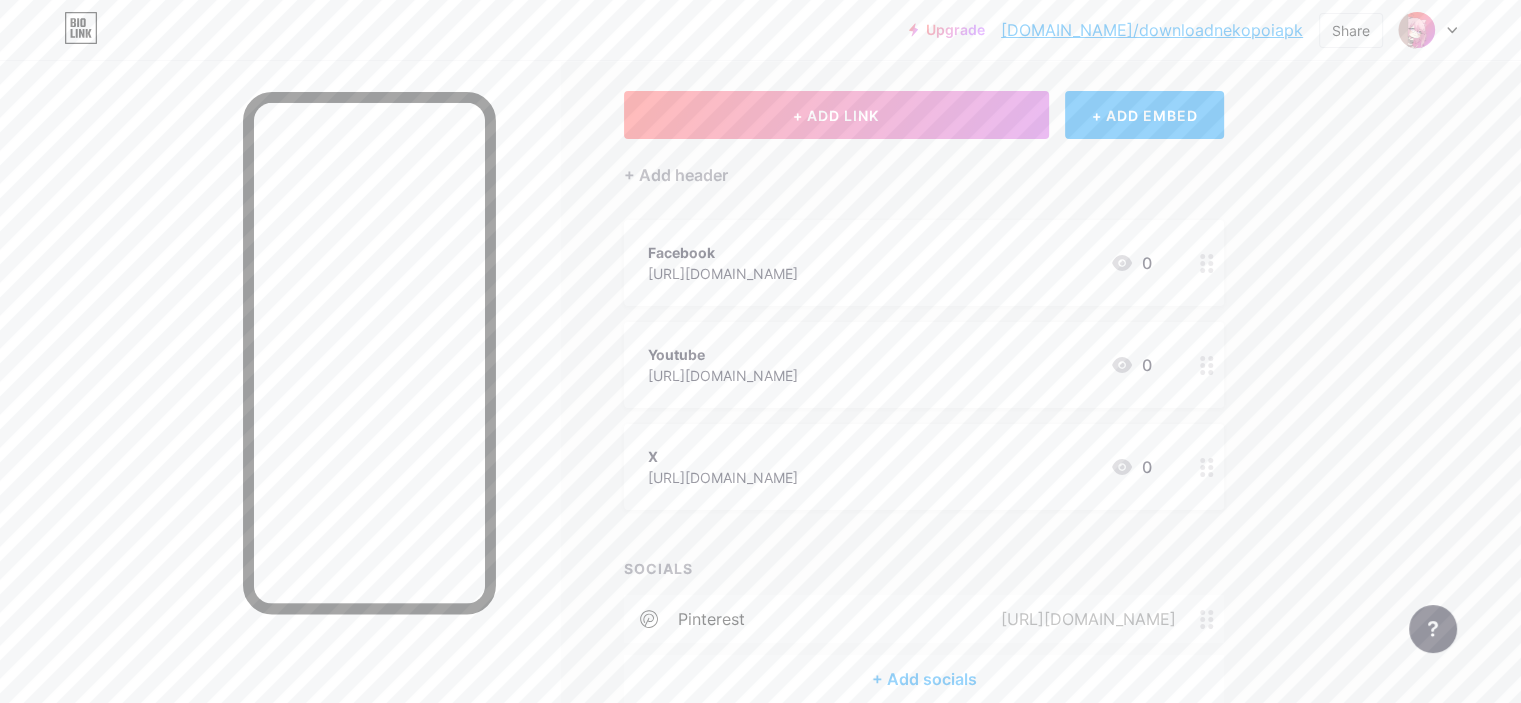 scroll, scrollTop: 193, scrollLeft: 0, axis: vertical 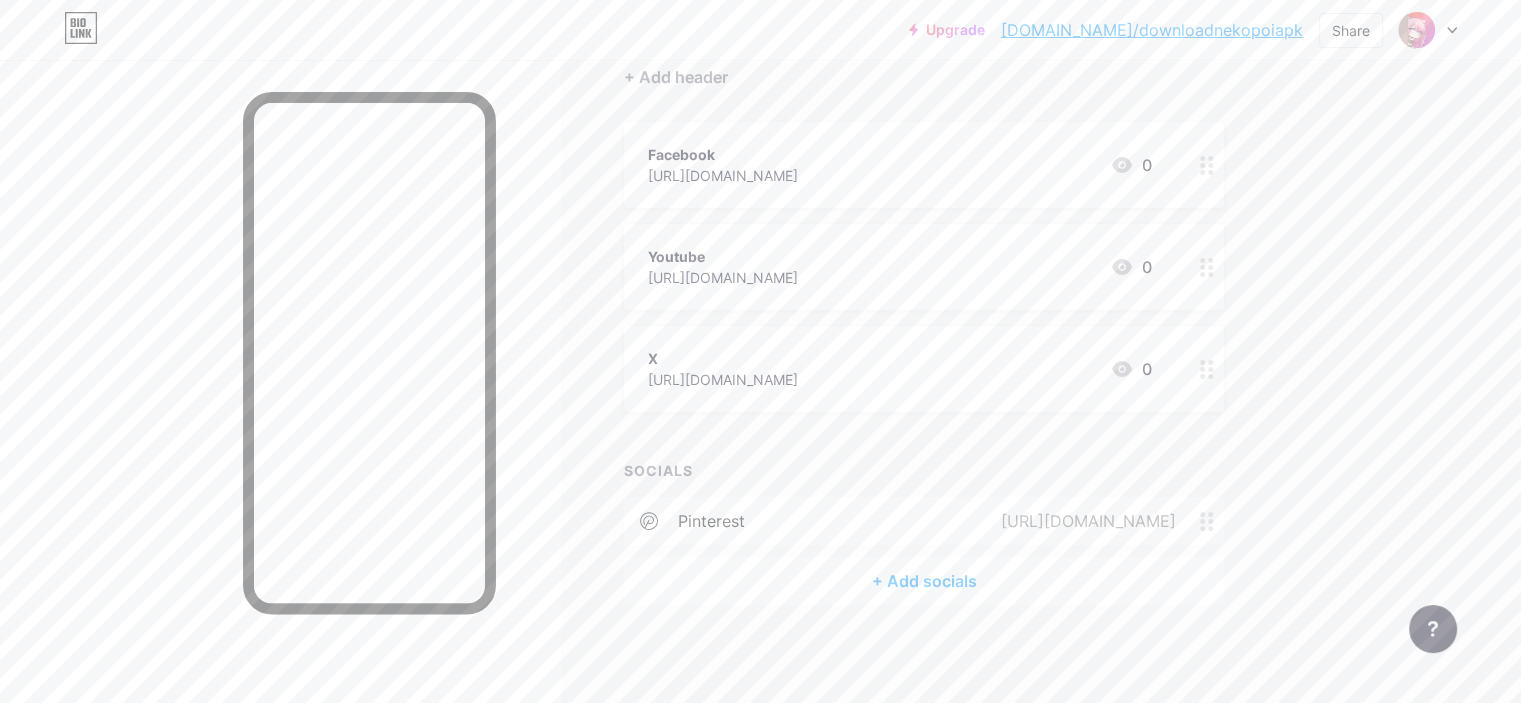click on "+ Add socials" at bounding box center [924, 581] 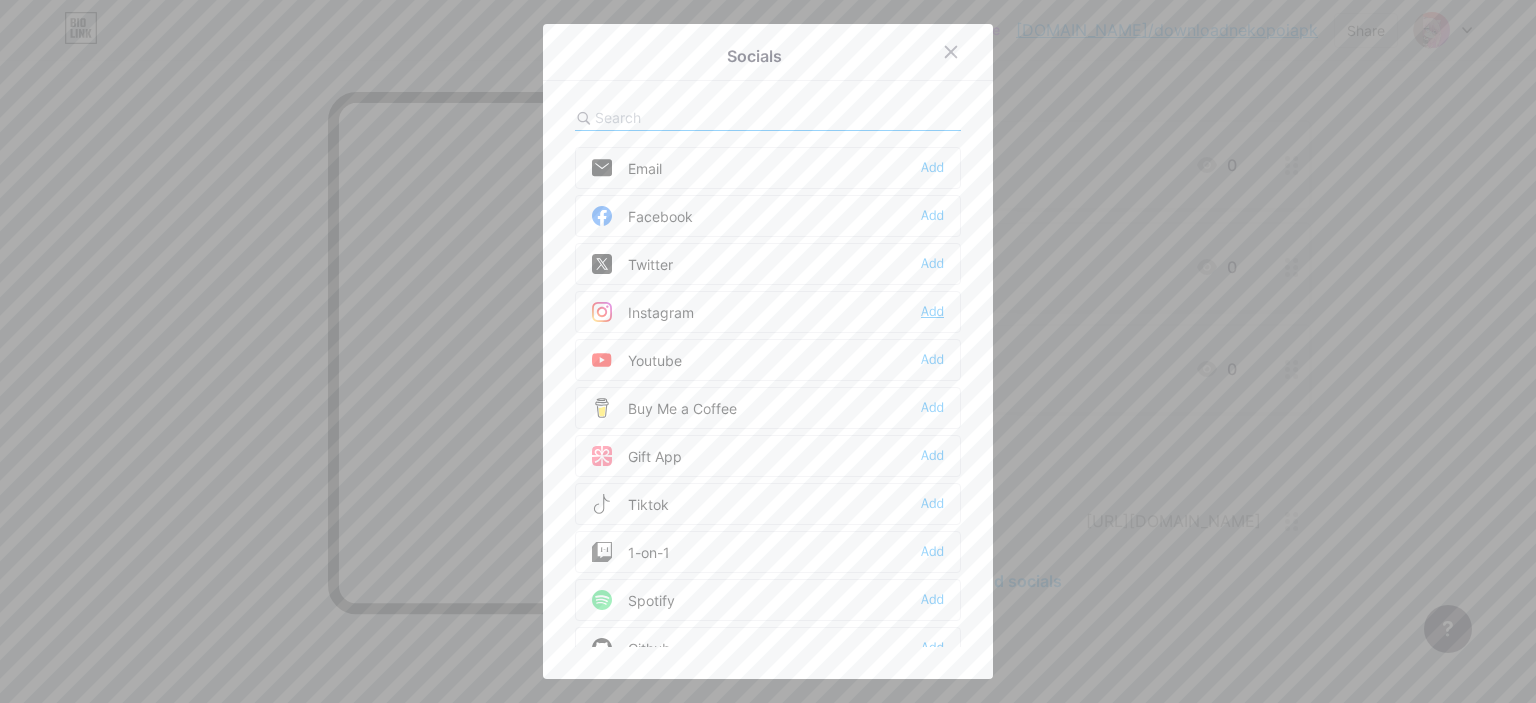 click on "Add" at bounding box center (932, 312) 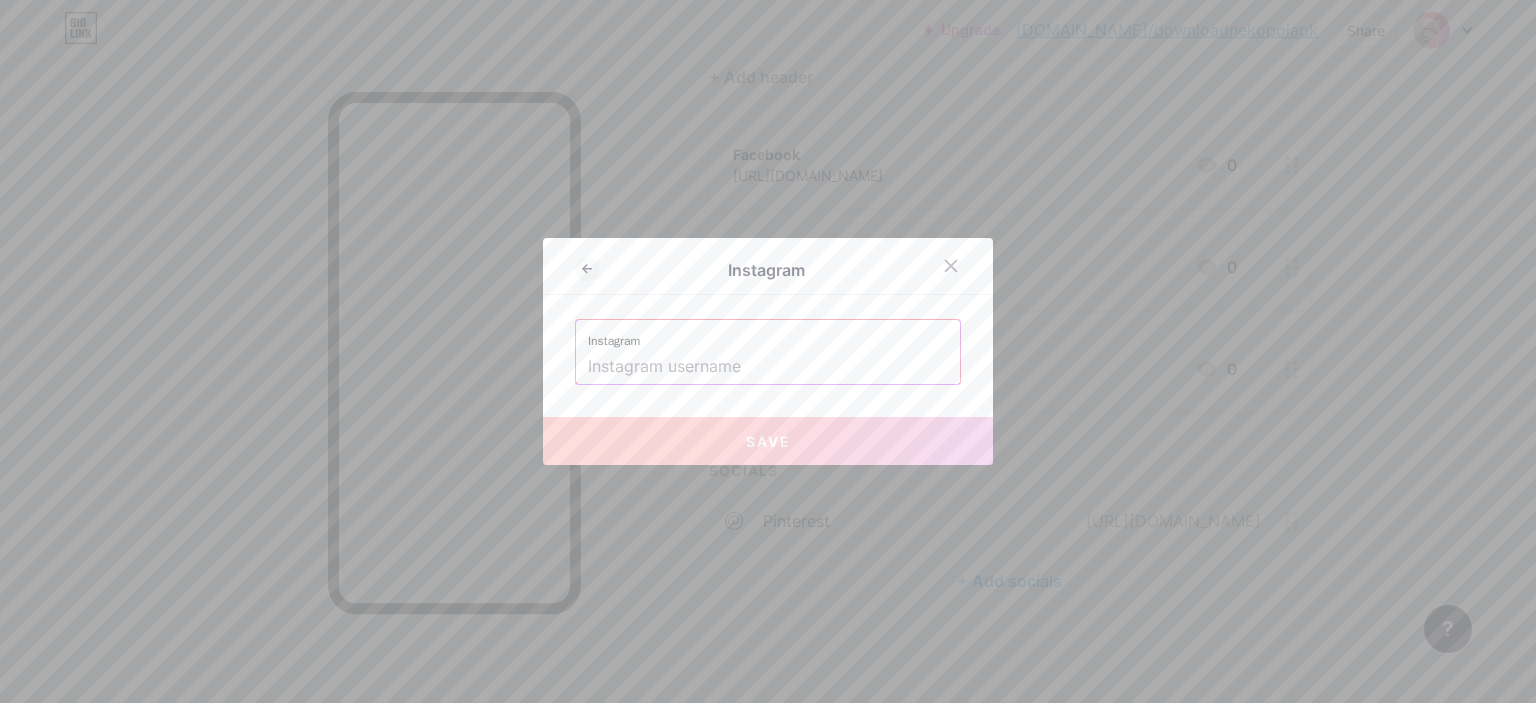 click at bounding box center (768, 367) 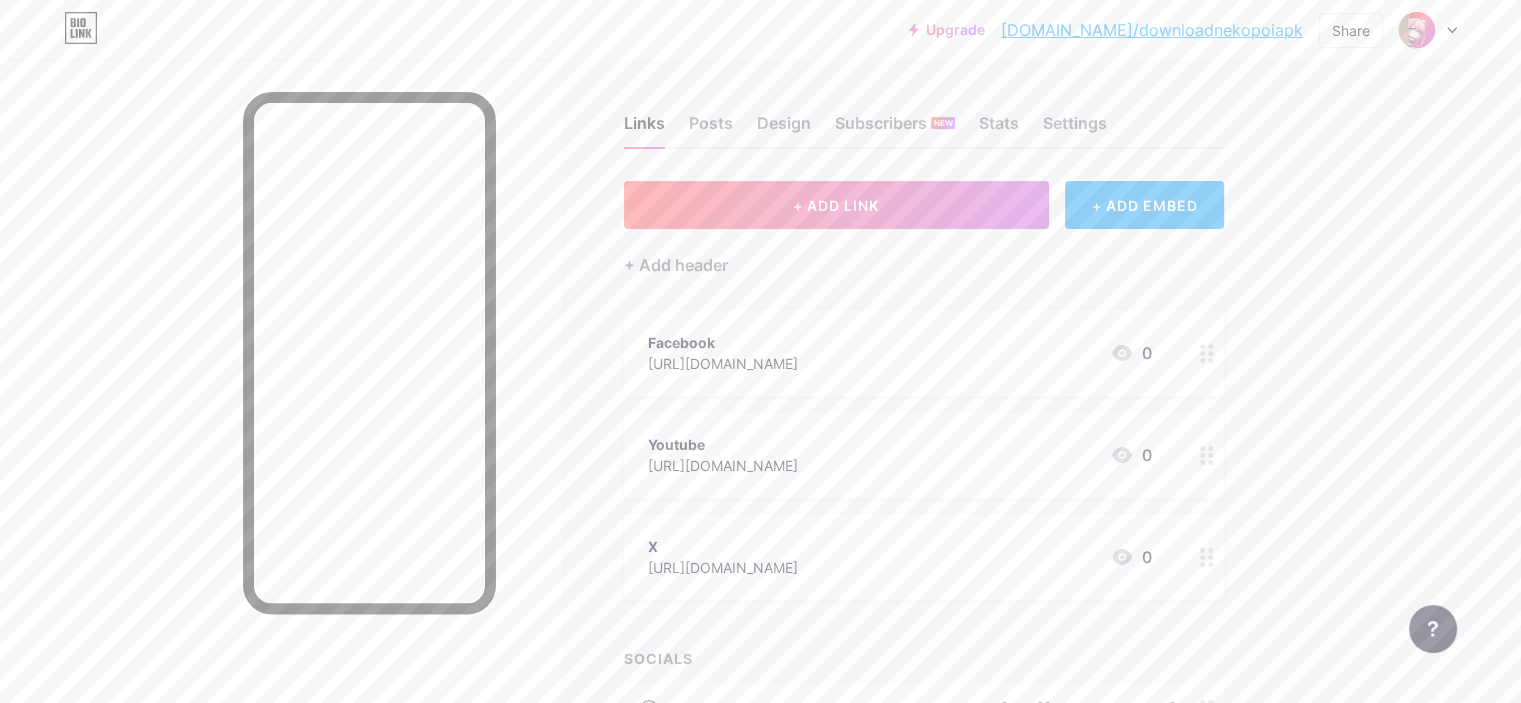 scroll, scrollTop: 0, scrollLeft: 0, axis: both 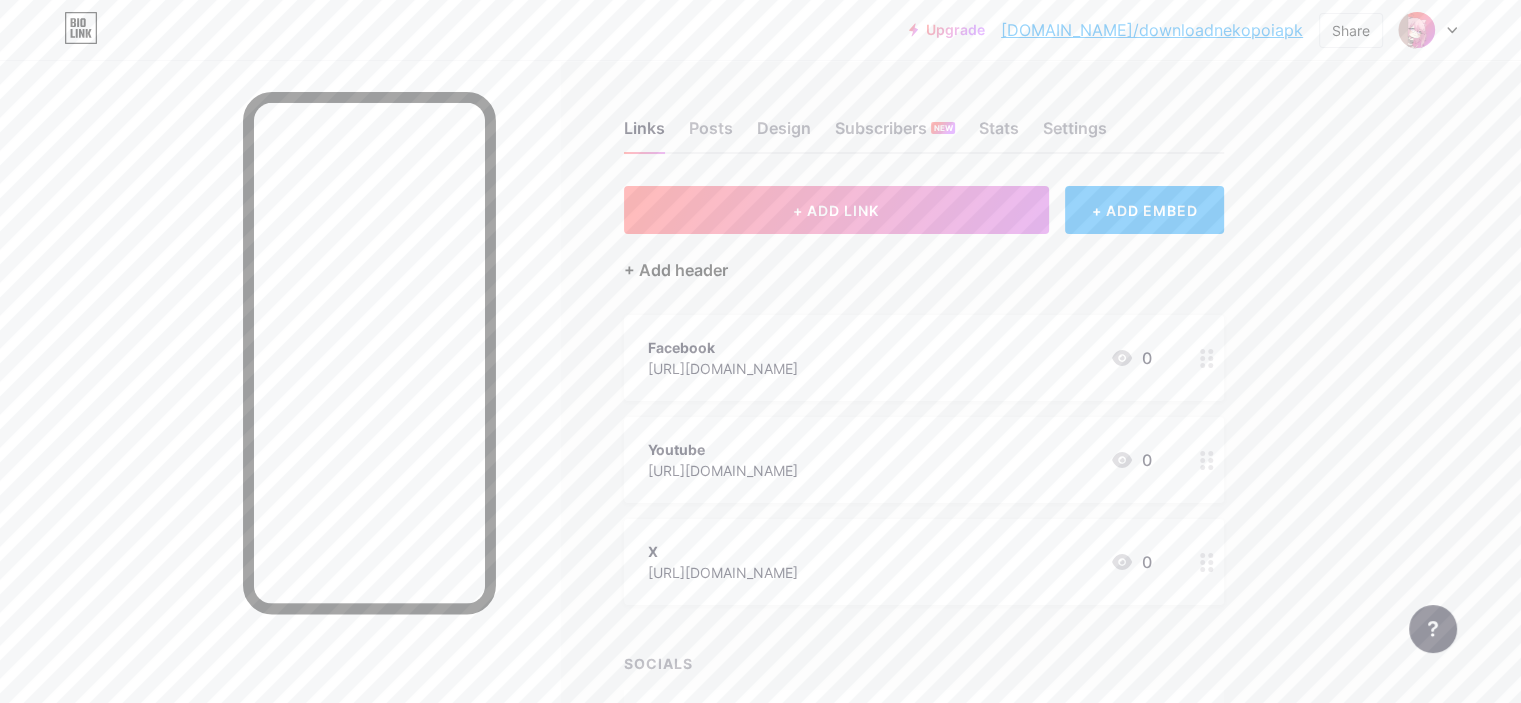 click on "+ Add header" at bounding box center [676, 270] 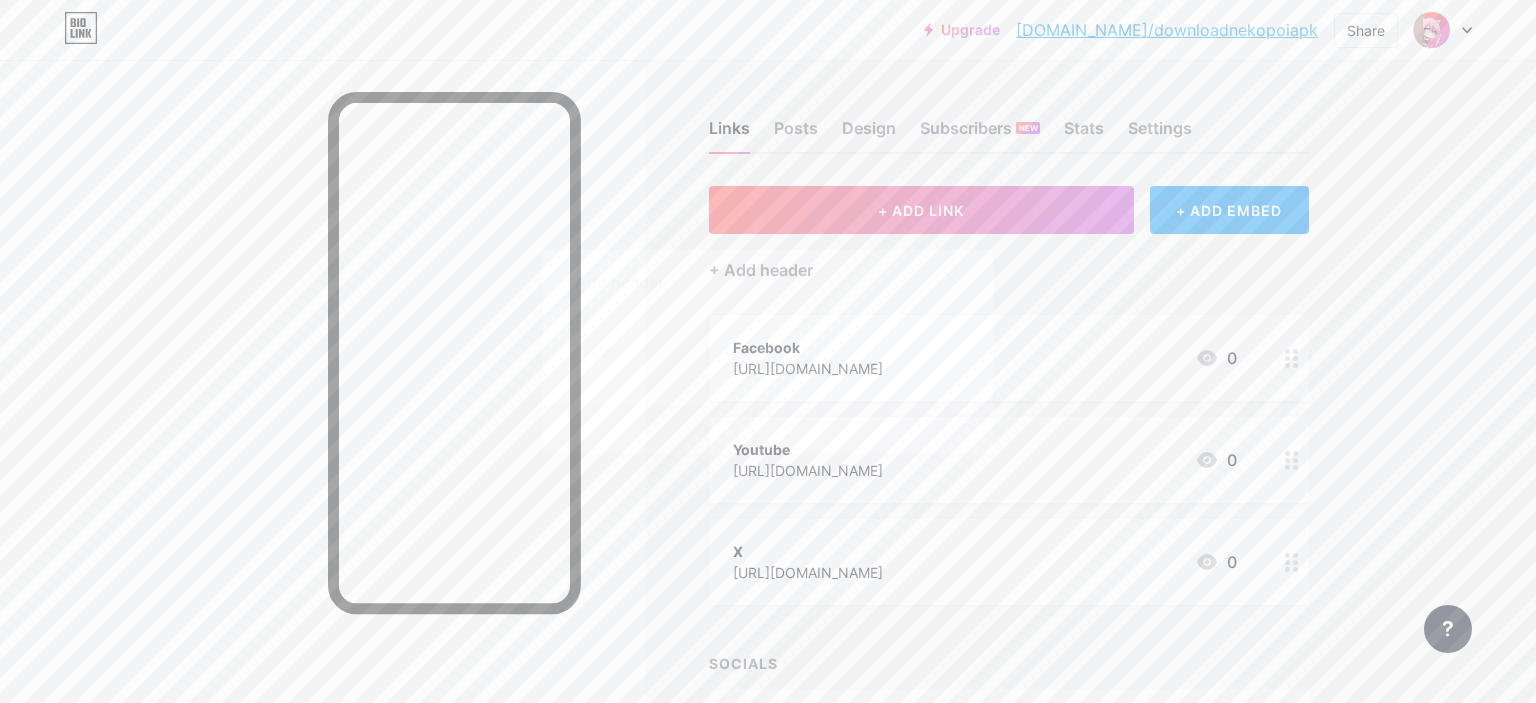 click 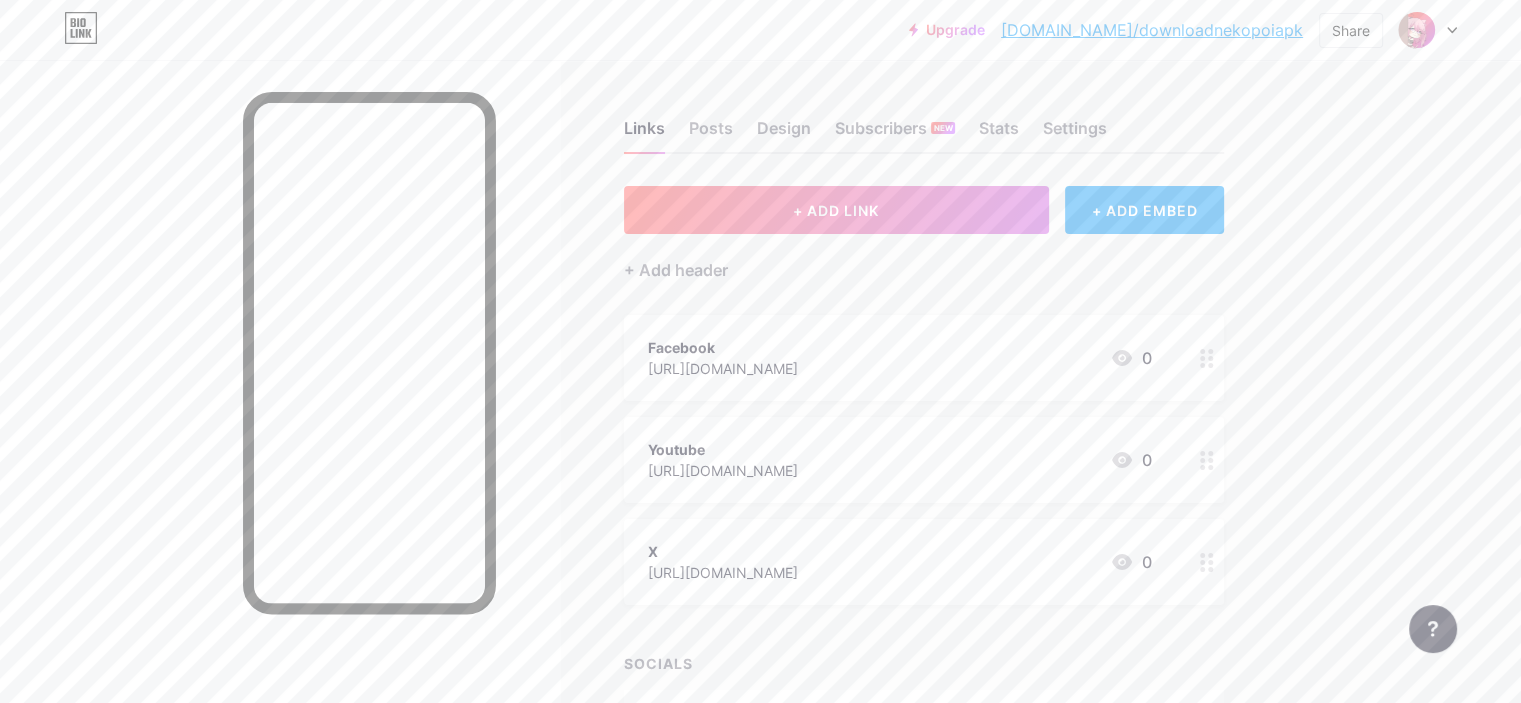 click on "Upgrade   [DOMAIN_NAME]/downlo...   [DOMAIN_NAME]/downloadnekopoiapk   Share               Switch accounts     NekoPoi APK   [DOMAIN_NAME]/downloadnekopoiapk       + Add a new page        Account settings   Logout   Link Copied
Links
Posts
Design
Subscribers
NEW
Stats
Settings       + ADD LINK     + ADD EMBED
+ Add header
Facebook
[URL][DOMAIN_NAME]
0
Youtube
[URL][DOMAIN_NAME]
0
X
[URL][DOMAIN_NAME]
0
SOCIALS
pinterest
[URL][DOMAIN_NAME]               + Add socials                       Feature requests             Help center         Contact support" at bounding box center [760, 449] 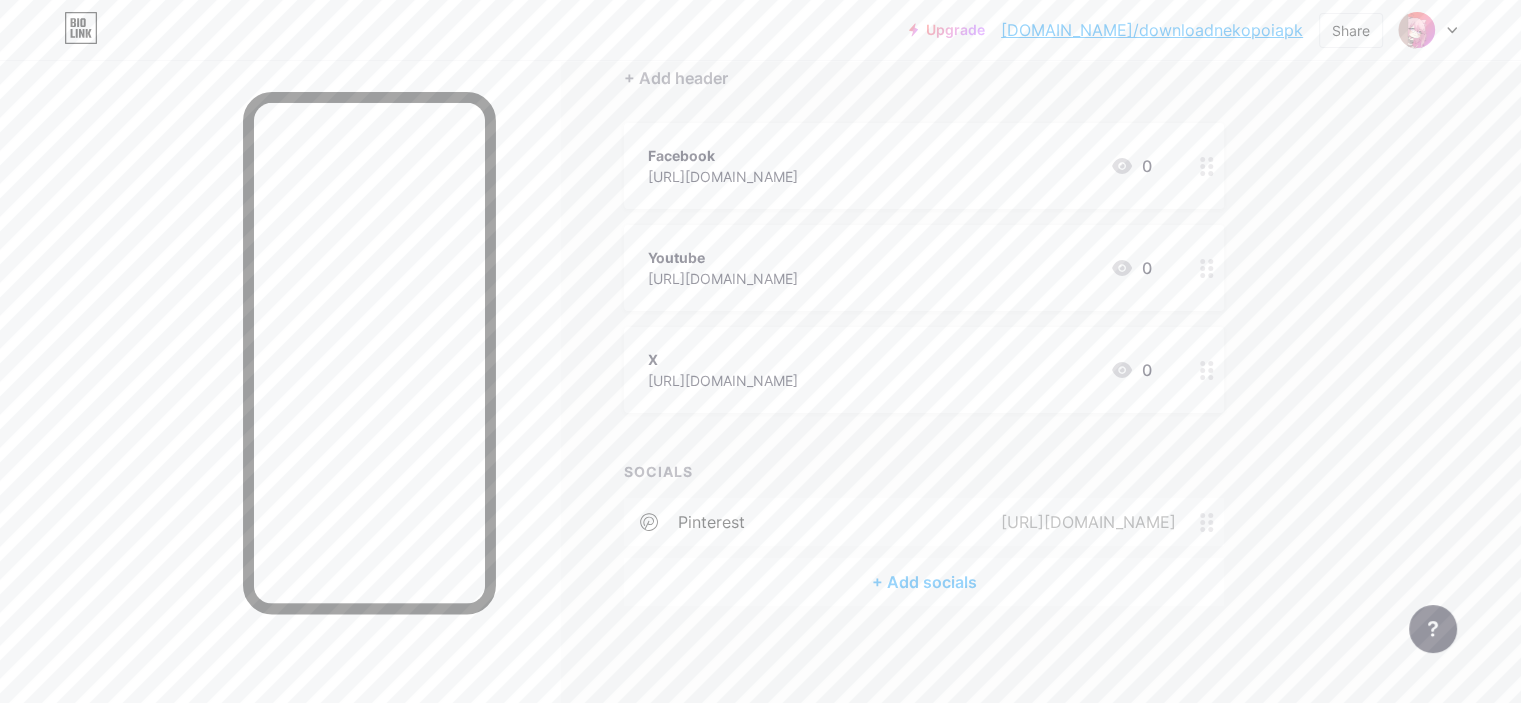scroll, scrollTop: 193, scrollLeft: 0, axis: vertical 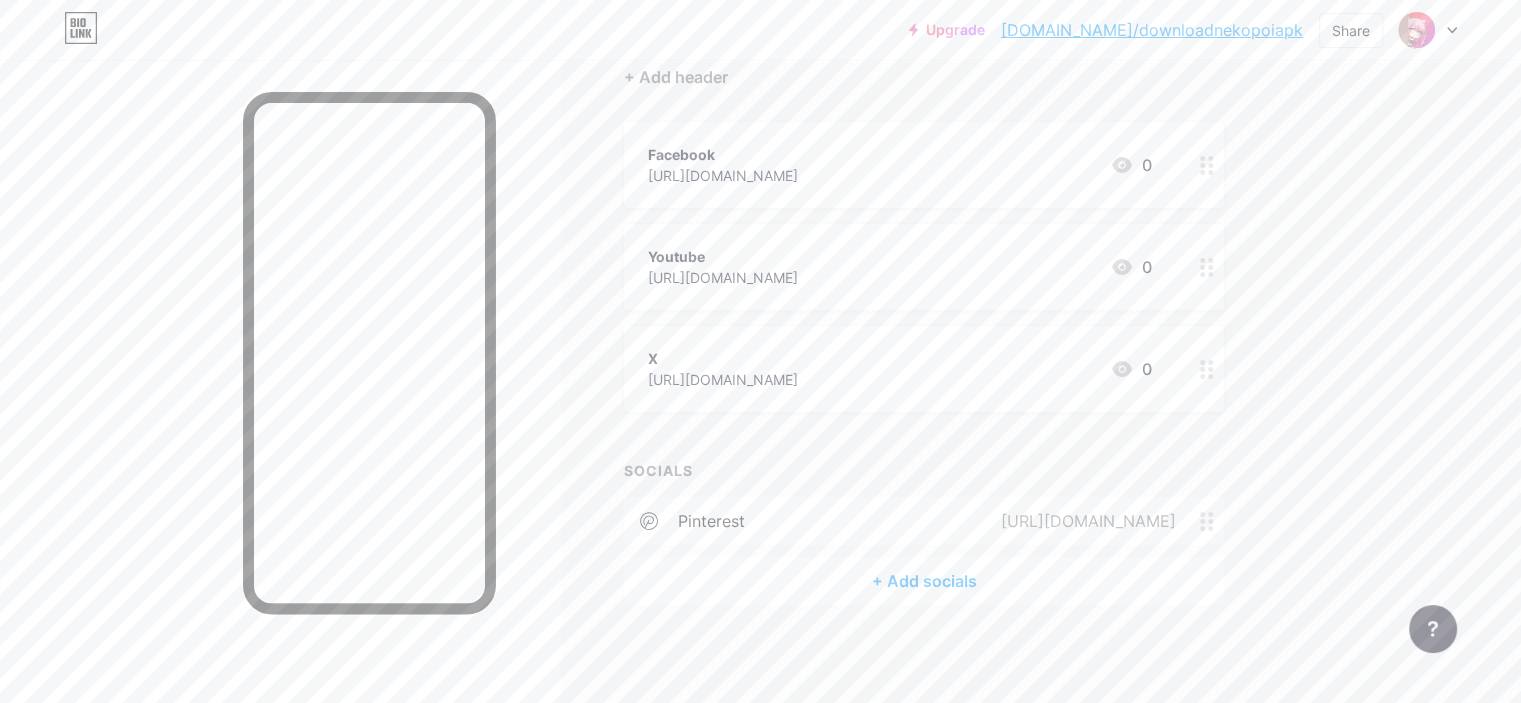 click on "+ Add socials" at bounding box center [924, 581] 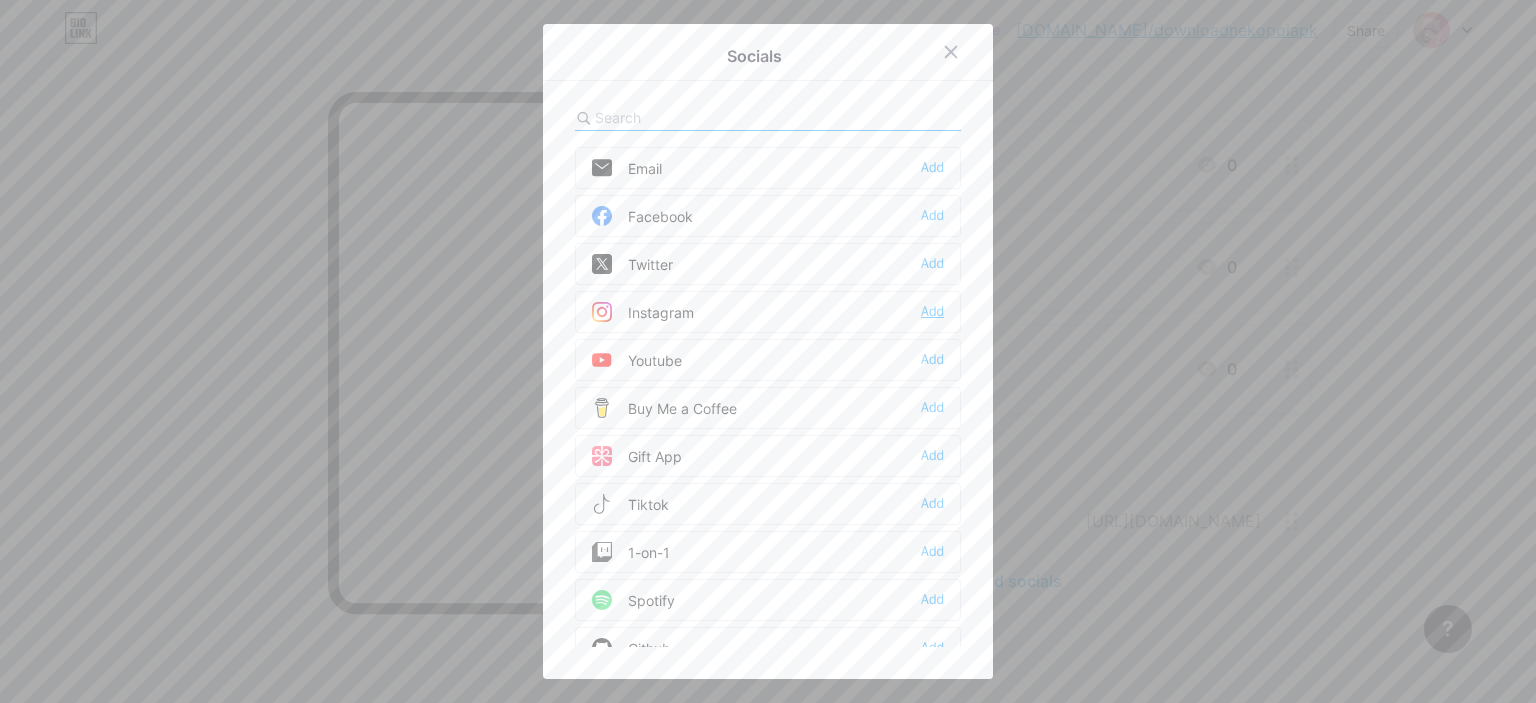 click on "Add" at bounding box center (932, 312) 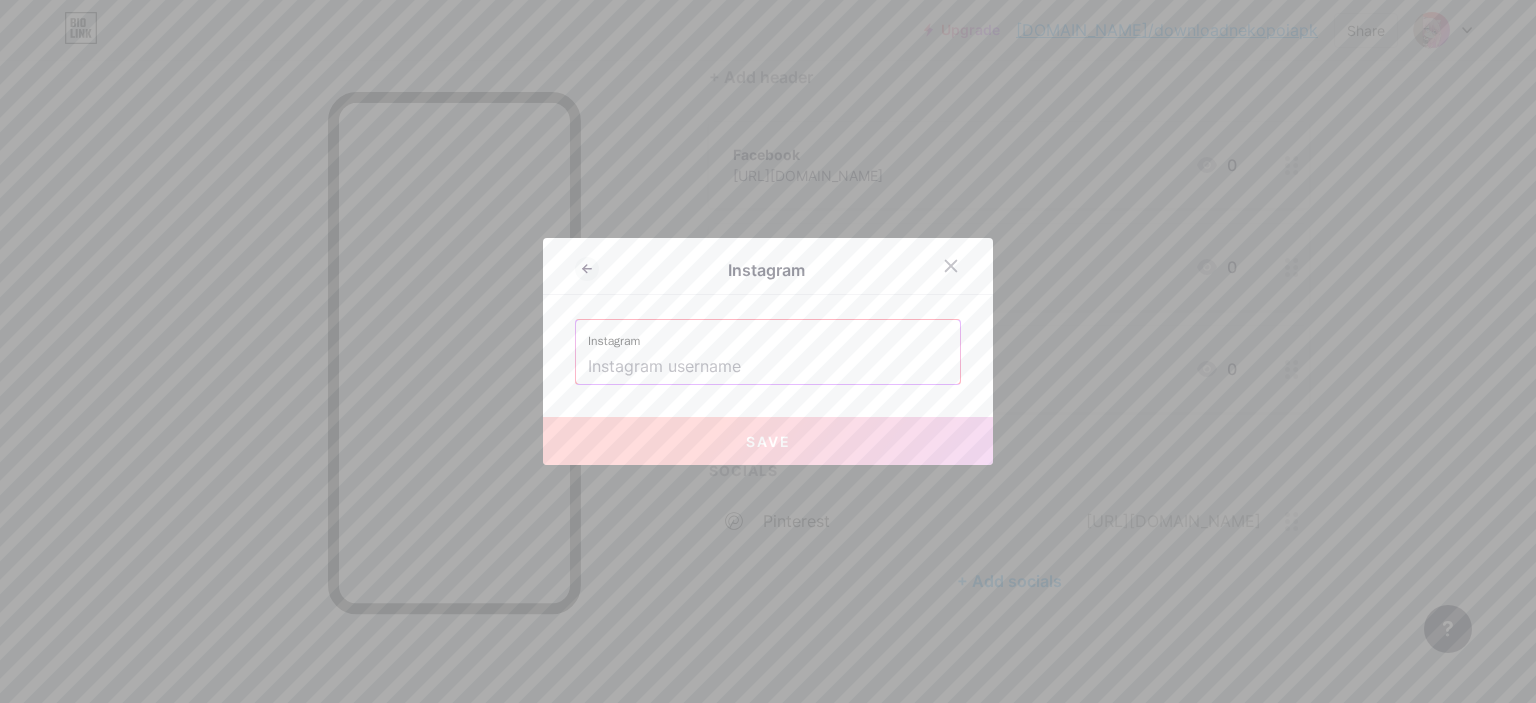 paste on "[URL][DOMAIN_NAME]" 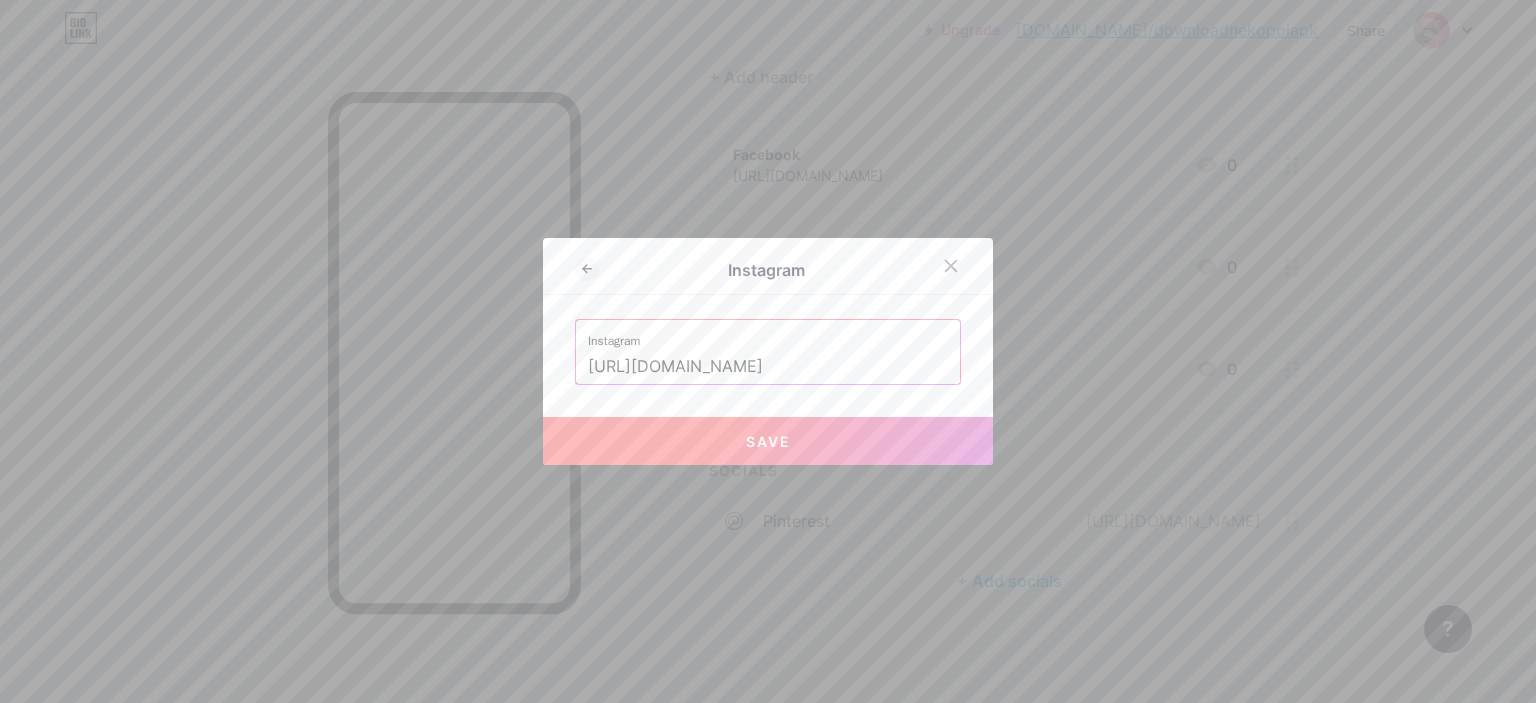 click on "Save" at bounding box center (768, 441) 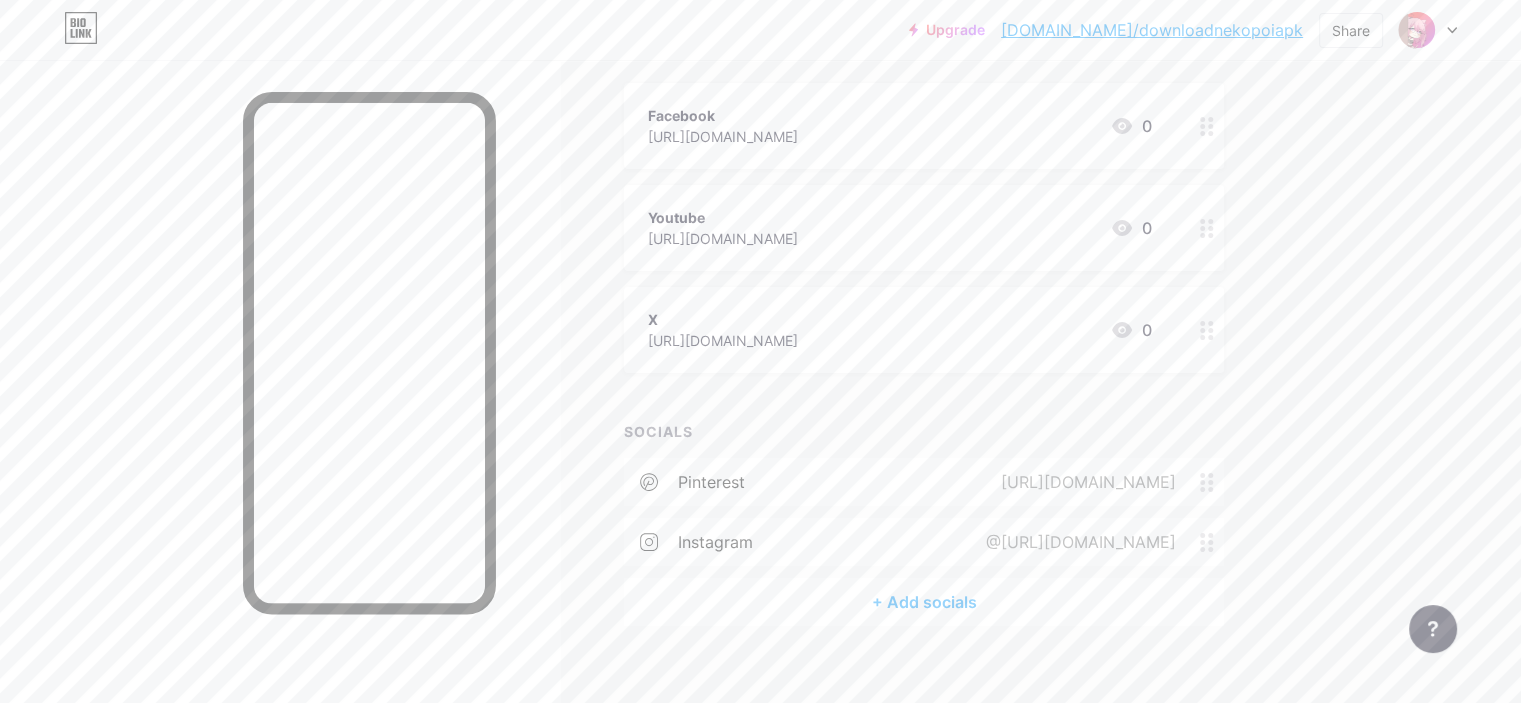 scroll, scrollTop: 253, scrollLeft: 0, axis: vertical 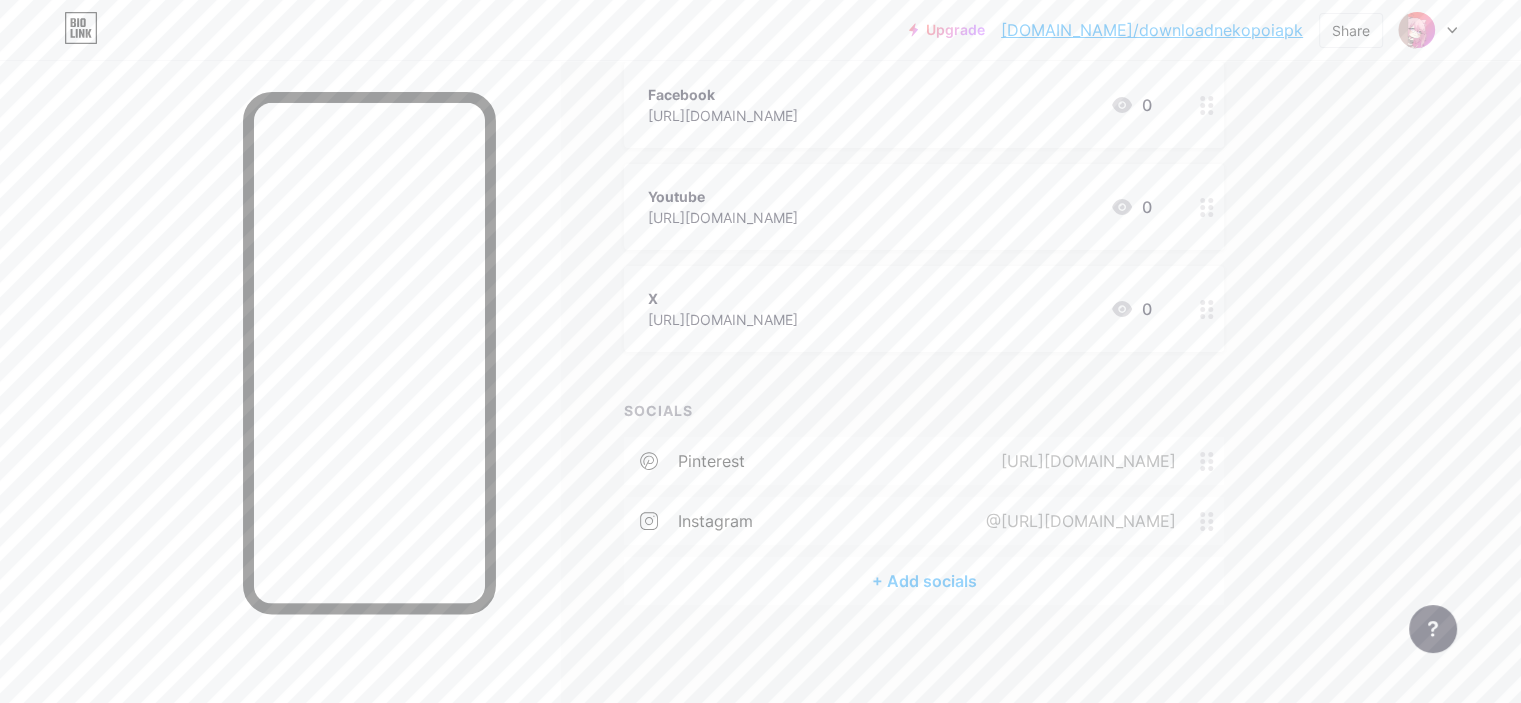 click 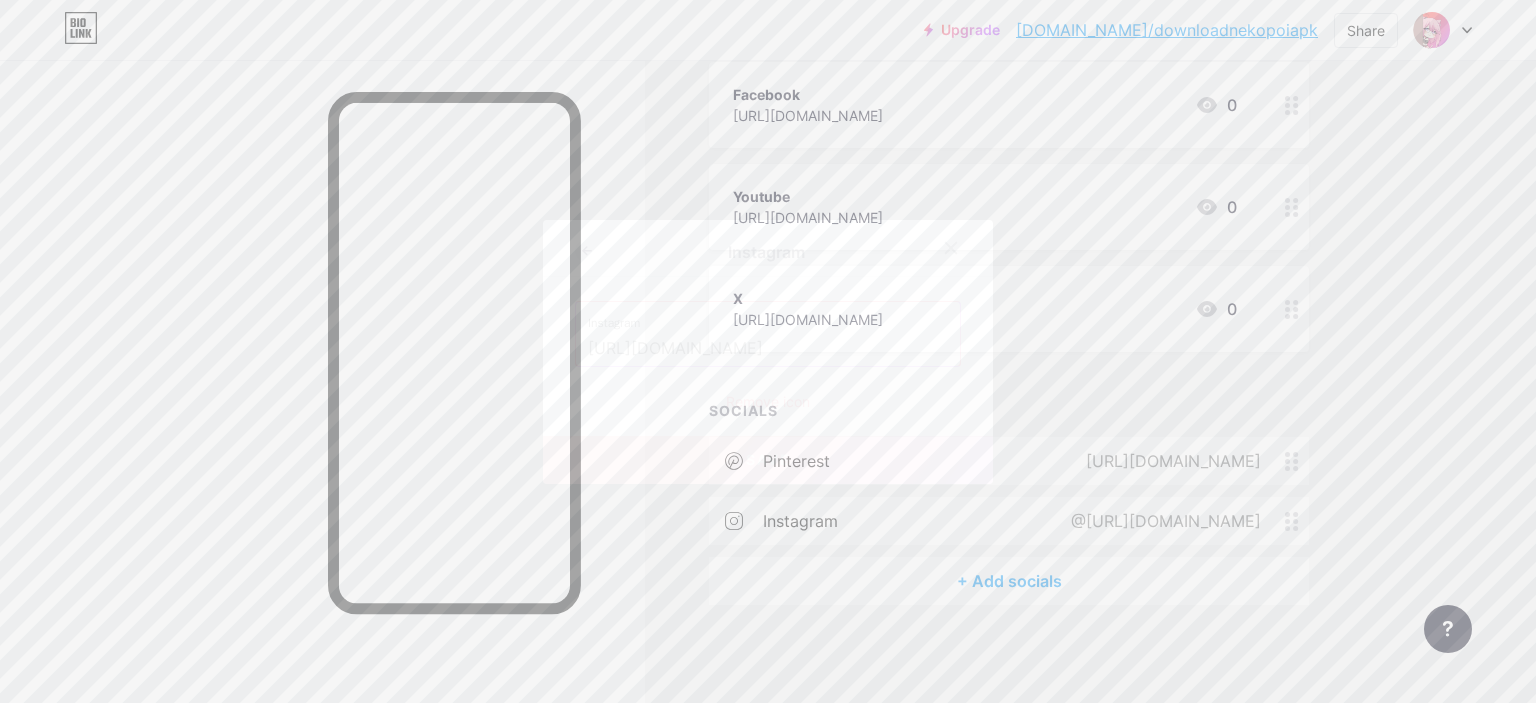click on "[URL][DOMAIN_NAME]" at bounding box center (768, 349) 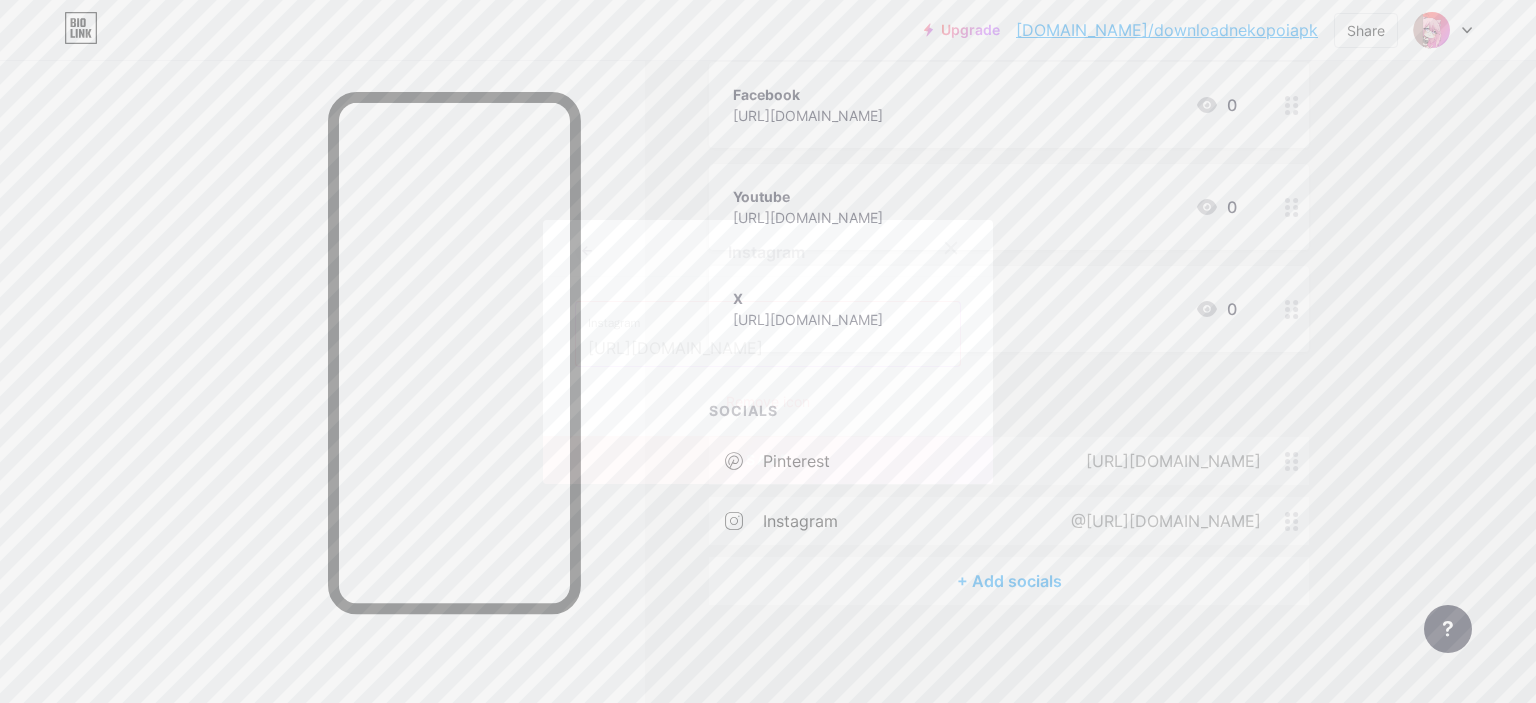 paste on "nekopoidl" 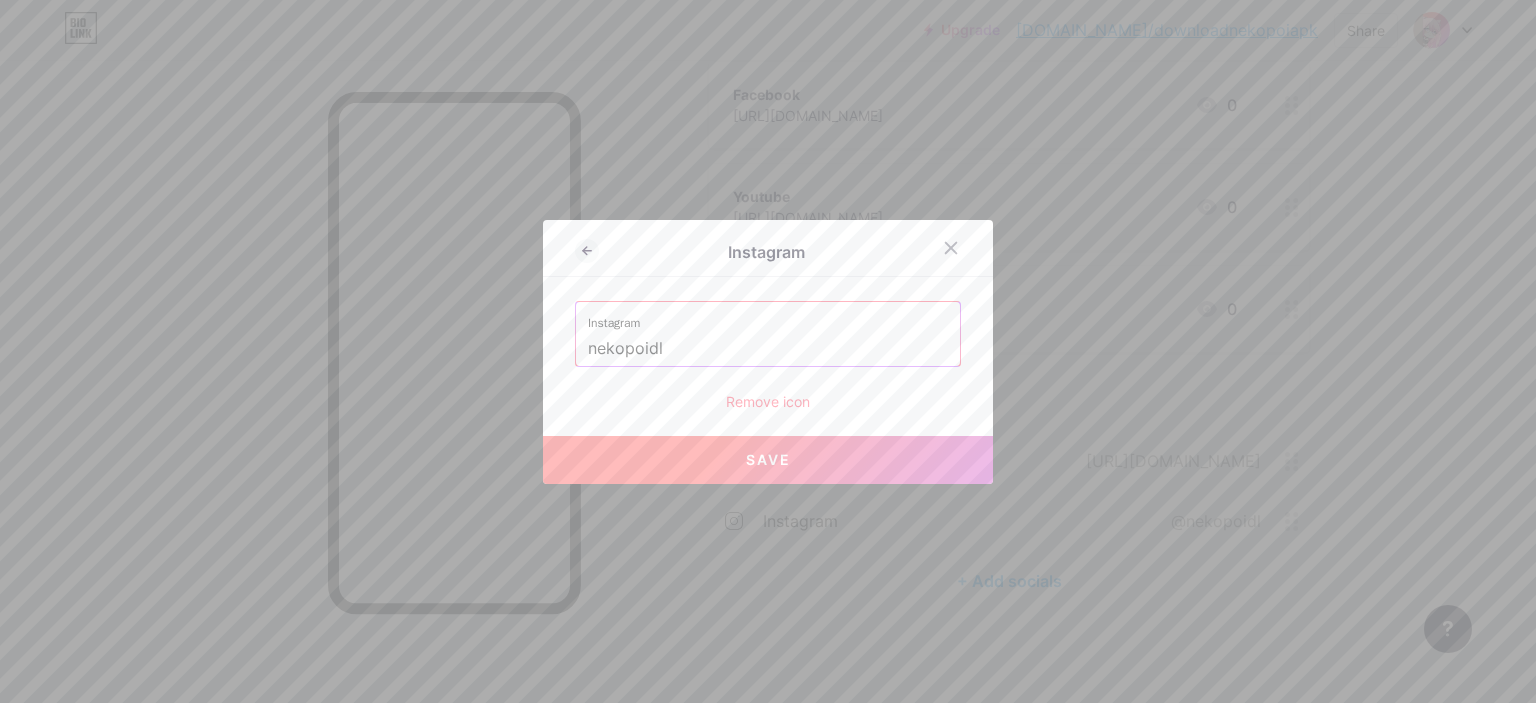 click on "Save" at bounding box center [768, 460] 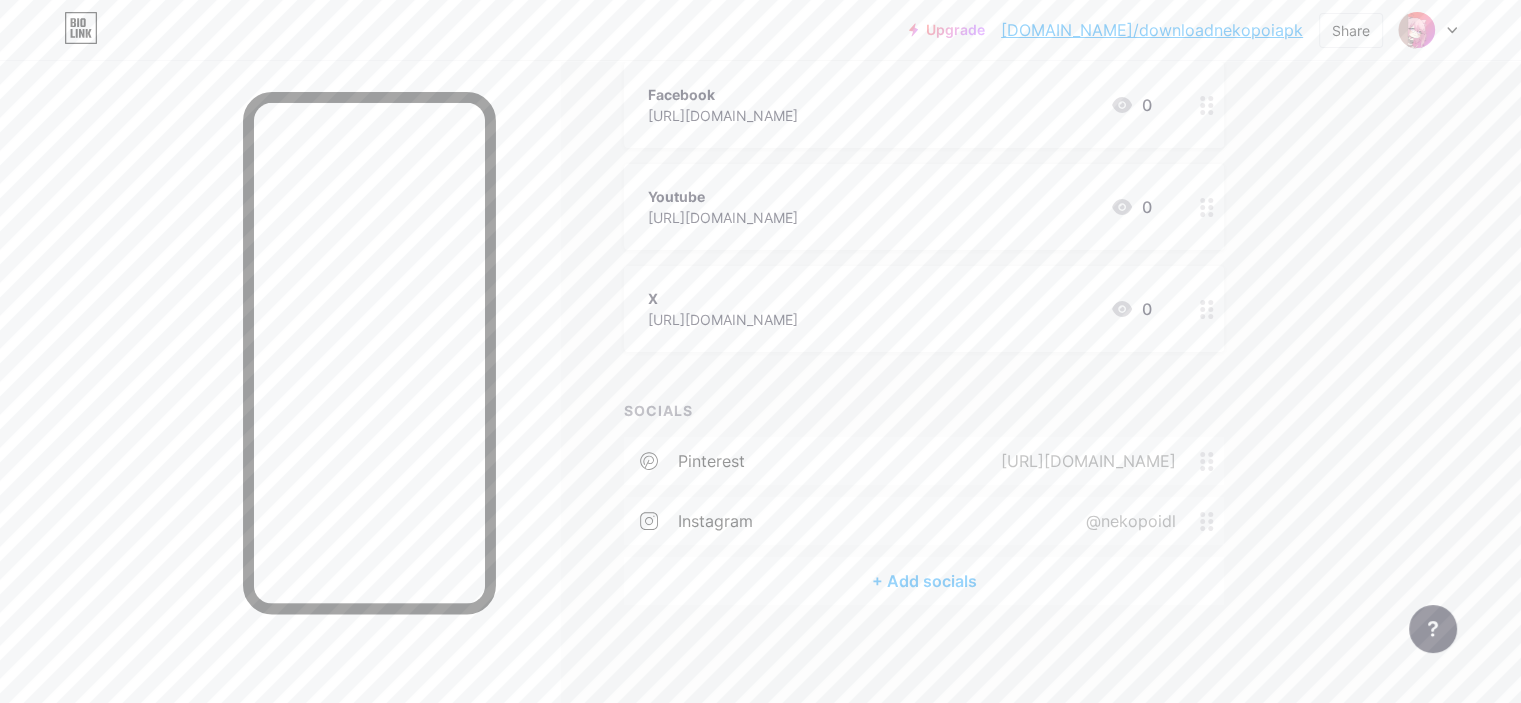 click 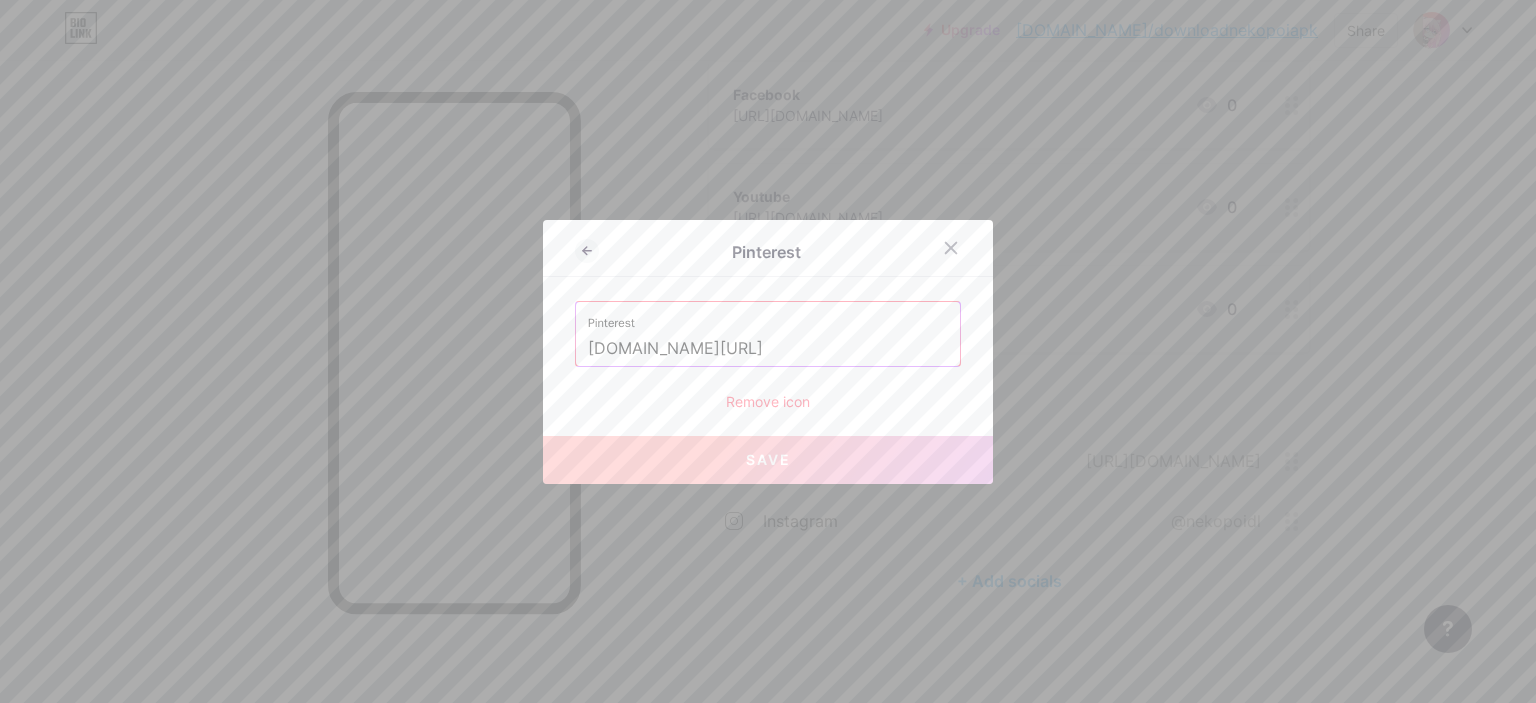 click on "[DOMAIN_NAME][URL]" at bounding box center (768, 349) 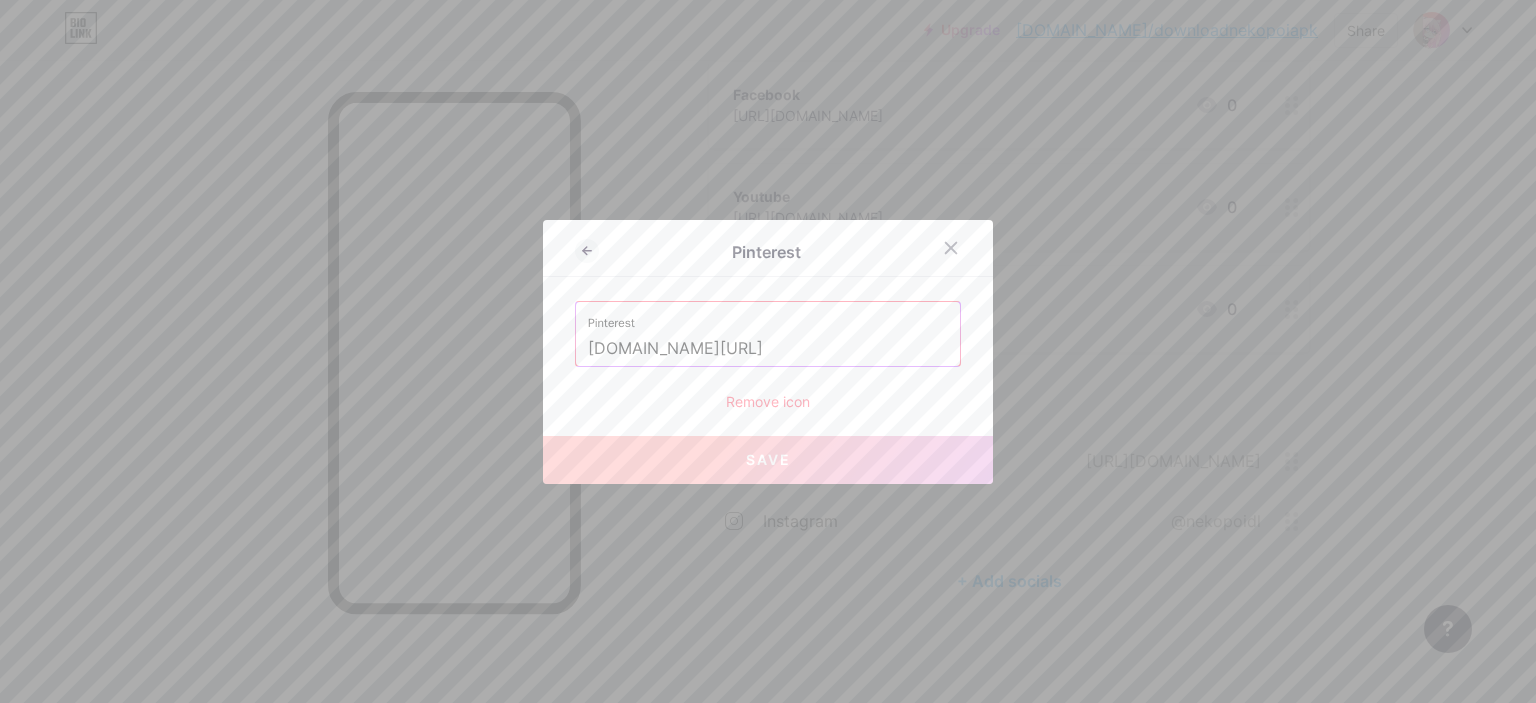 paste on "nekopoidl" 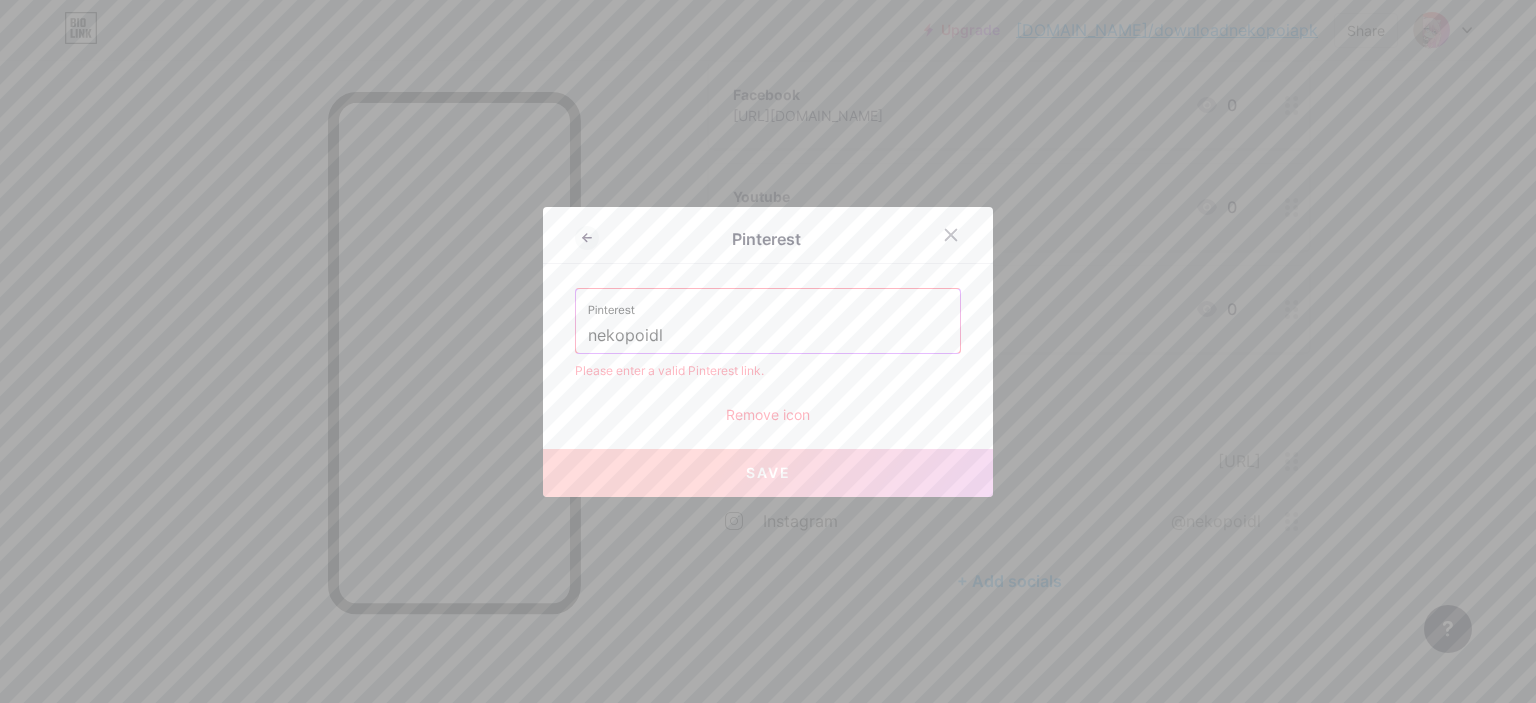 click on "nekopoidl" at bounding box center (768, 336) 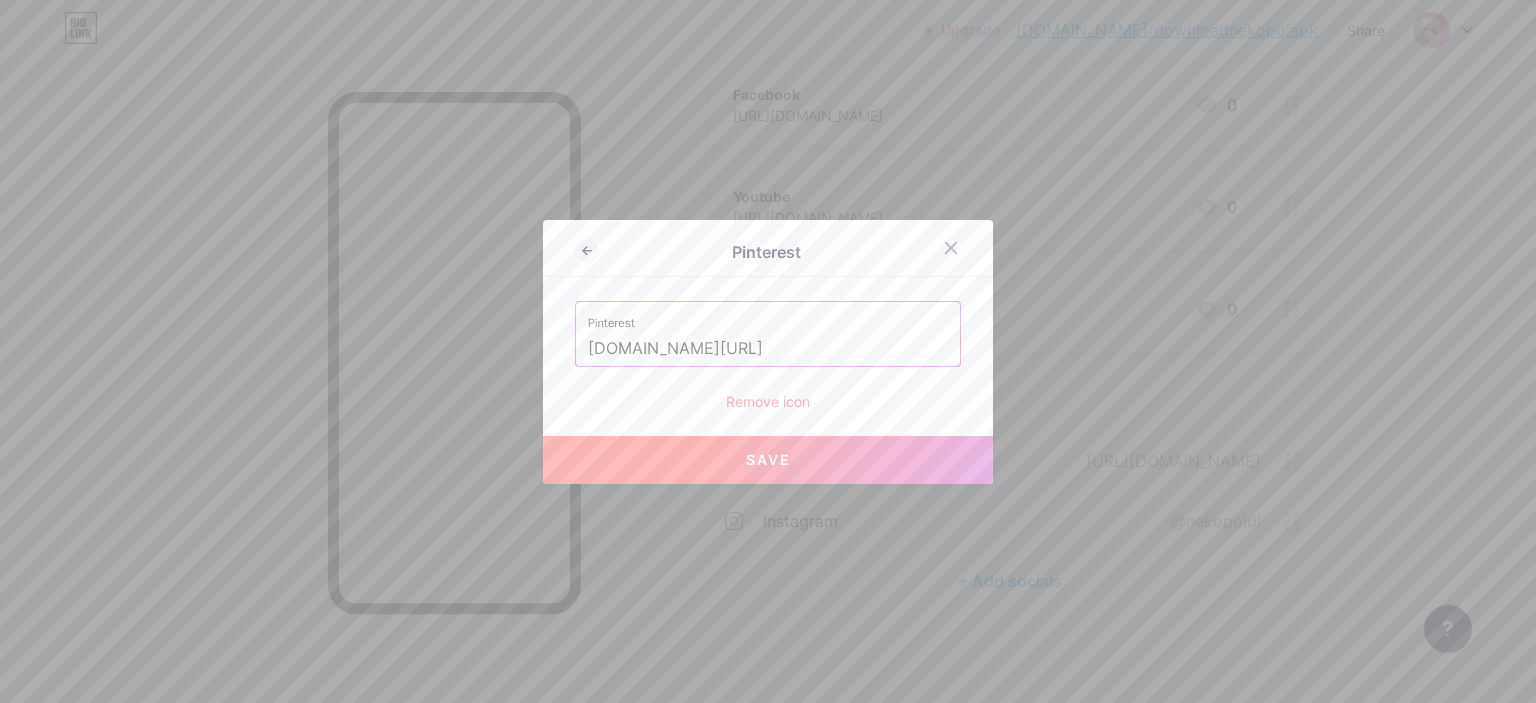 click on "Pinterest       Pinterest   [DOMAIN_NAME][URL]
Remove icon
Save" at bounding box center [768, 352] 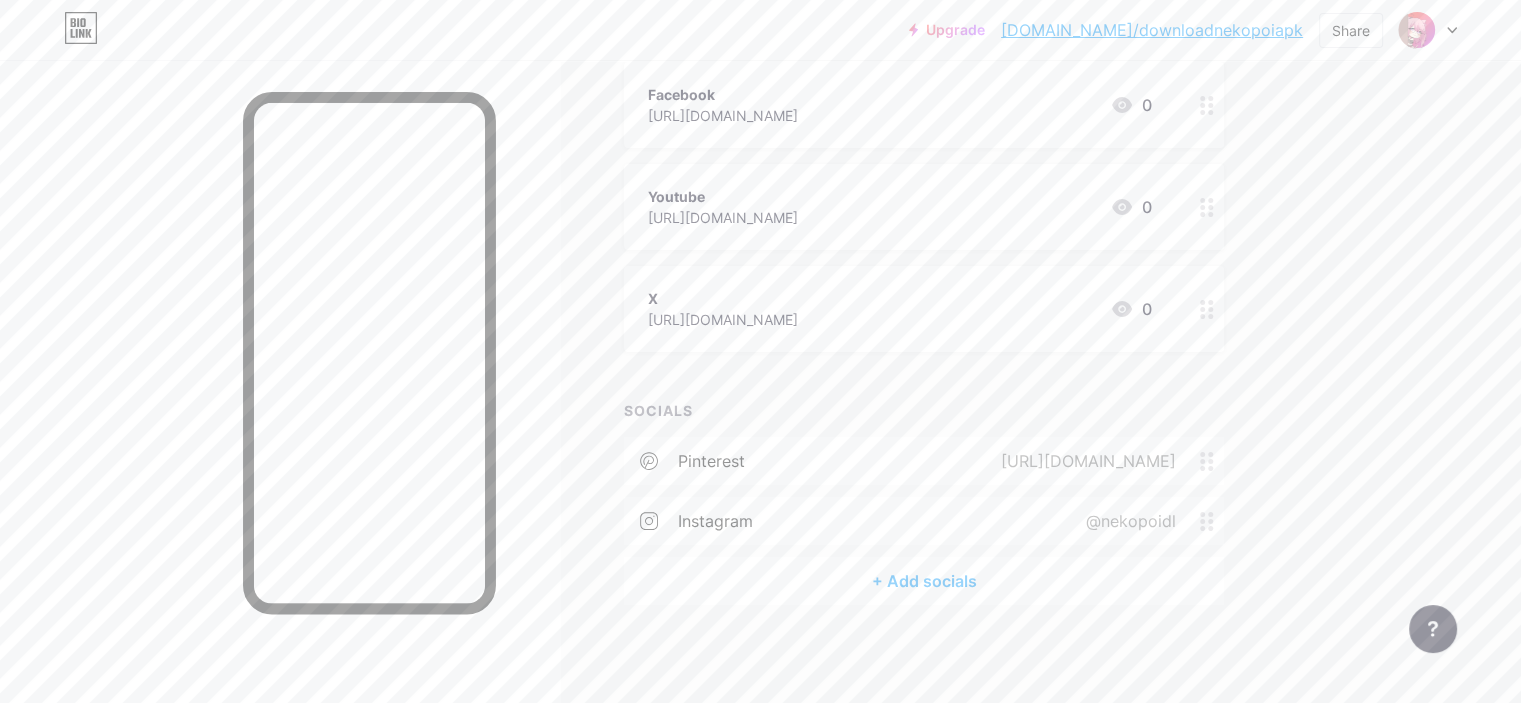 click on "Links
Posts
Design
Subscribers
NEW
Stats
Settings       + ADD LINK     + ADD EMBED
+ Add header
Facebook
[URL][DOMAIN_NAME]
0
Youtube
[URL][DOMAIN_NAME]
0
X
[URL][DOMAIN_NAME]
0
SOCIALS
pinterest
[URL][DOMAIN_NAME]
instagram
@nekopoidl               + Add socials                       Feature requests             Help center         Contact support" at bounding box center (654, 256) 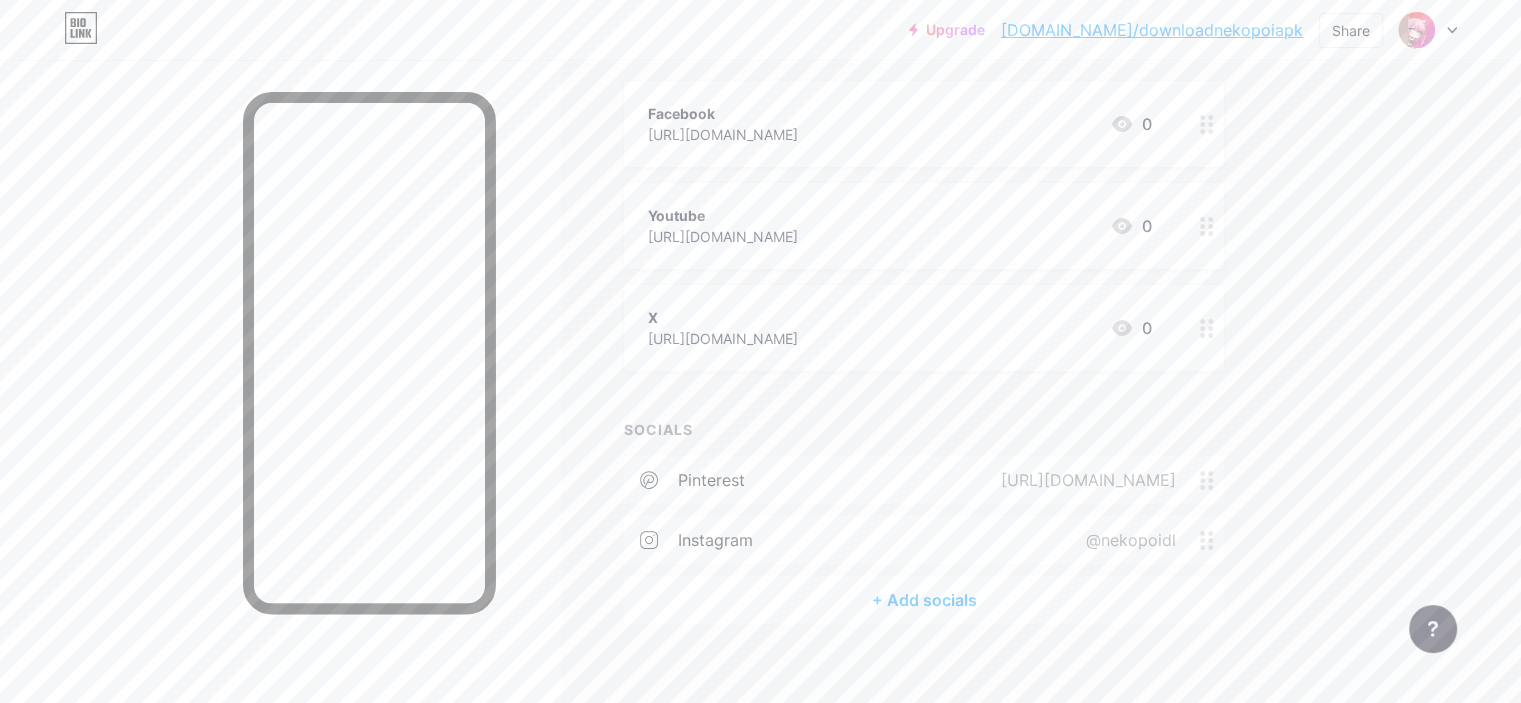 scroll, scrollTop: 253, scrollLeft: 0, axis: vertical 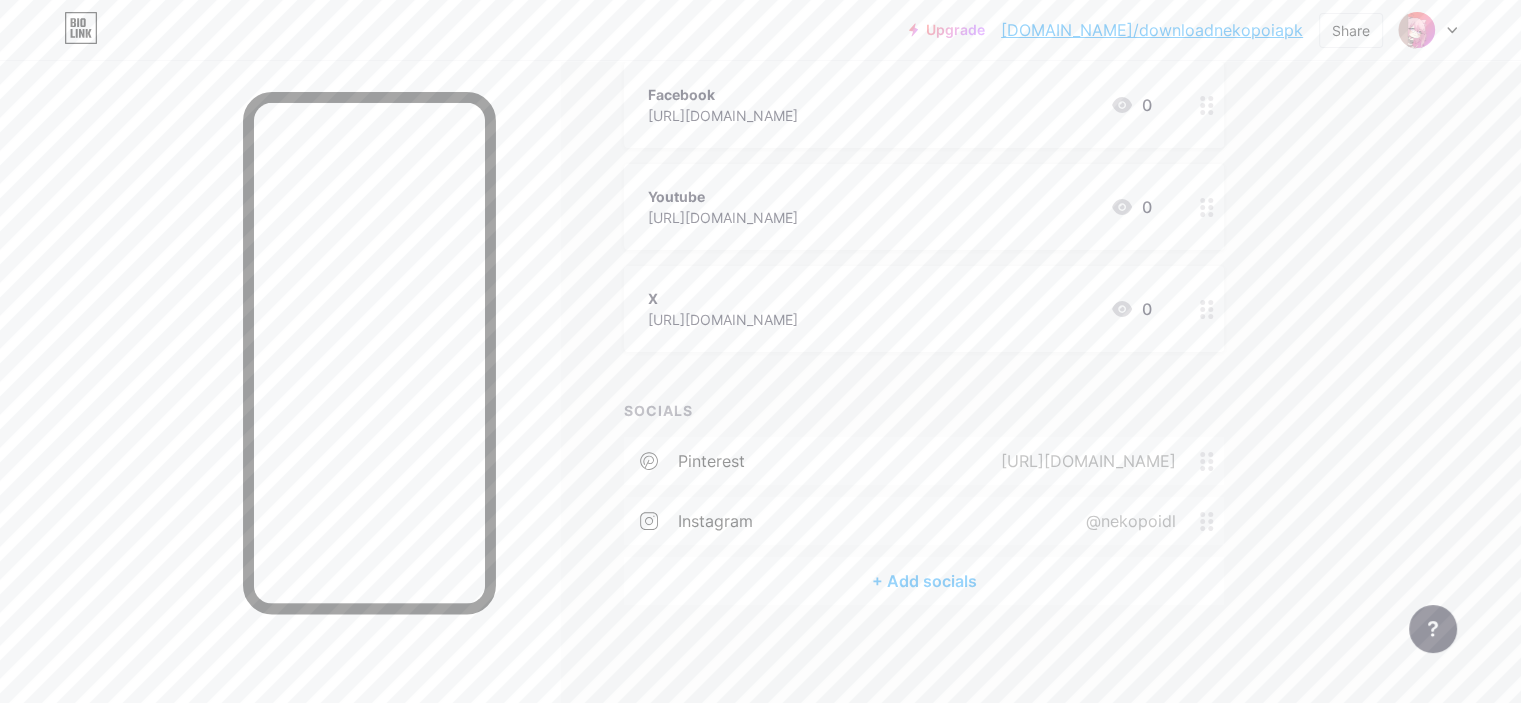click on "Links
Posts
Design
Subscribers
NEW
Stats
Settings       + ADD LINK     + ADD EMBED
+ Add header
Facebook
[URL][DOMAIN_NAME]
0
Youtube
[URL][DOMAIN_NAME]
0
X
[URL][DOMAIN_NAME]
0
SOCIALS
pinterest
[URL][DOMAIN_NAME]
instagram
@nekopoidl               + Add socials                       Feature requests             Help center         Contact support" at bounding box center (654, 256) 